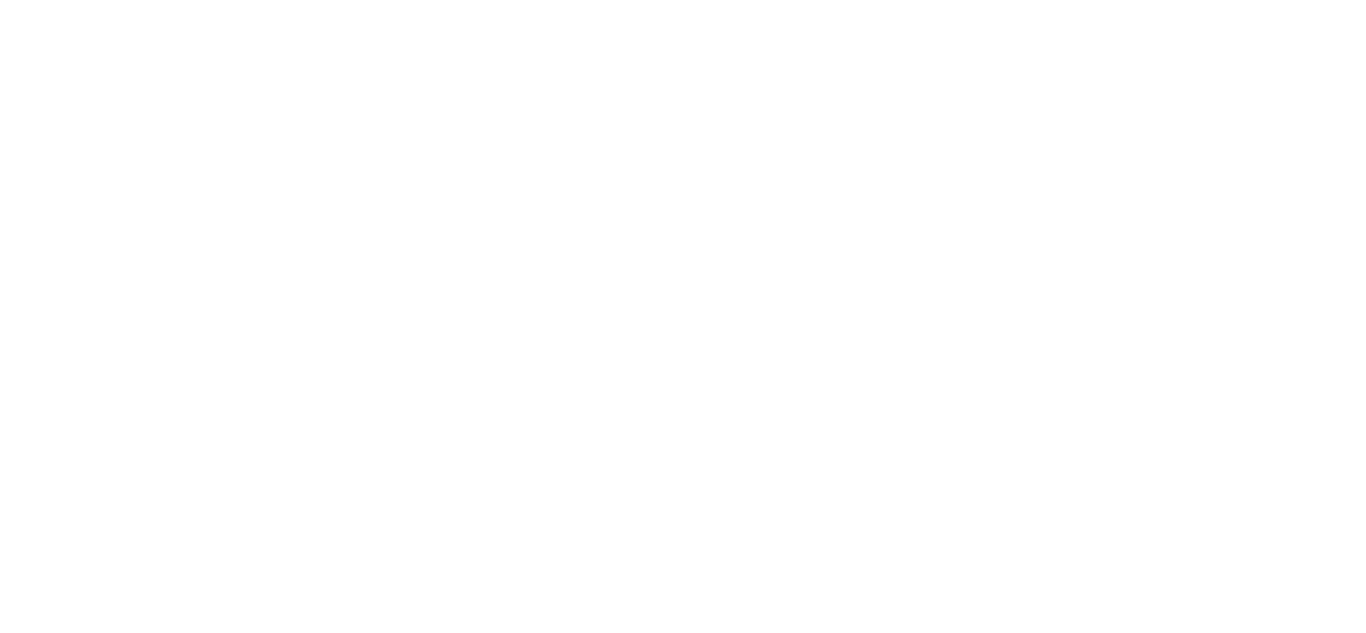 scroll, scrollTop: 0, scrollLeft: 0, axis: both 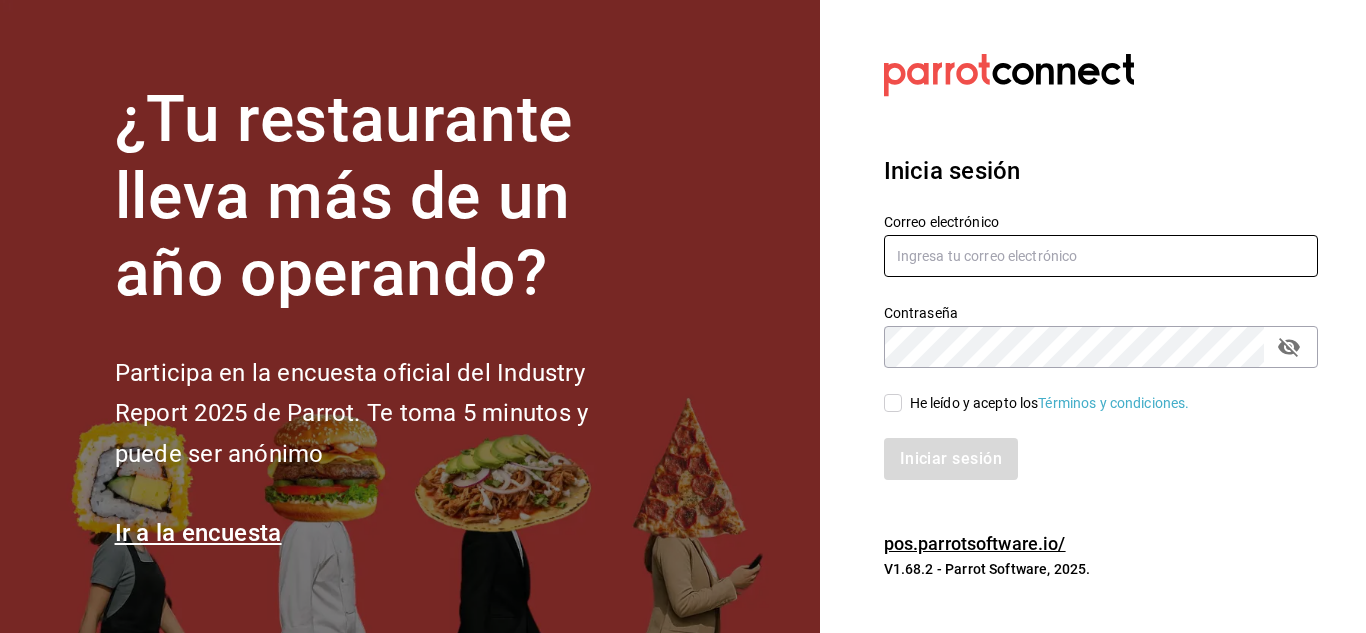 click at bounding box center [1101, 256] 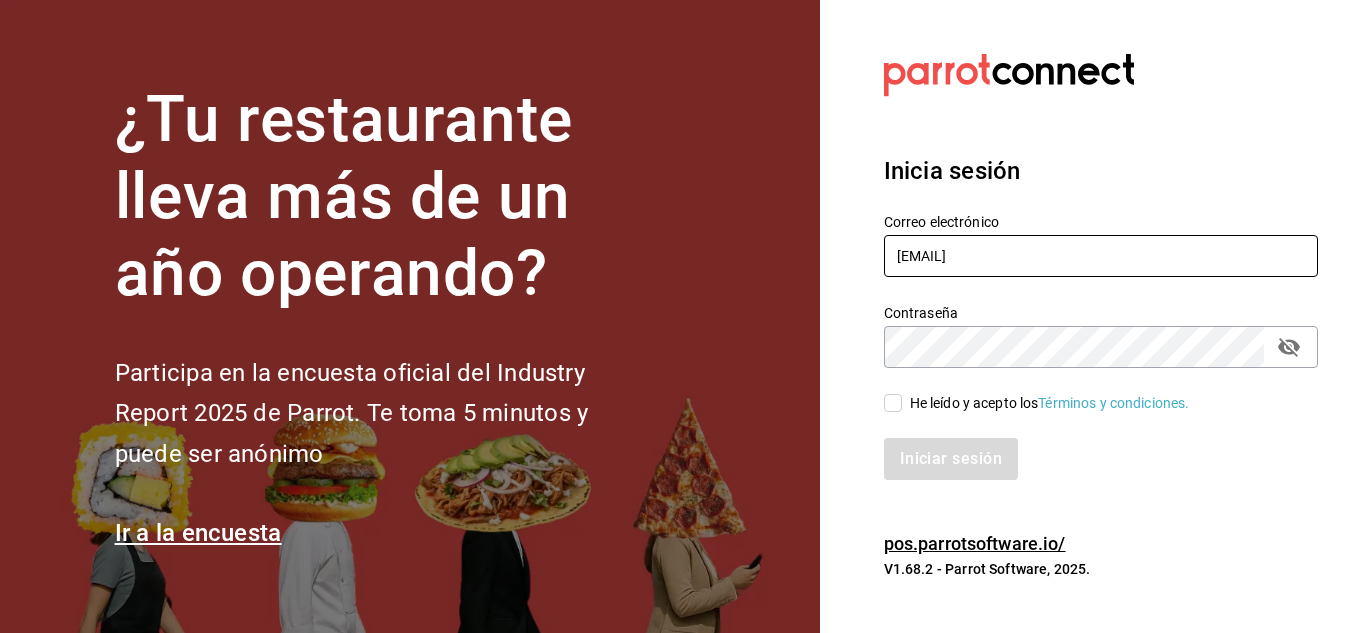 type on "[EMAIL]" 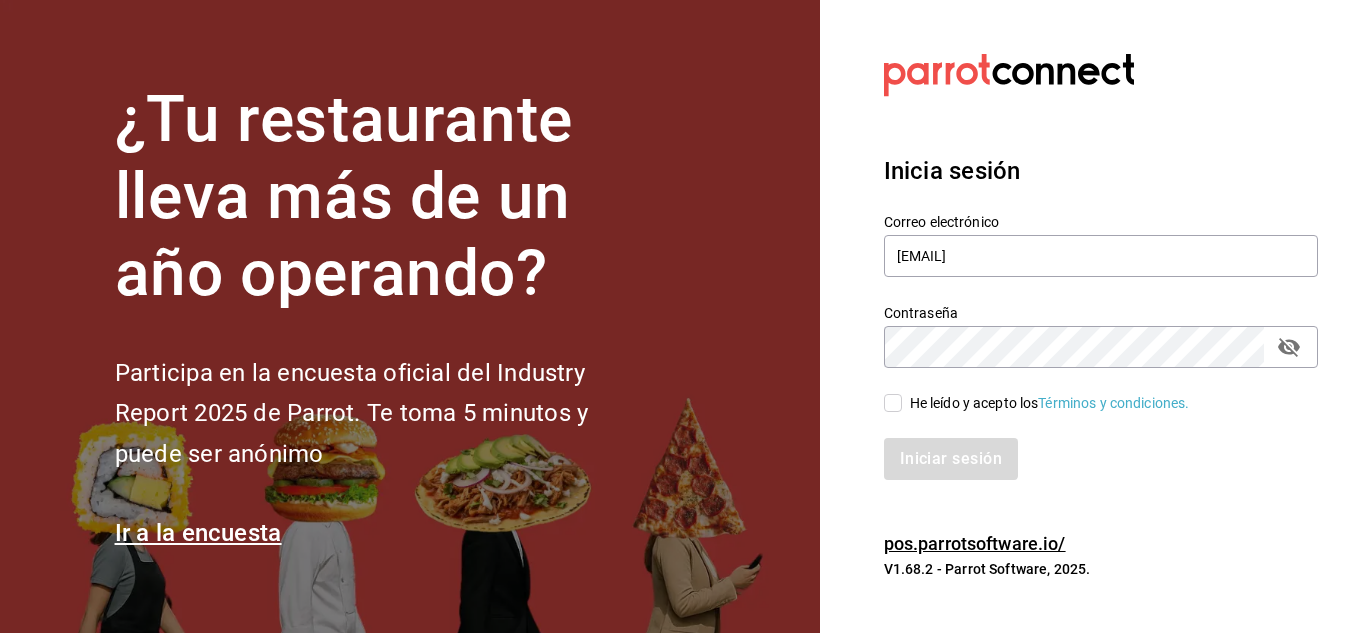 click on "He leído y acepto los  Términos y condiciones." at bounding box center [893, 403] 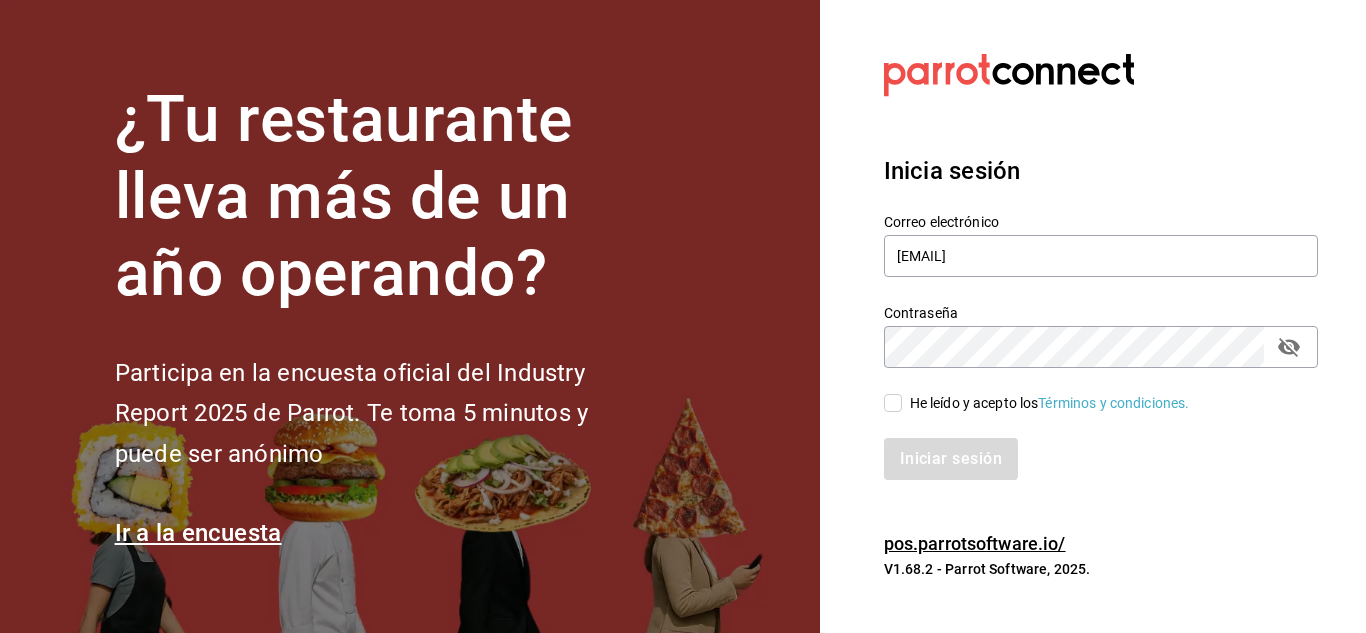 checkbox on "true" 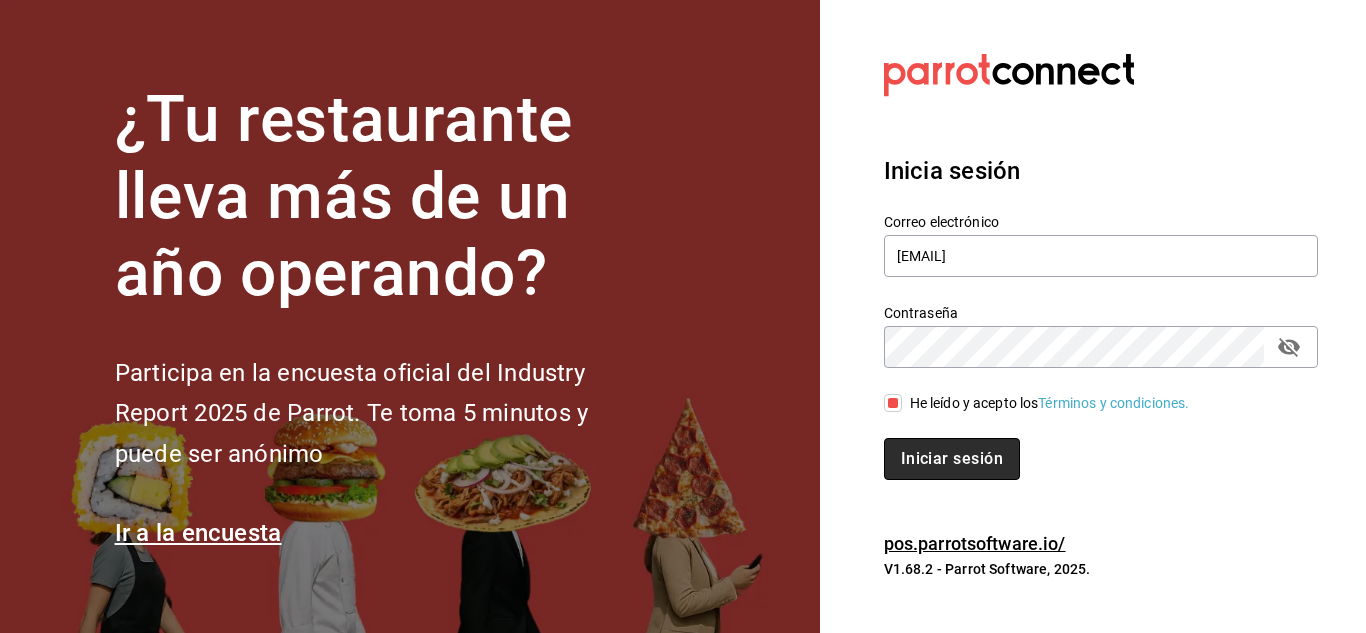 click on "Iniciar sesión" at bounding box center (952, 459) 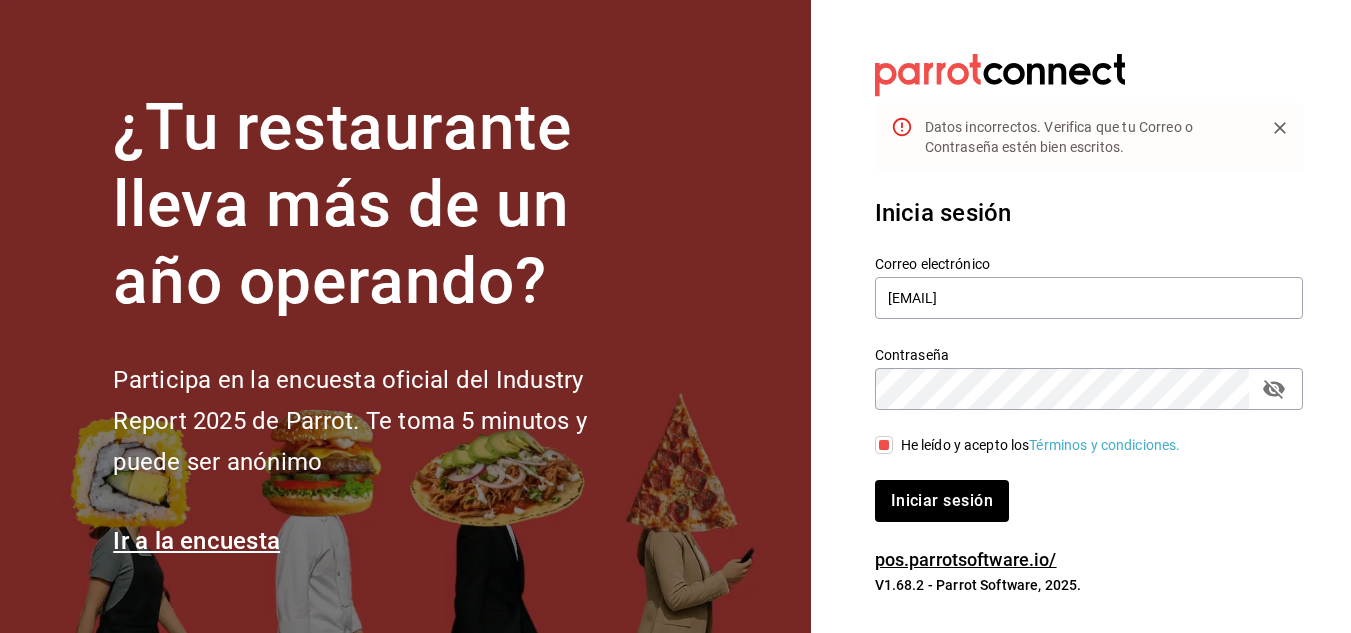 click 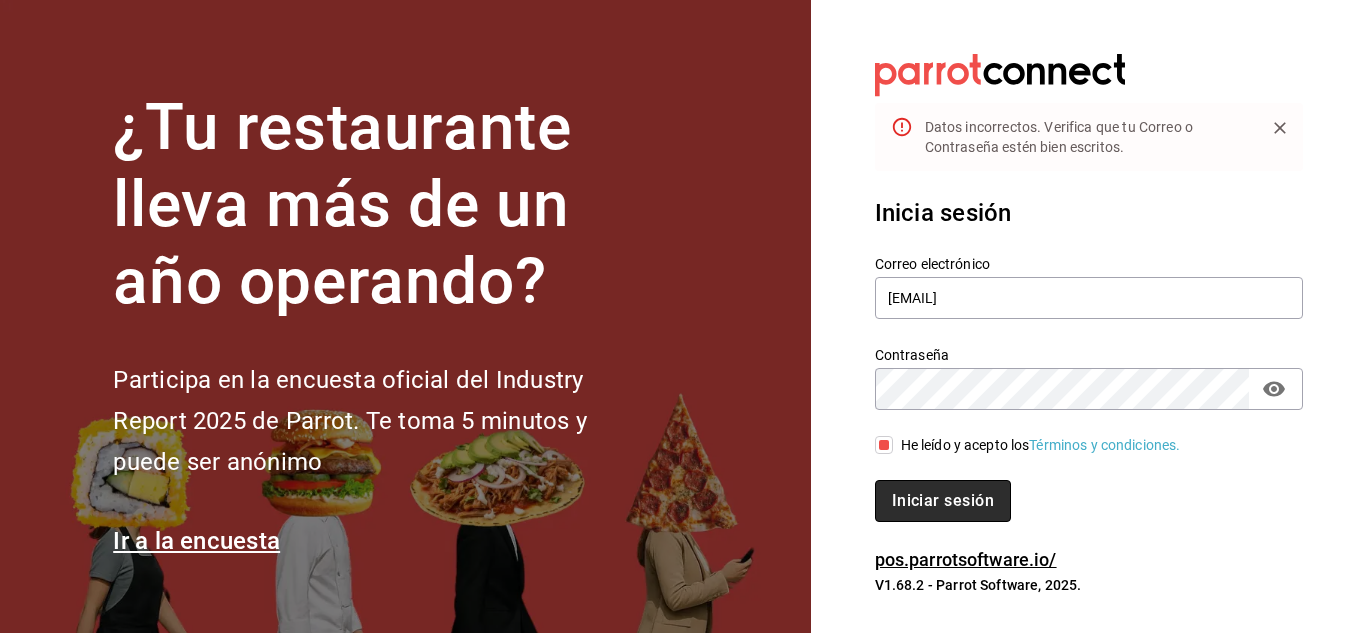 click on "Iniciar sesión" at bounding box center [943, 501] 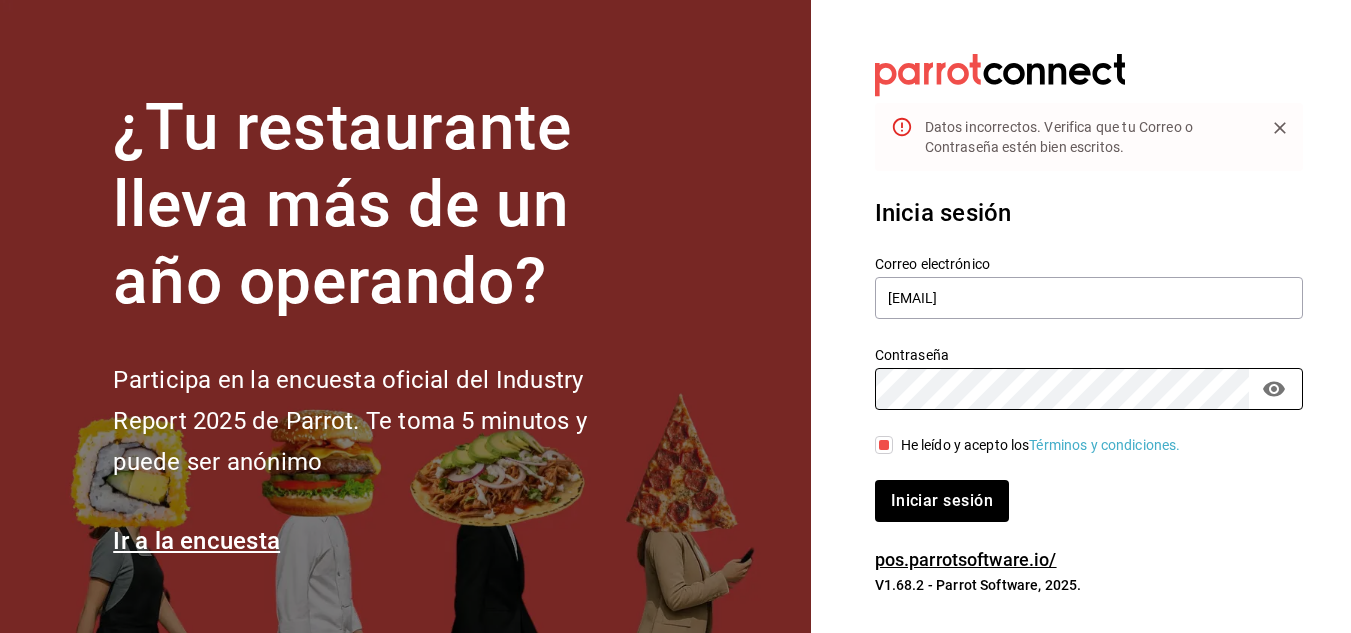 click on "Correo electrónico chito.bill@gmail.com Contraseña Contraseña He leído y acepto los  Términos y condiciones. Iniciar sesión" at bounding box center (1077, 376) 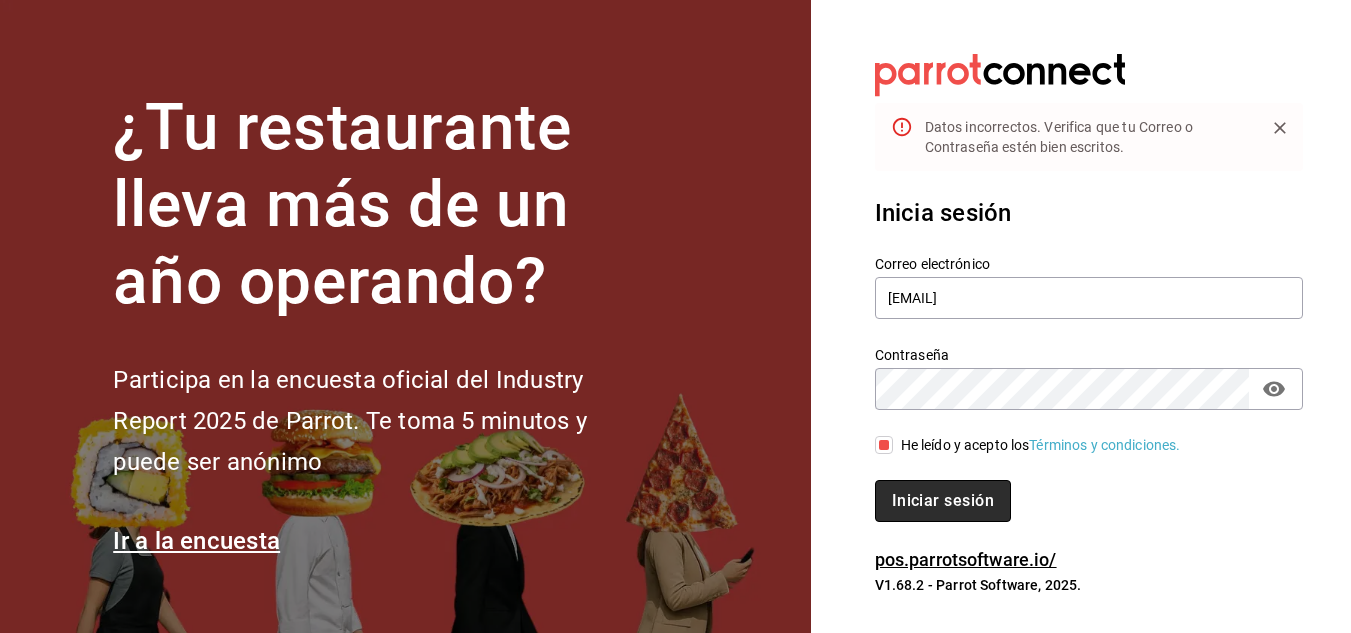click on "Iniciar sesión" at bounding box center [943, 501] 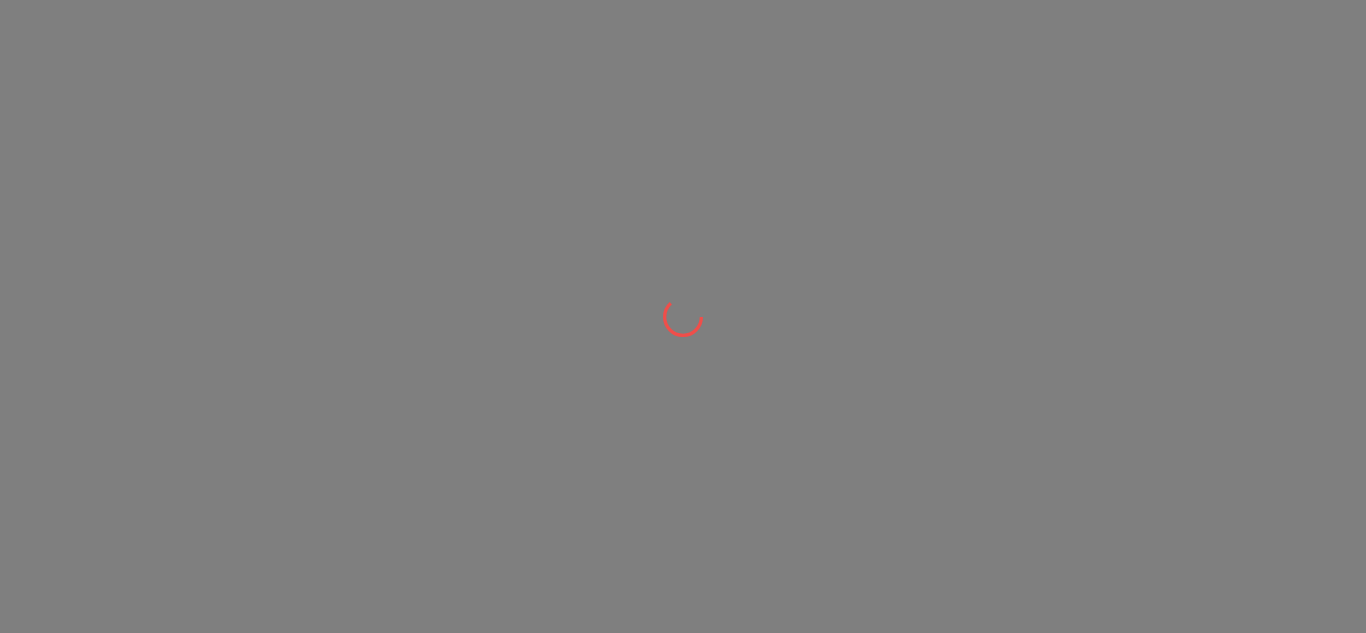 scroll, scrollTop: 0, scrollLeft: 0, axis: both 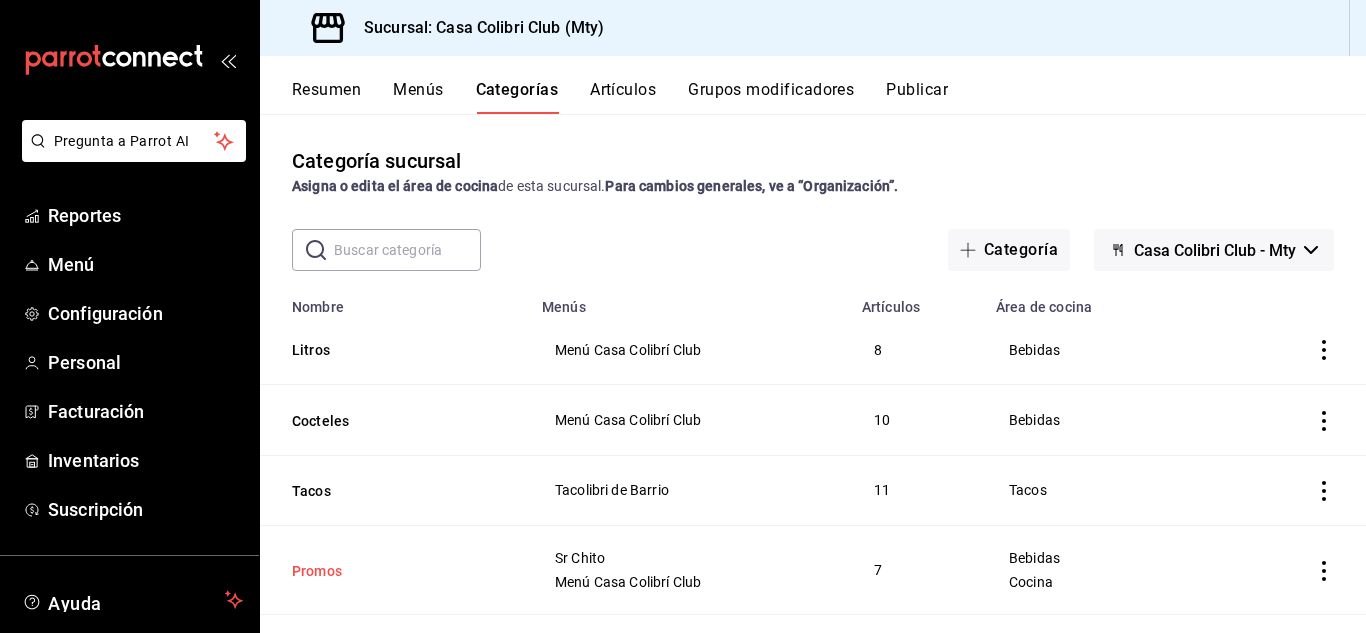 click on "Promos" at bounding box center [392, 571] 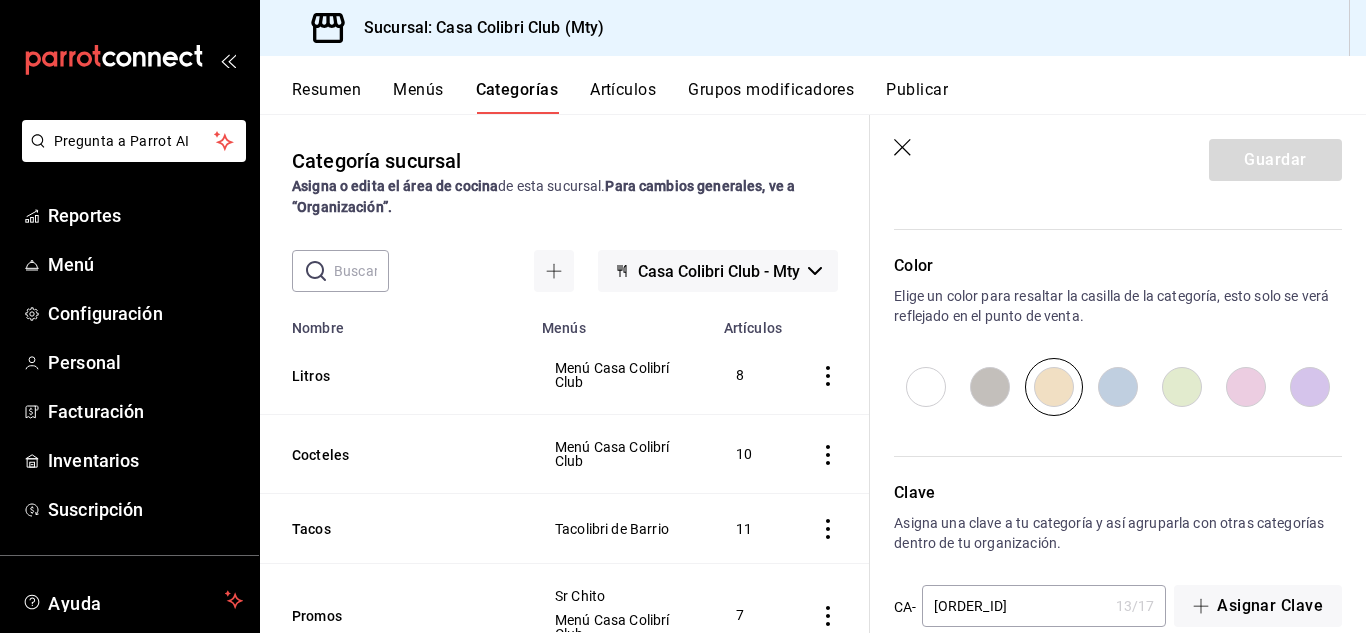 scroll, scrollTop: 1072, scrollLeft: 0, axis: vertical 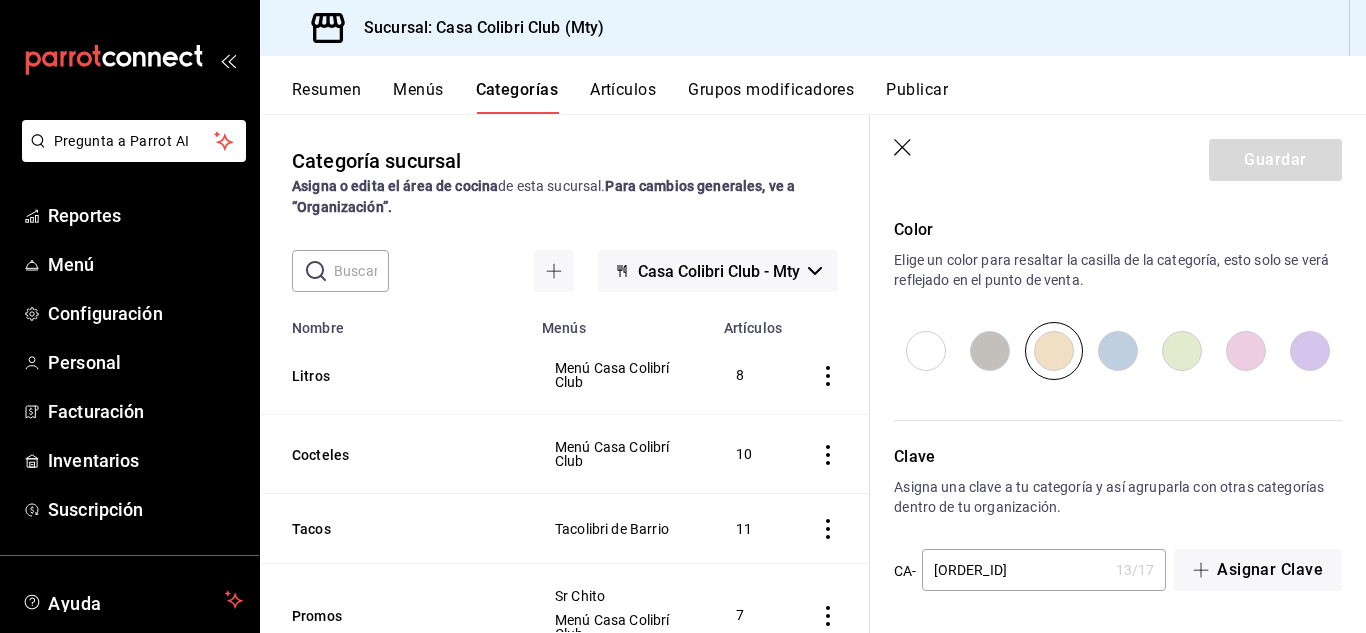 click 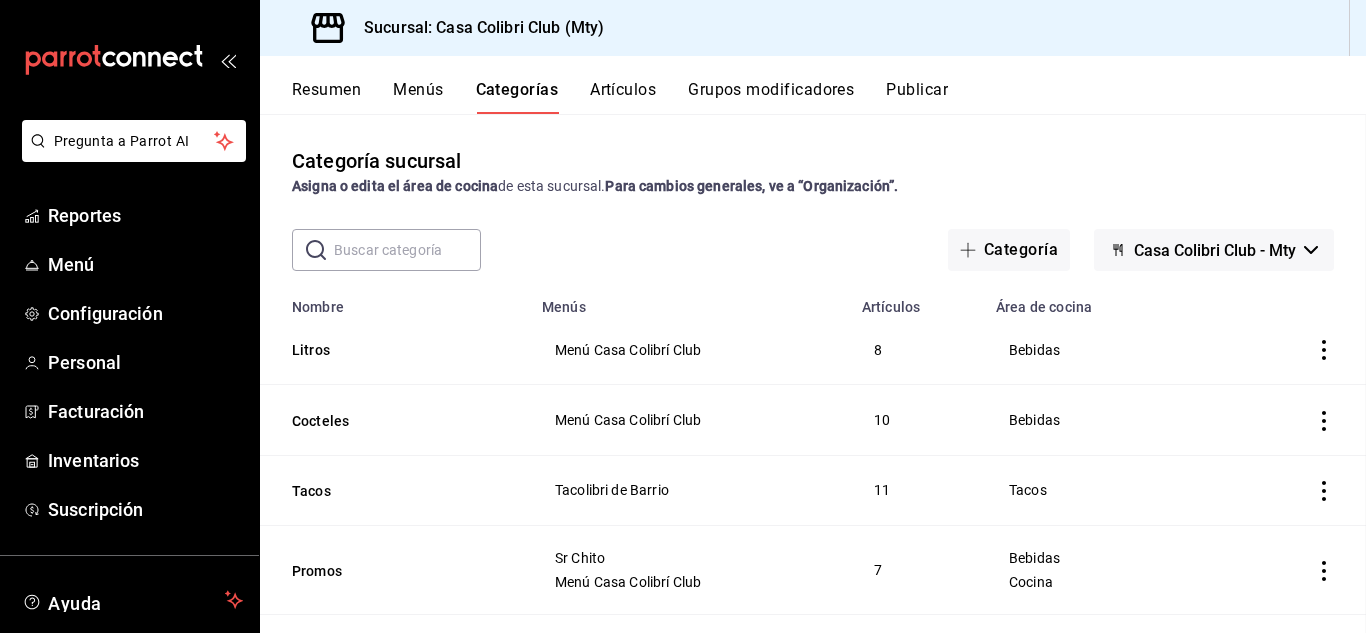 scroll, scrollTop: 0, scrollLeft: 0, axis: both 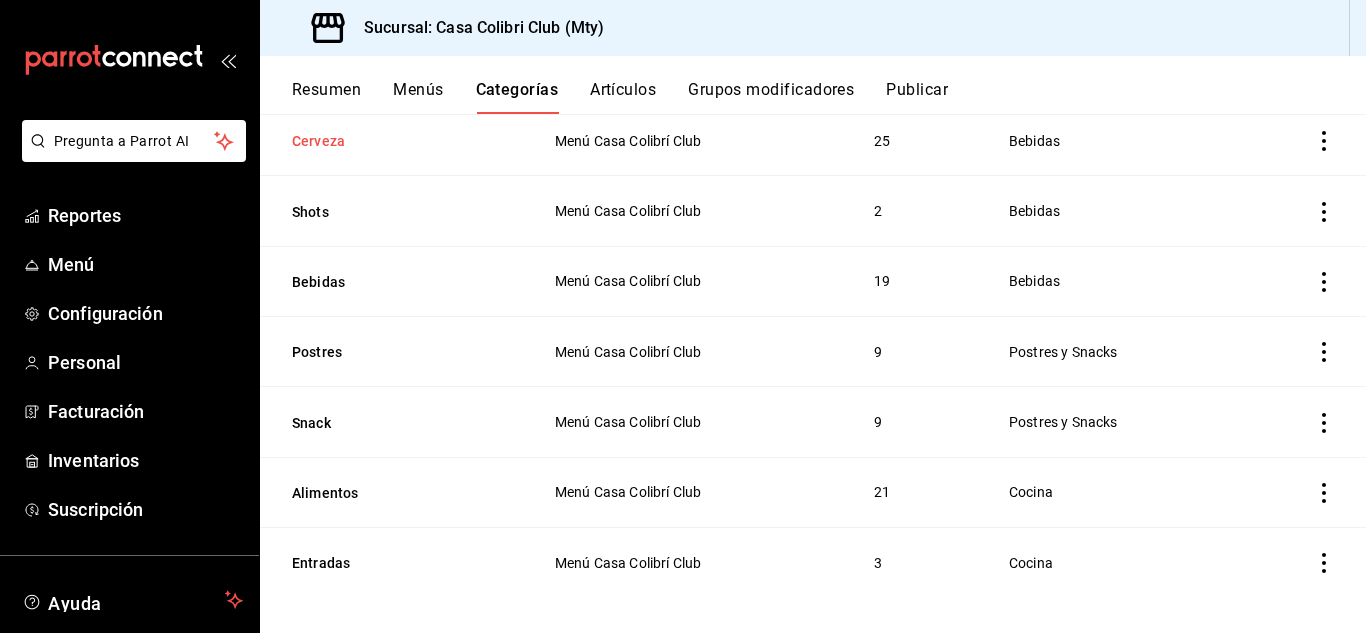 click on "Cerveza" at bounding box center [392, 141] 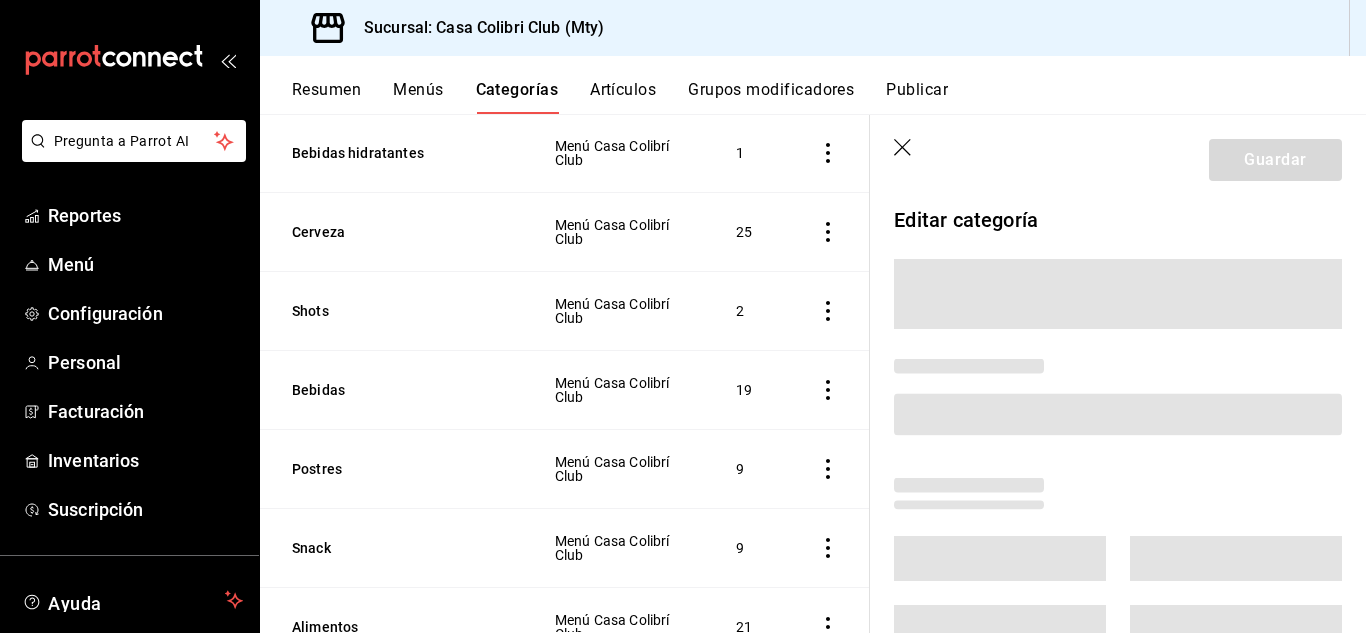 scroll, scrollTop: 859, scrollLeft: 0, axis: vertical 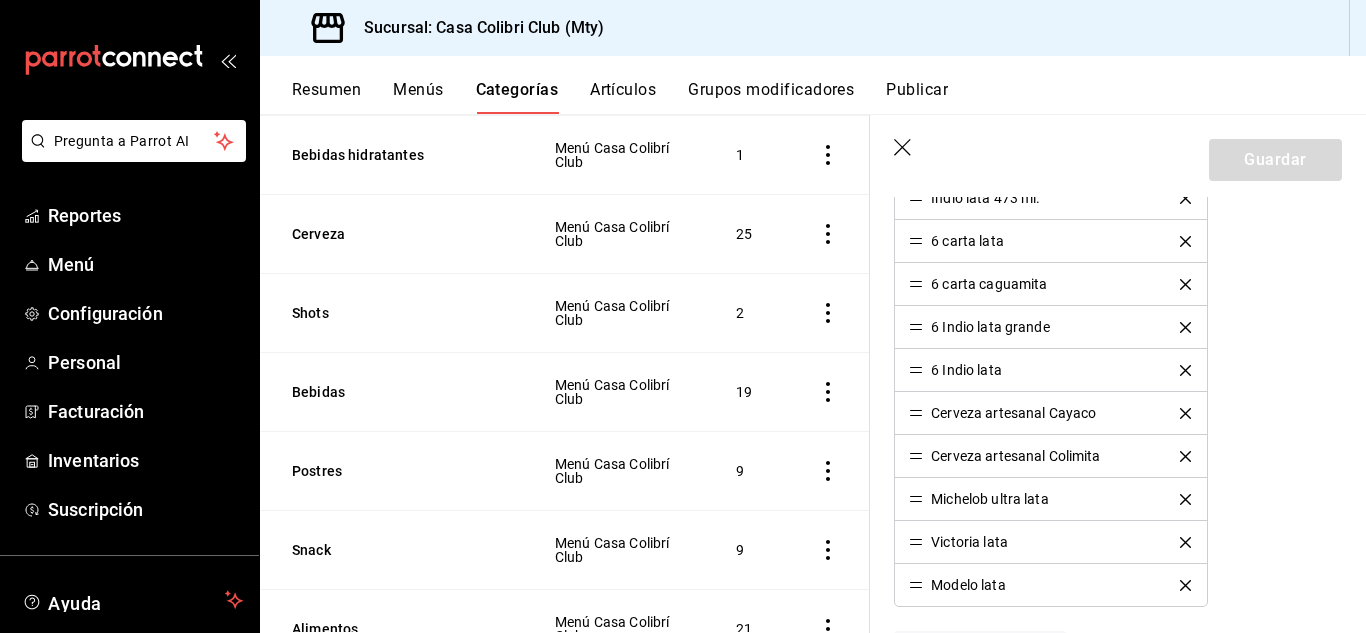 click on "6 Indio lata" at bounding box center [955, 370] 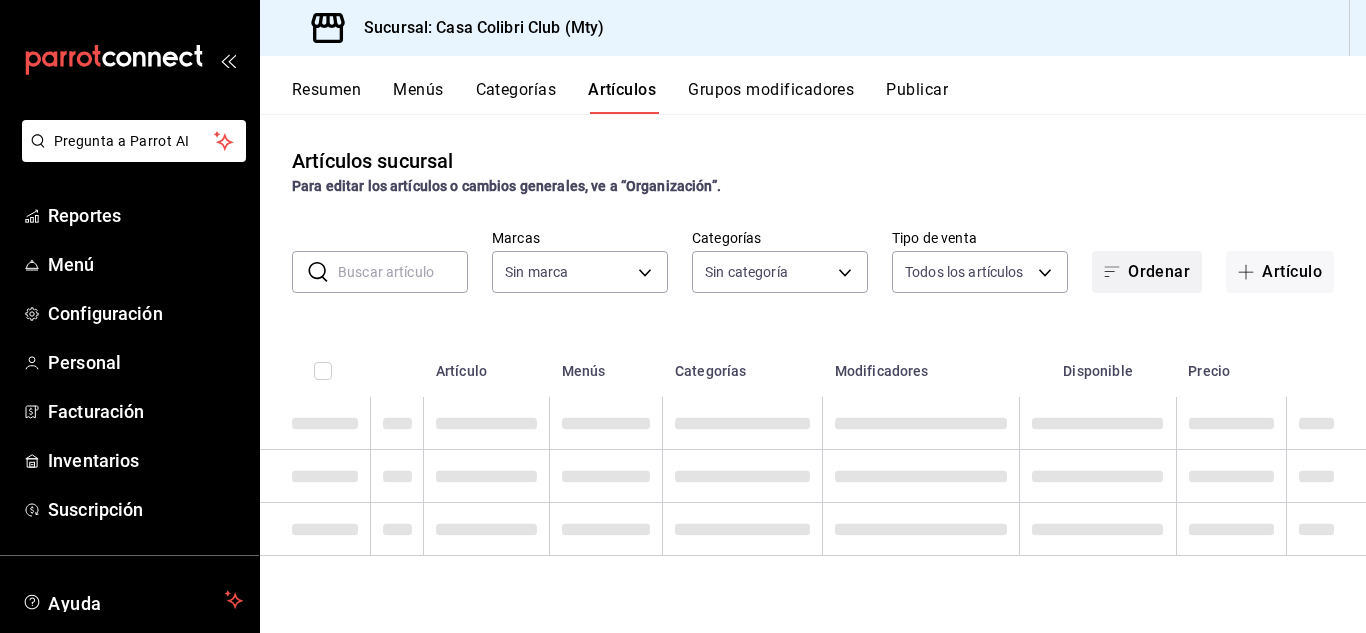 type on "51376f23-c189-4798-a143-22766f9dfc19" 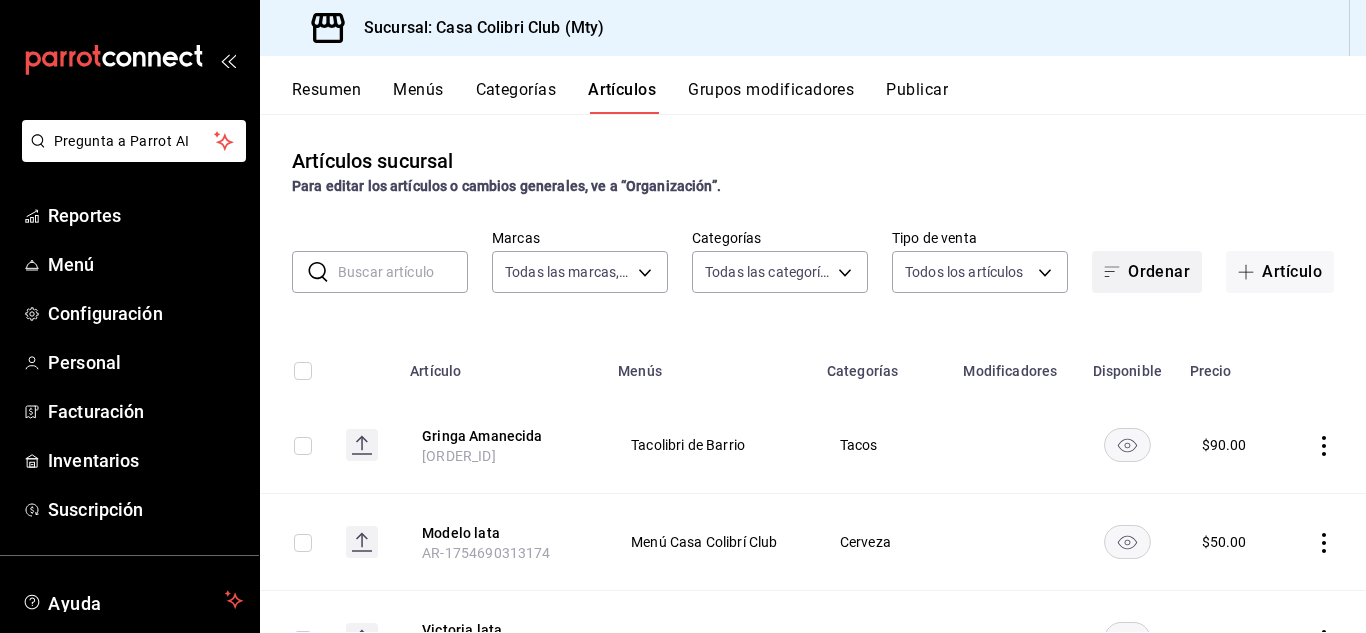 type on "d9c7a848-6a39-49e9-a245-e7d19dcca844,bf07a195-ba52-4a35-bb00-dddd6b084f6a,cd88270c-f133-46b7-930b-c78f5f4bd9da,41a3b1dc-a3a6-445d-b566-c1e1dbc60d8d,38537ca7-404c-418d-98ca-e8a873917bc1,d1d633c9-df15-42be-bb61-78658066a055,e71d3167-e3c5-4d95-b856-eef47bf27c58,3de62c1e-5b6e-46e6-80d0-b7bff459e0e3,dd177d6d-ec88-49e5-9bf4-e2bbb2486179,f309c771-a94e-41ff-9c79-7d433e1d8d10,2e9c1020-a5d5-4c8c-b8e6-404826cbe24c,1e2dd578-d1b5-4b7b-8161-45d9e68f5ad0,332de00d-6cc1-4993-95d6-031866da27ec,0af920ca-51bf-4ea1-89a4-1aeffaa14358,2c95d823-cb87-4f43-ad2a-43c64467275f,331a05e4-4190-43fc-97d3-d90d8efc3d55,4dca4c11-9297-4b88-992e-0b23feefc9fb" 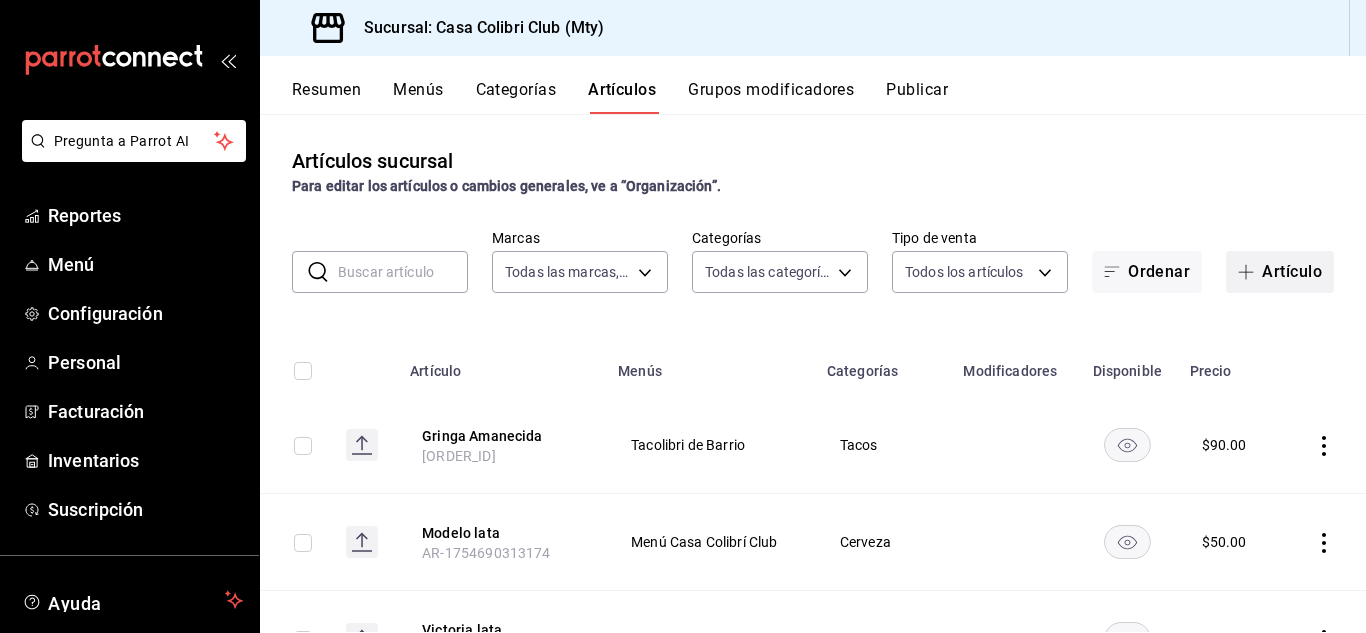 click on "Artículo" at bounding box center (1280, 272) 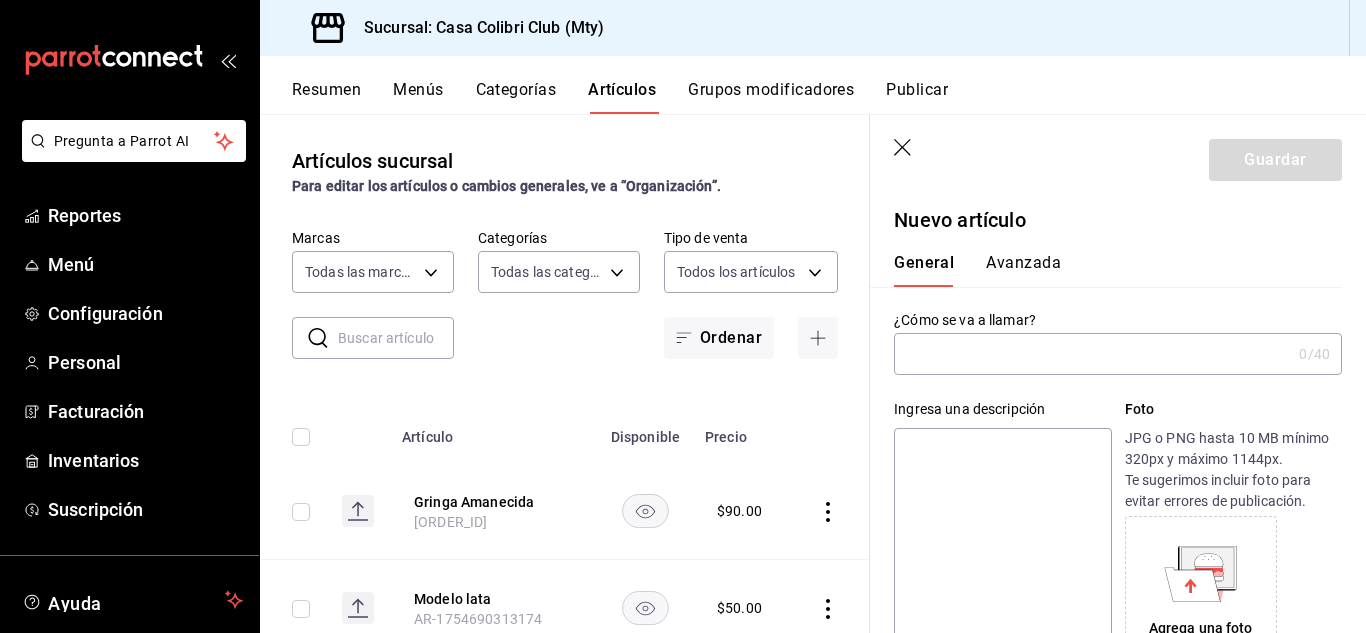 click 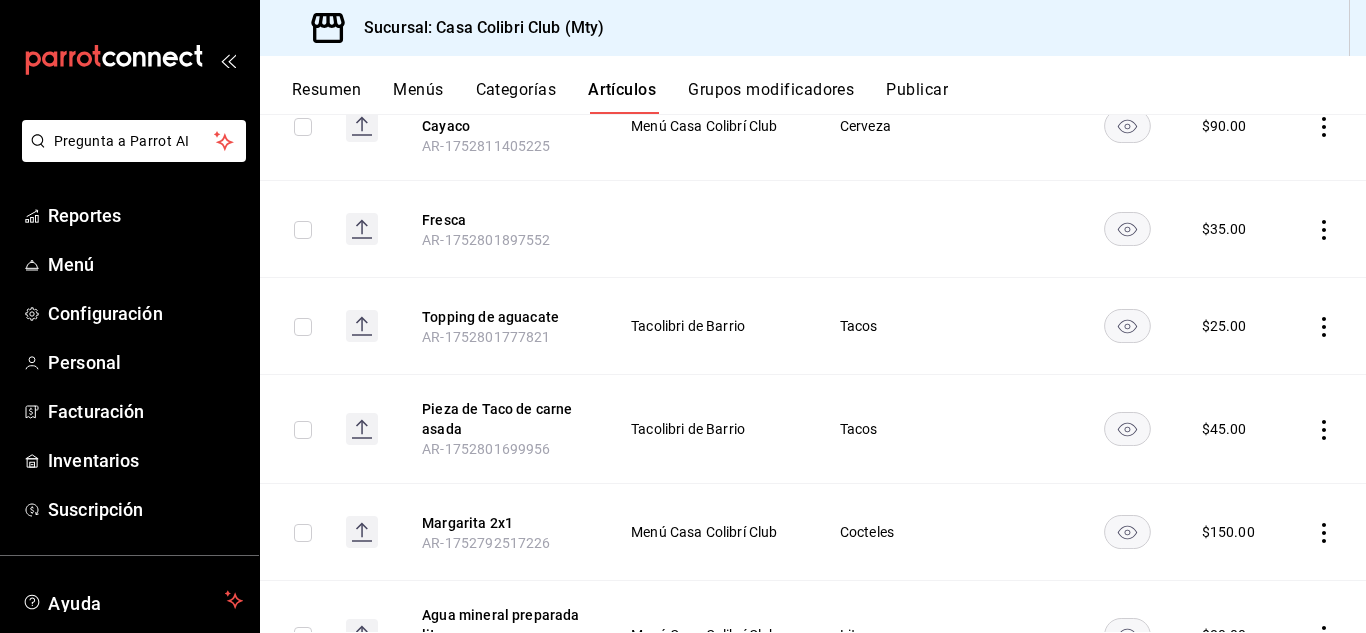 scroll, scrollTop: 1382, scrollLeft: 0, axis: vertical 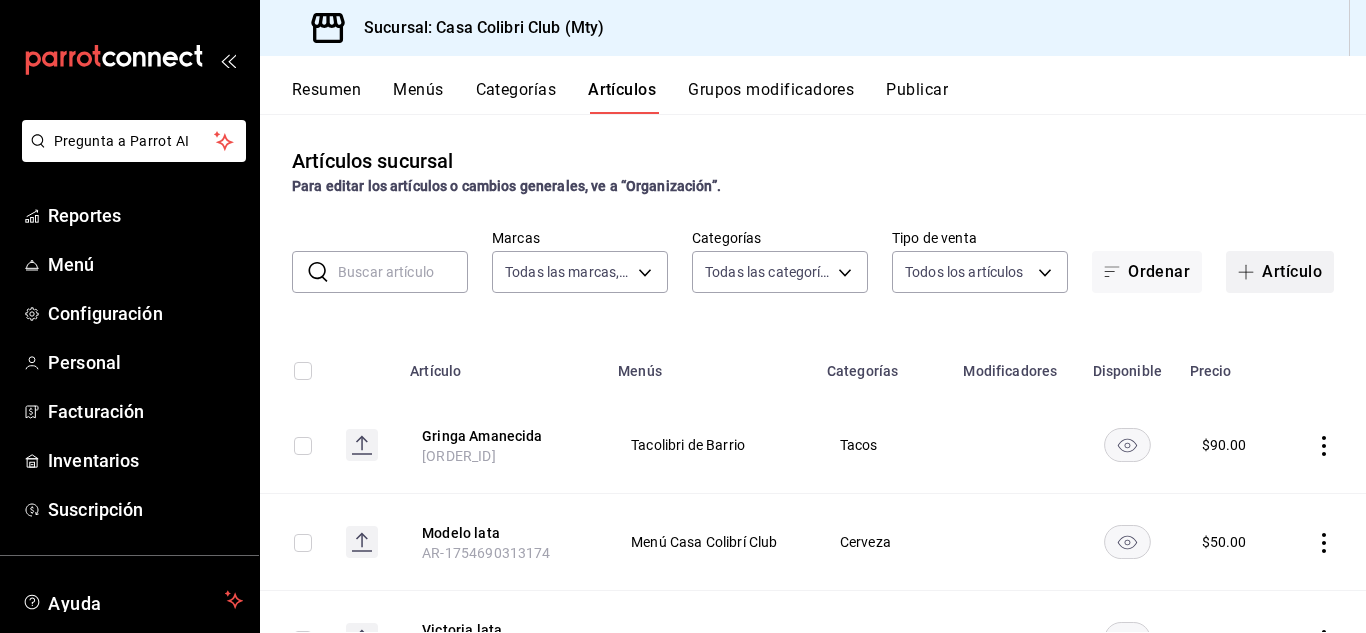 click on "Artículo" at bounding box center (1280, 272) 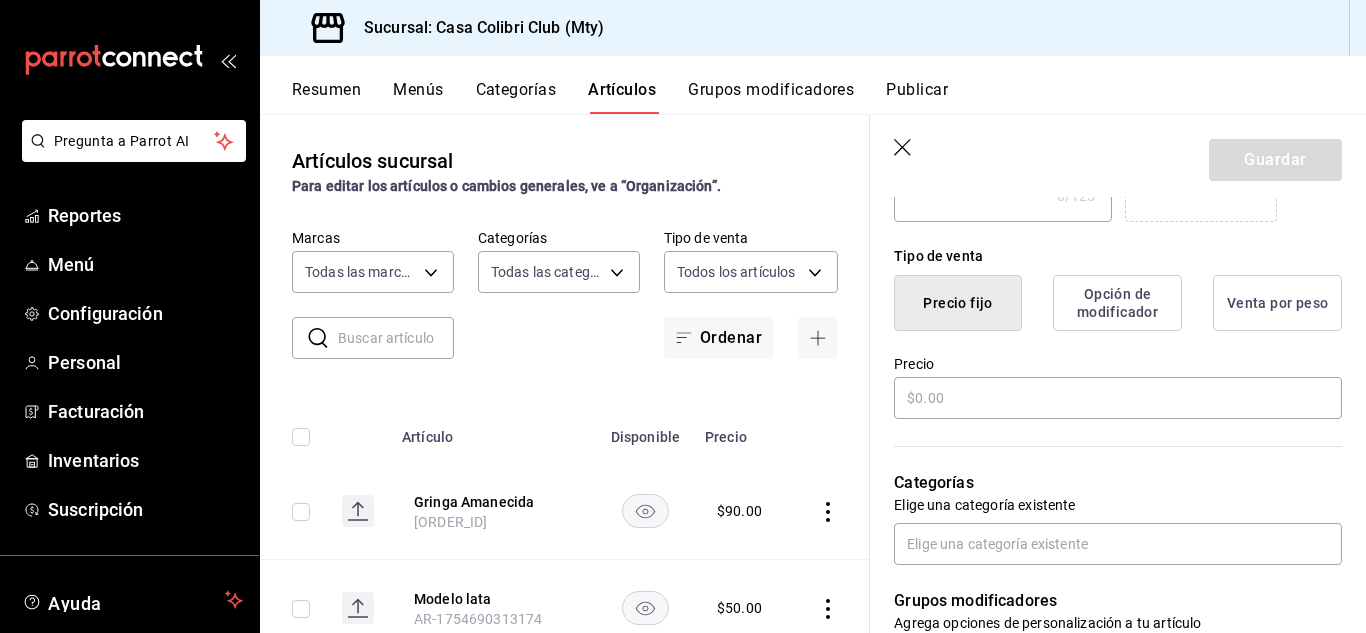 scroll, scrollTop: 455, scrollLeft: 0, axis: vertical 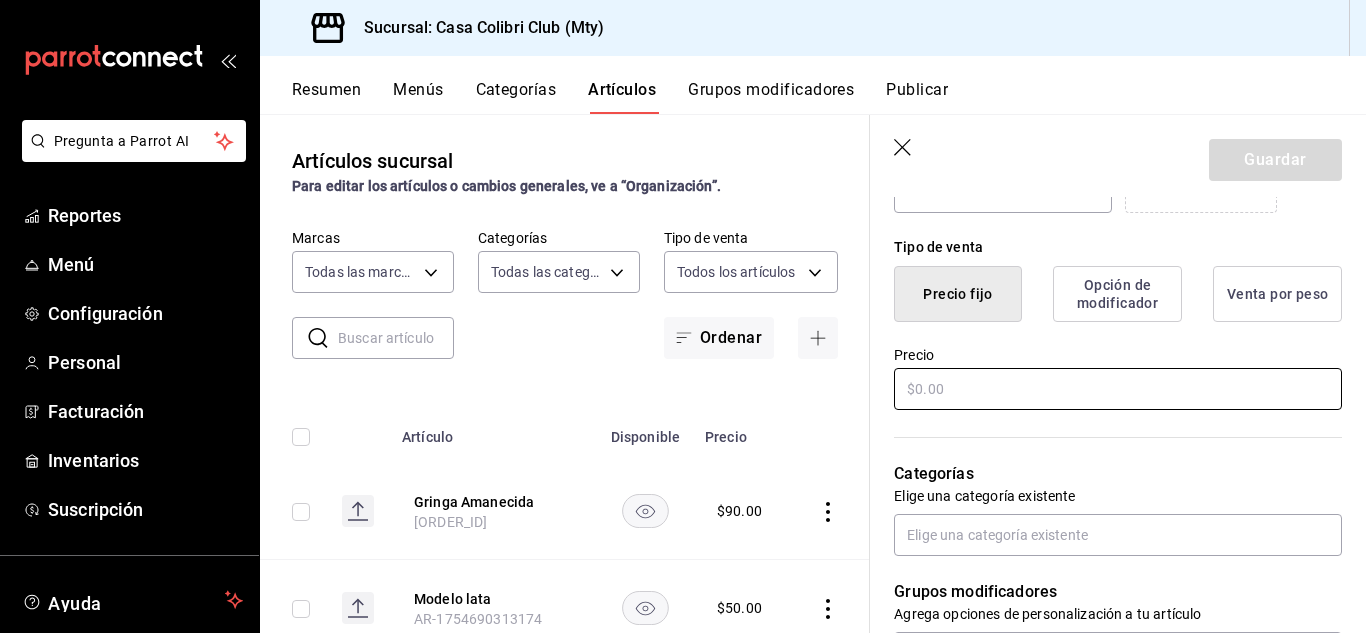 type on "6 victoria" 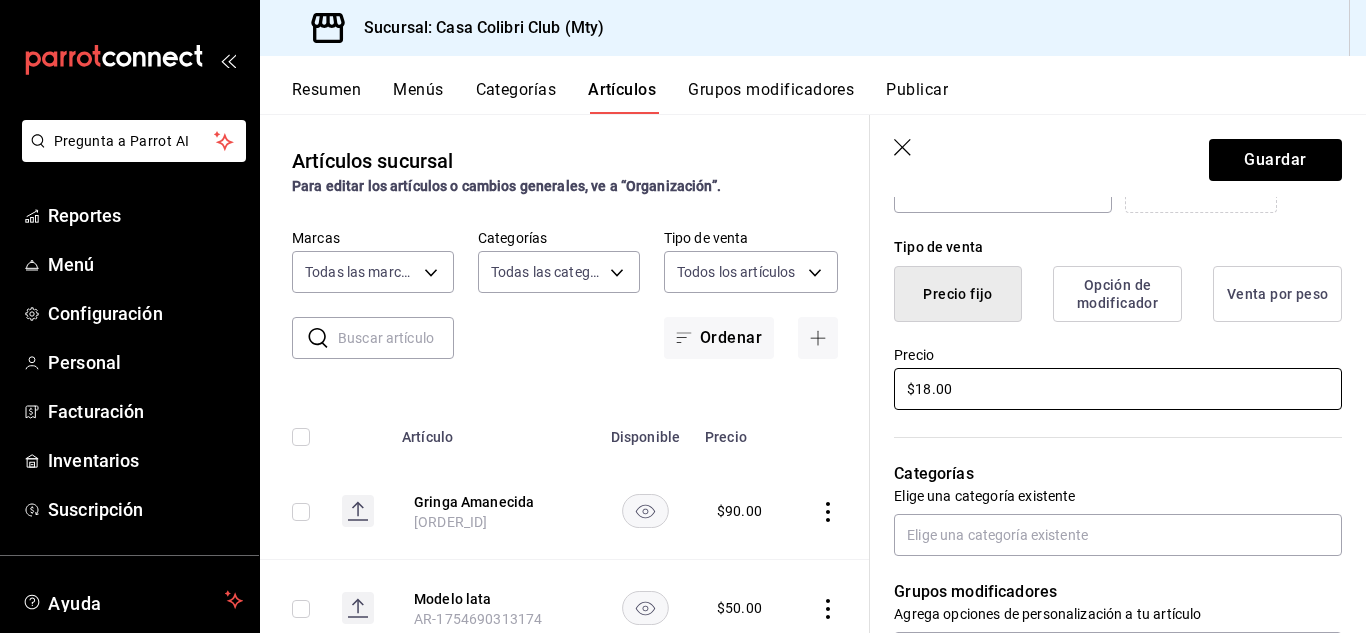 type on "$1.00" 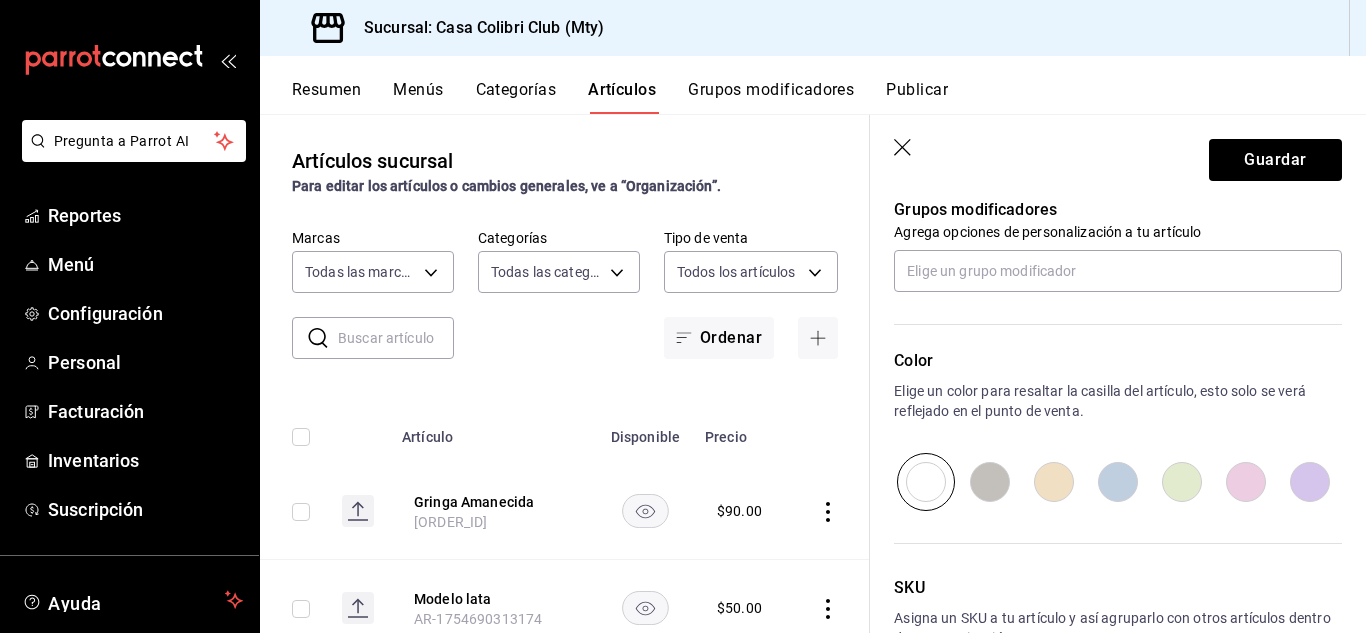 scroll, scrollTop: 877, scrollLeft: 0, axis: vertical 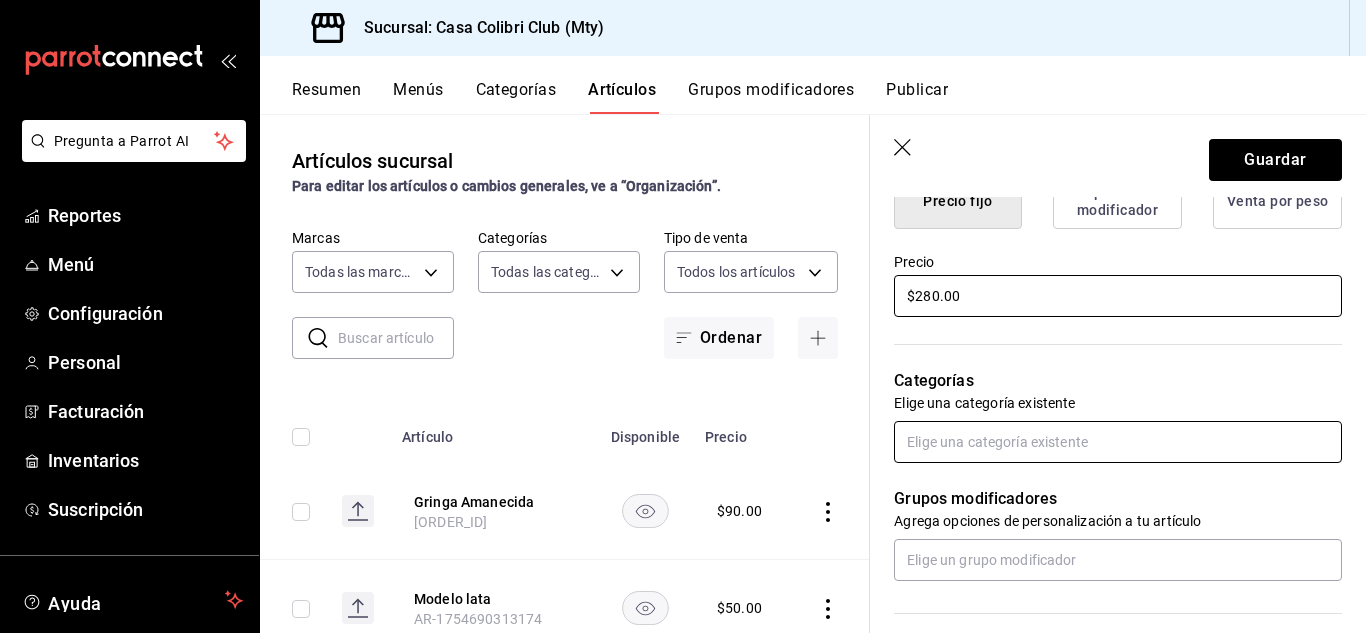 type on "$280.00" 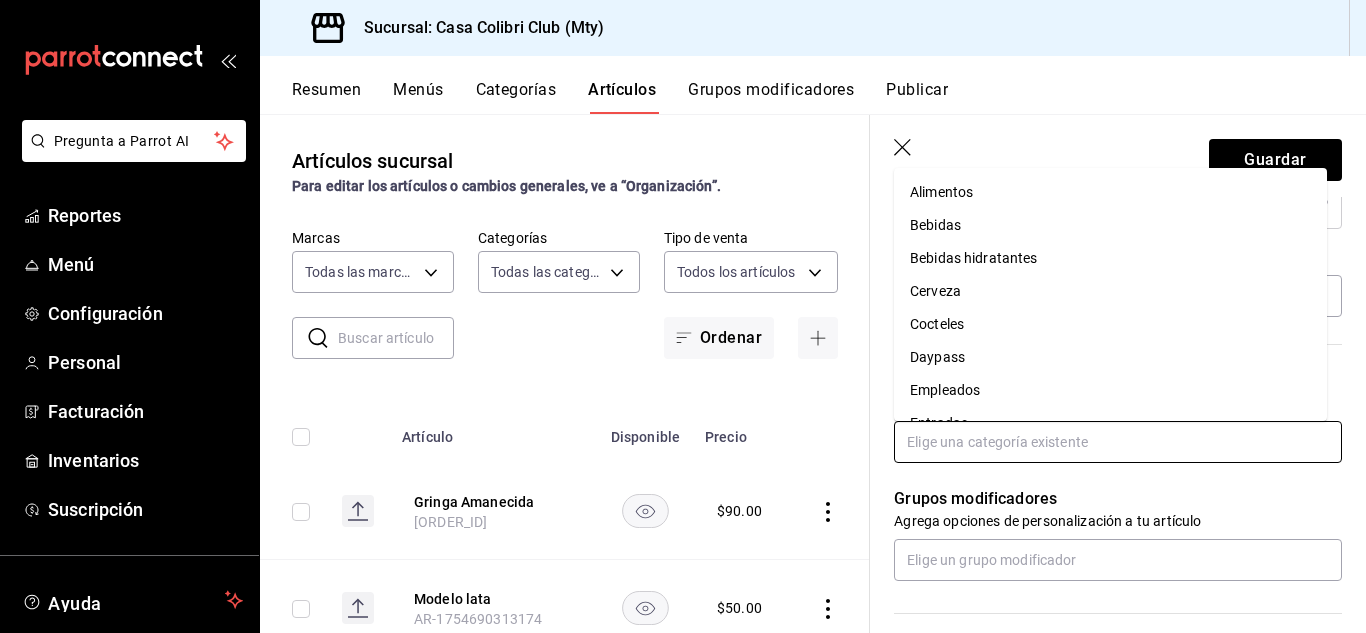 click at bounding box center [1118, 442] 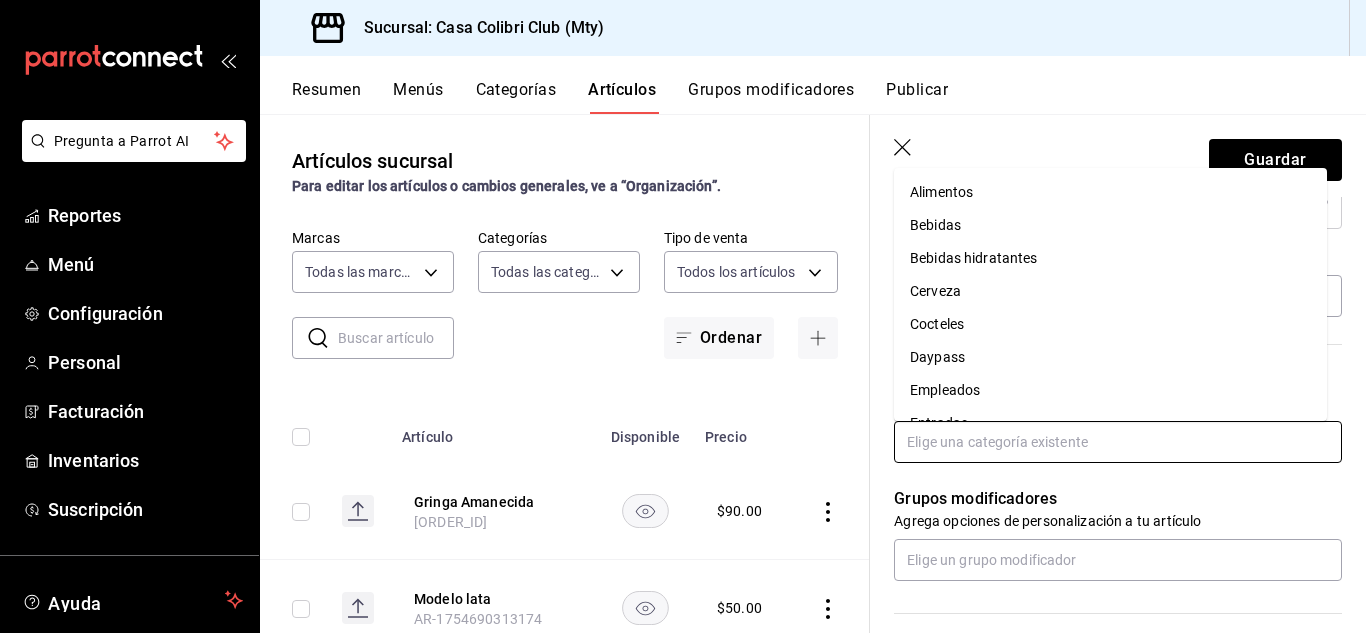 click on "Cerveza" at bounding box center (1110, 291) 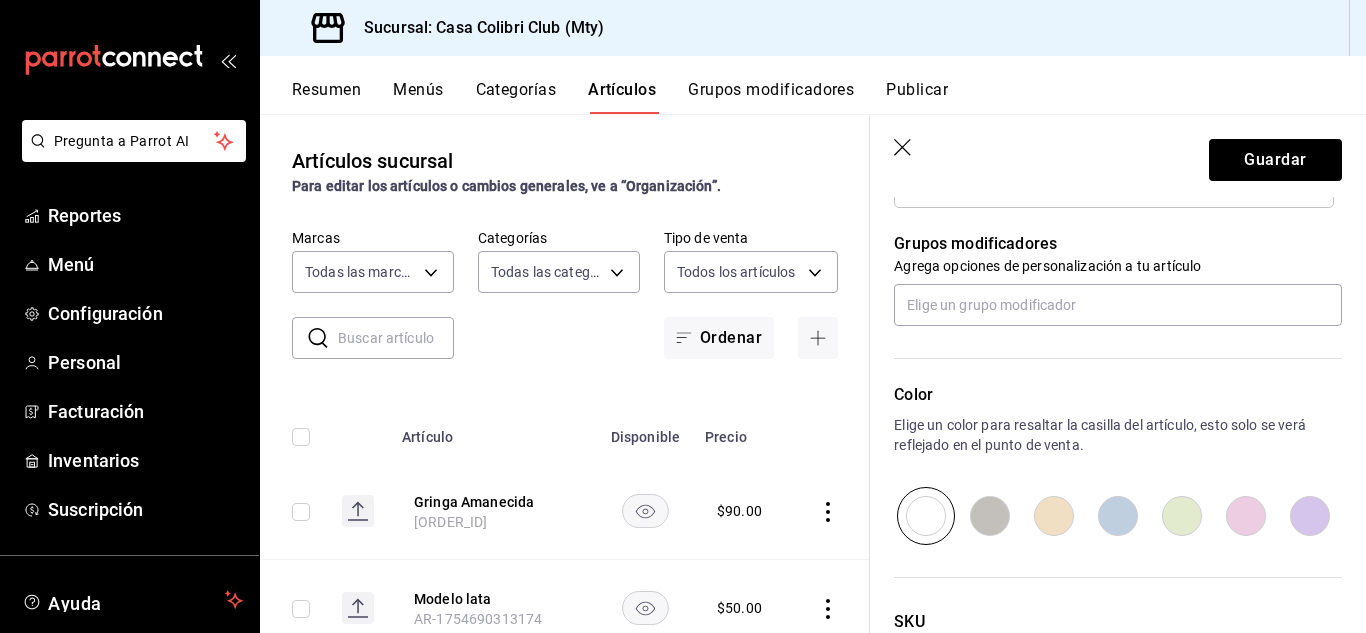 scroll, scrollTop: 978, scrollLeft: 0, axis: vertical 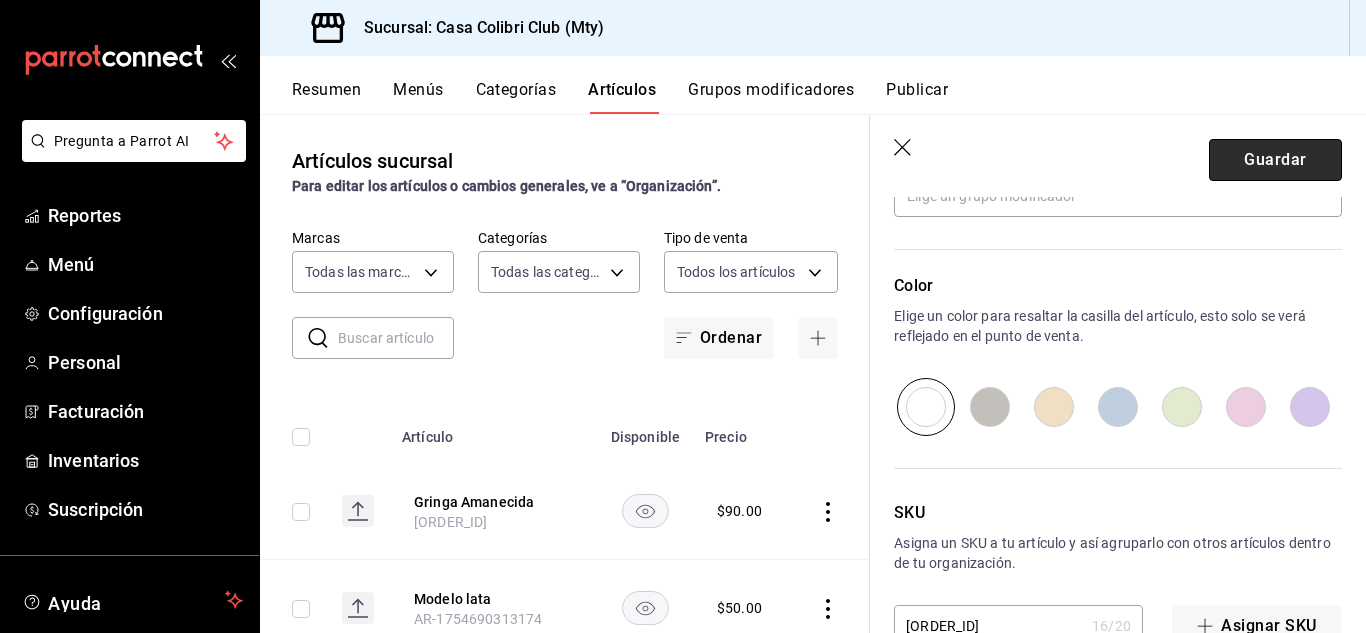 click on "Guardar" at bounding box center [1275, 160] 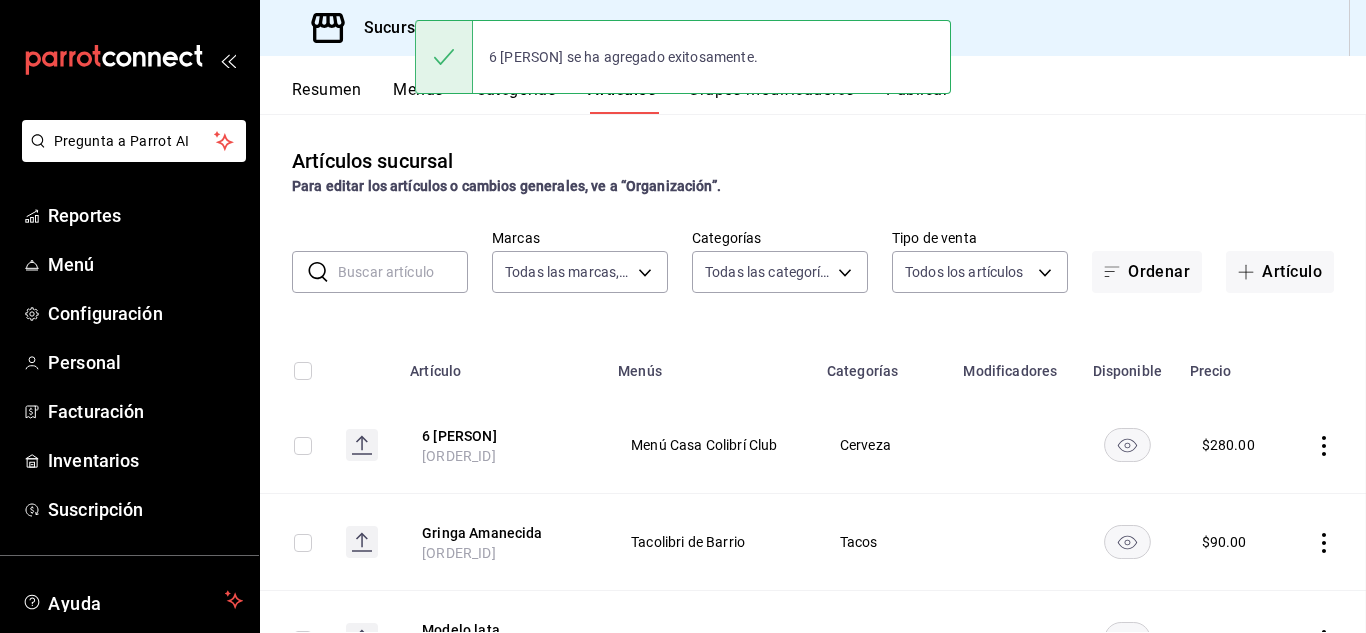 scroll, scrollTop: 0, scrollLeft: 0, axis: both 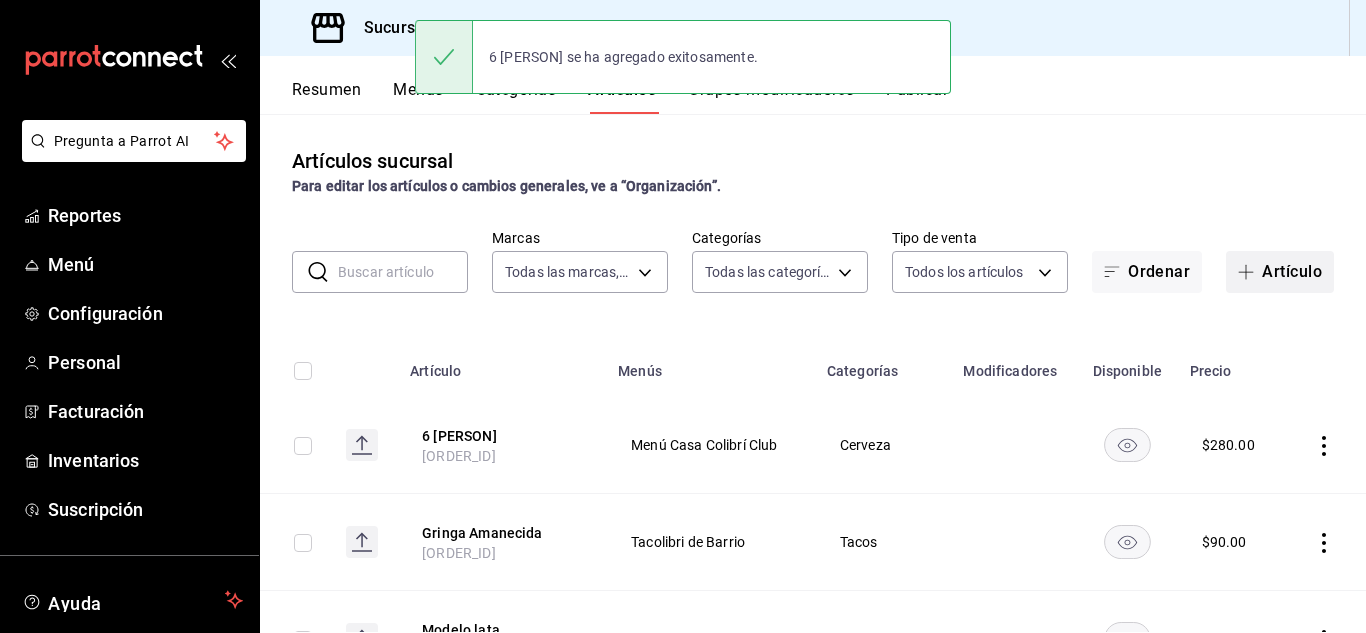 click on "Artículo" at bounding box center (1280, 272) 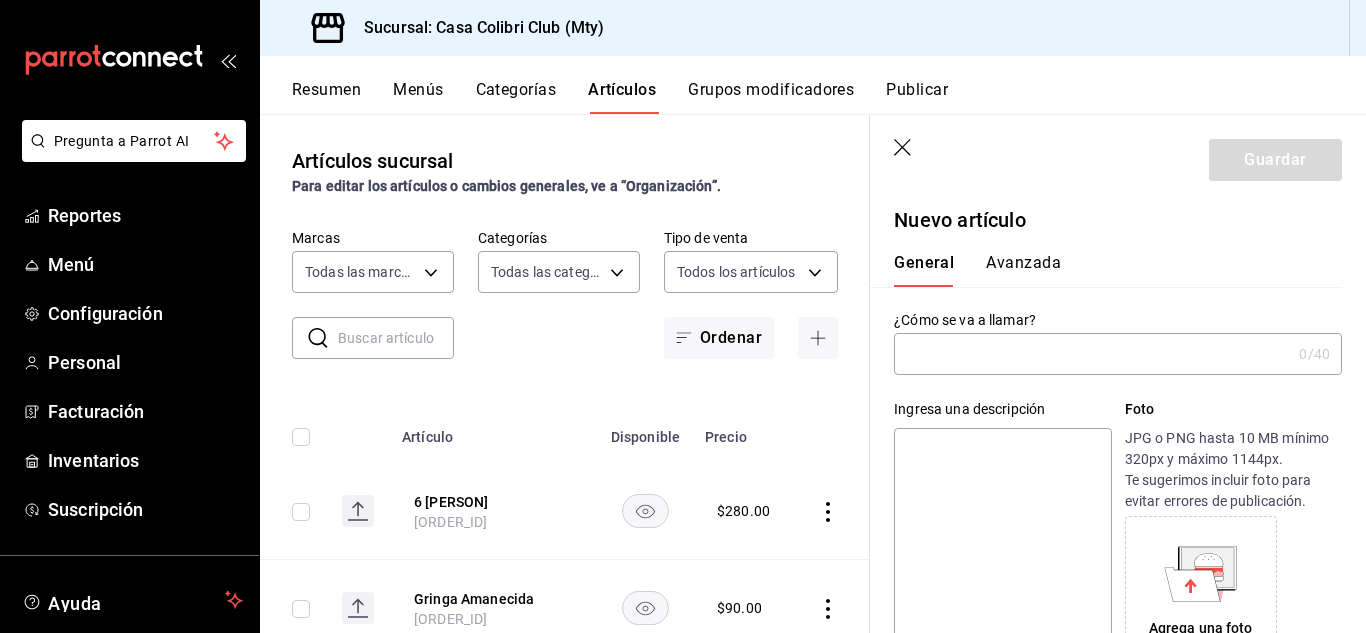 click at bounding box center [1092, 354] 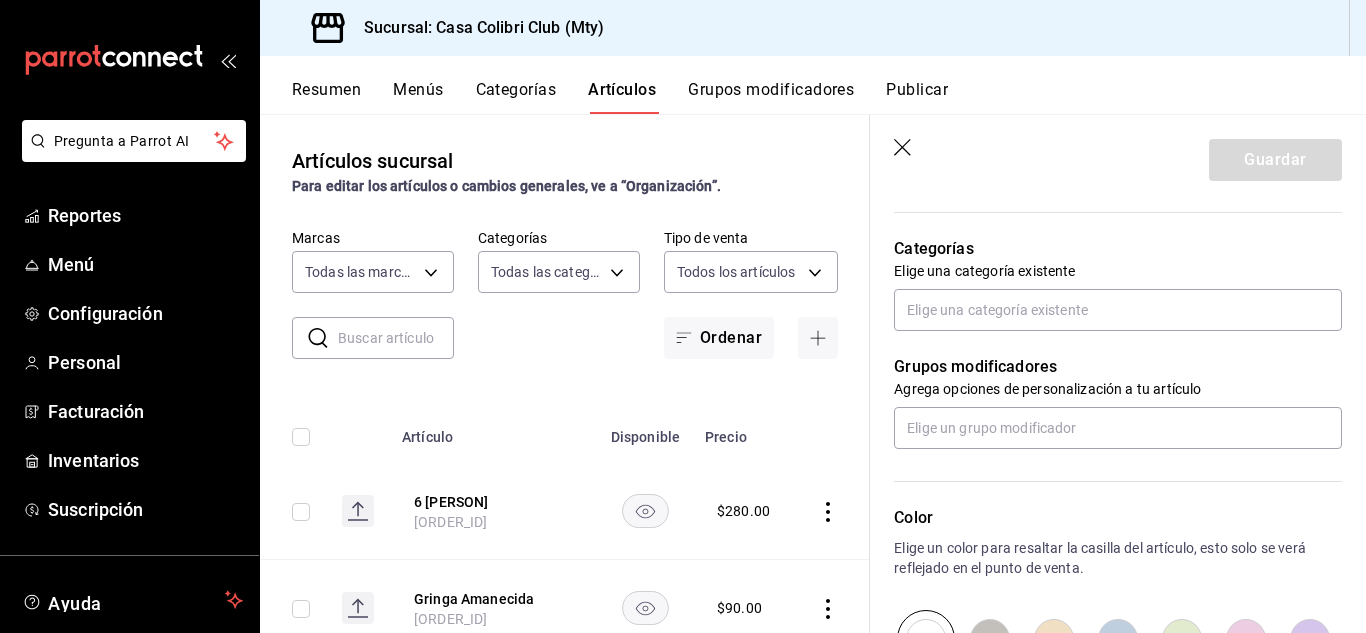 scroll, scrollTop: 686, scrollLeft: 0, axis: vertical 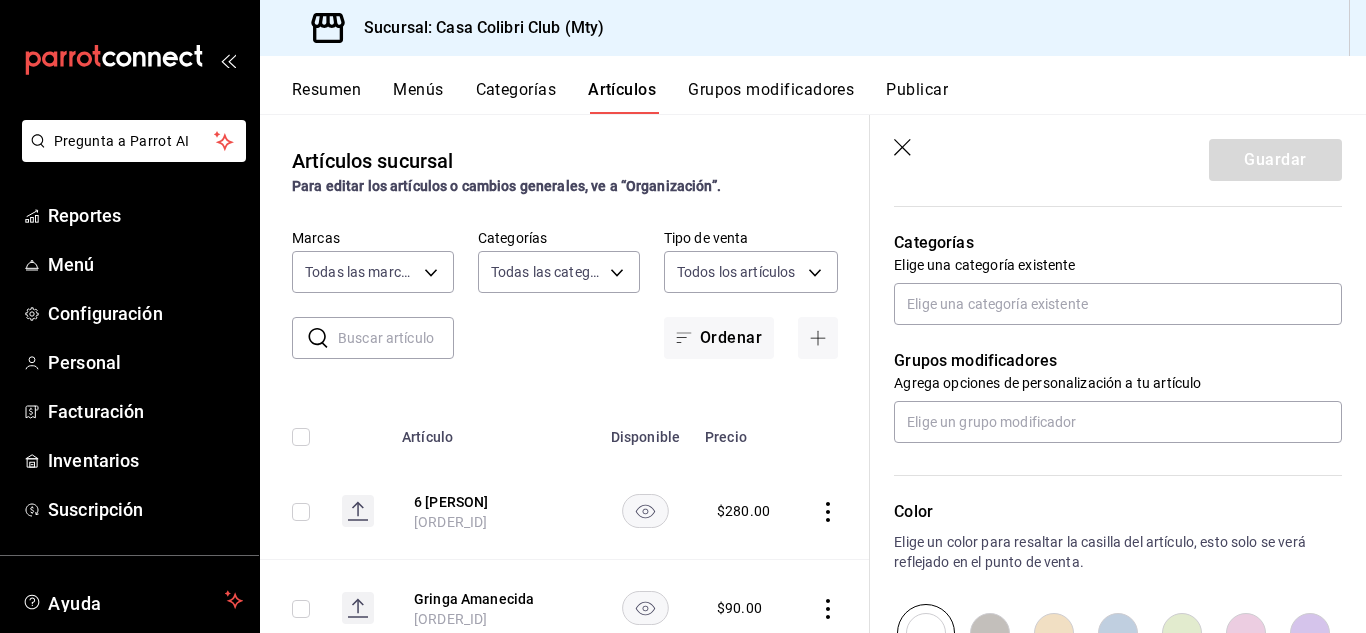 type on "6 Michelob" 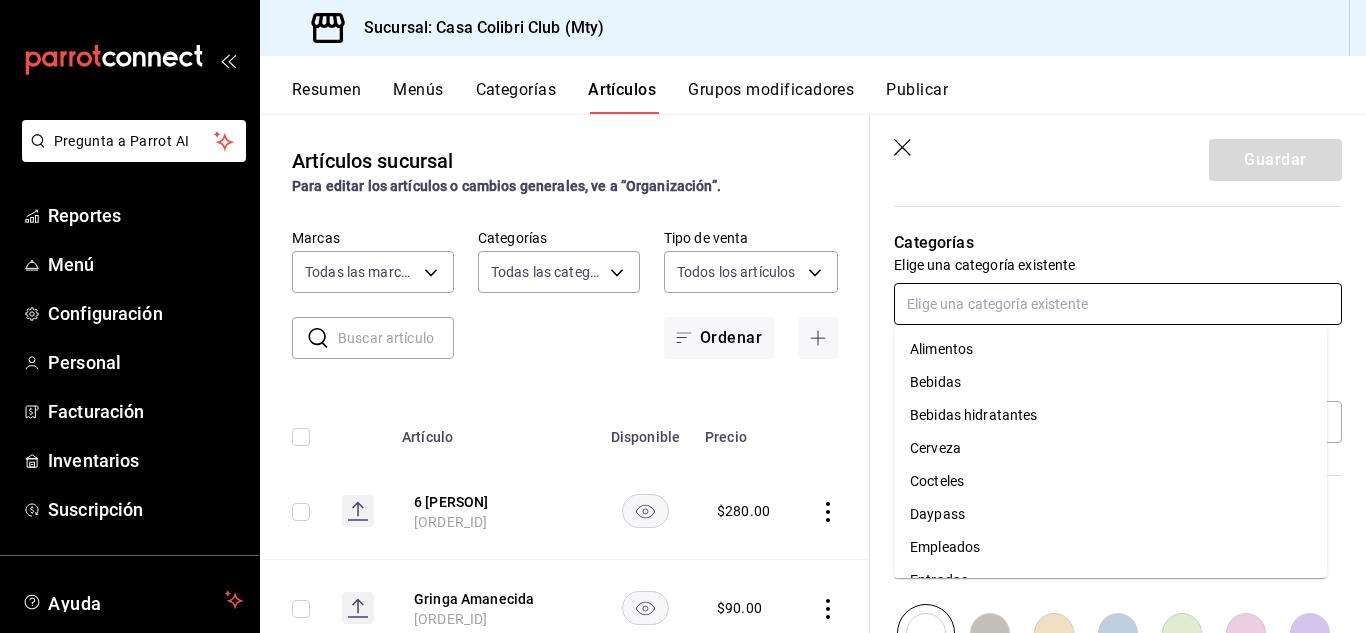 click at bounding box center (1118, 304) 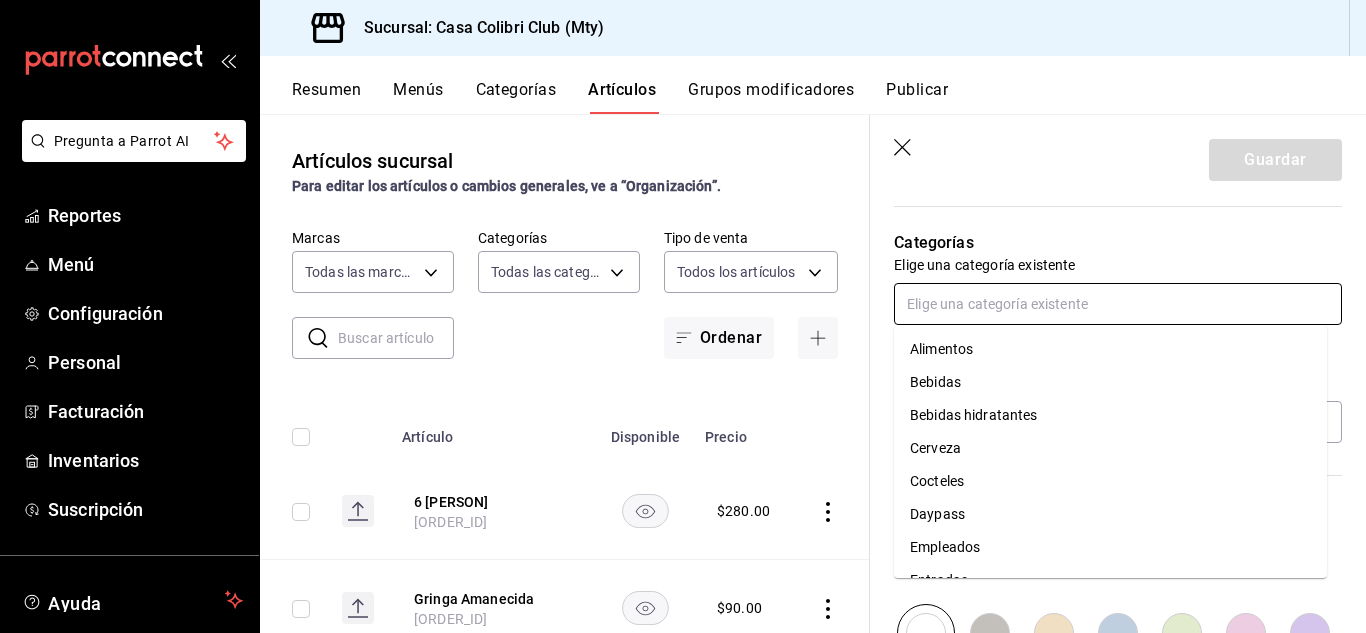 click on "Cerveza" at bounding box center (1110, 448) 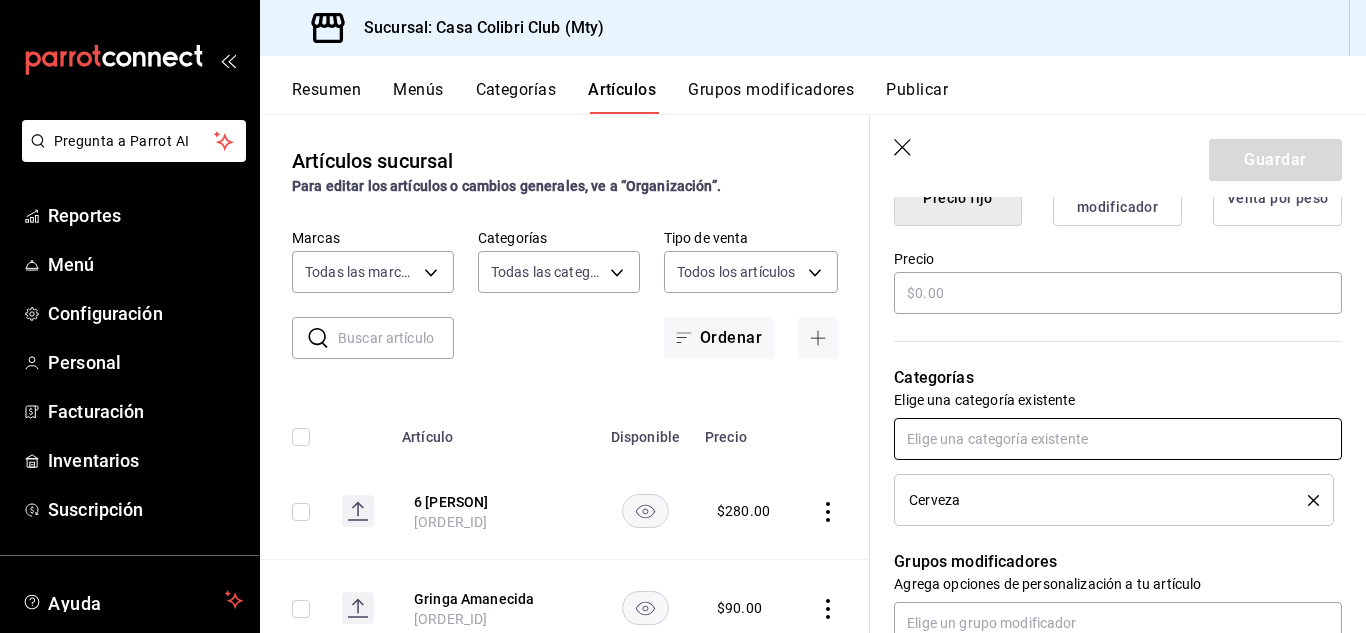 scroll, scrollTop: 545, scrollLeft: 0, axis: vertical 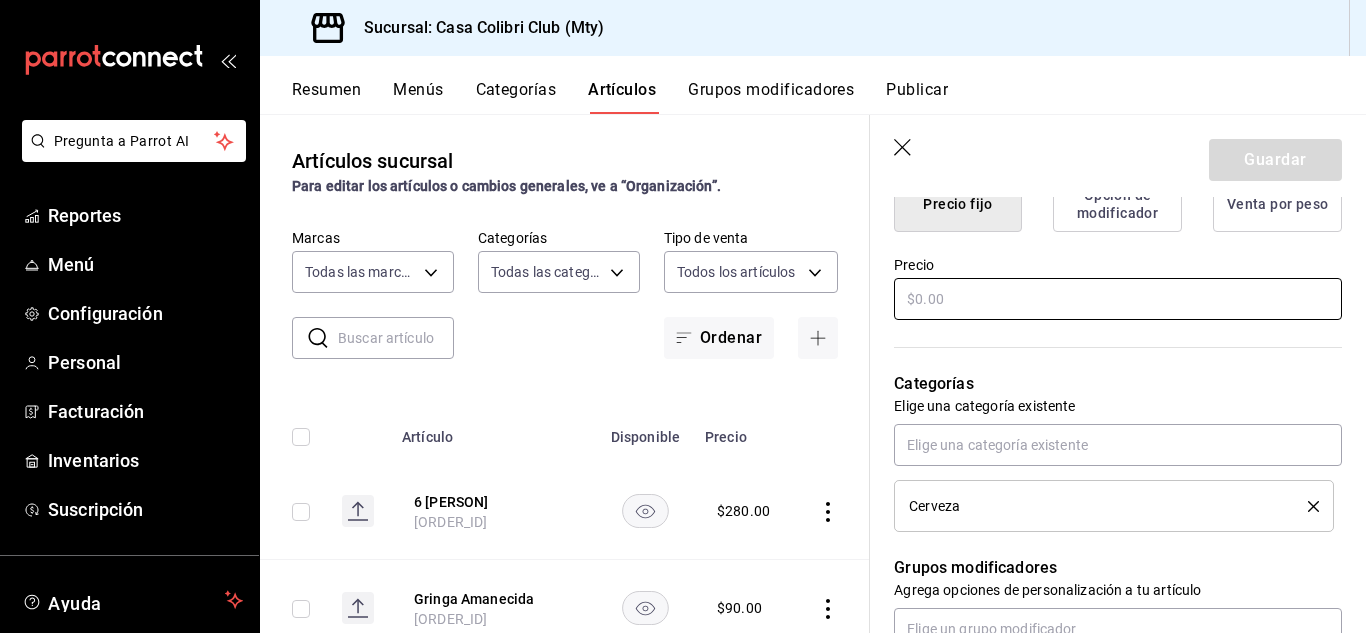 click at bounding box center [1118, 299] 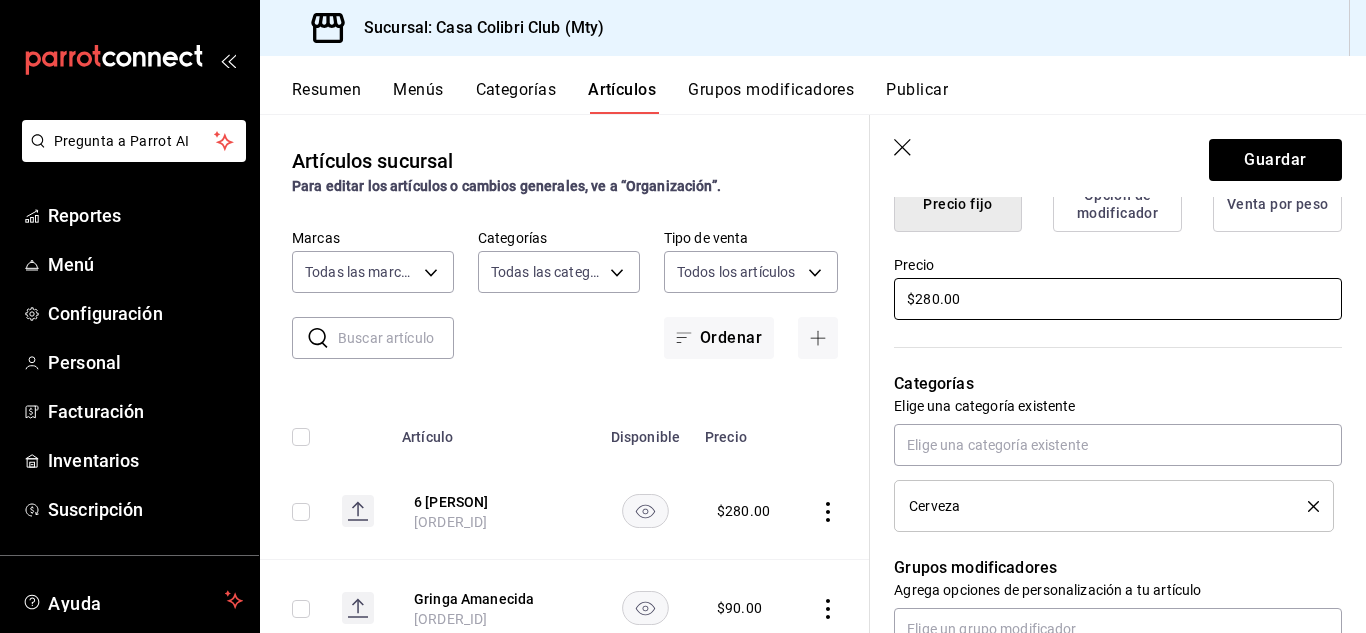 scroll, scrollTop: 1032, scrollLeft: 0, axis: vertical 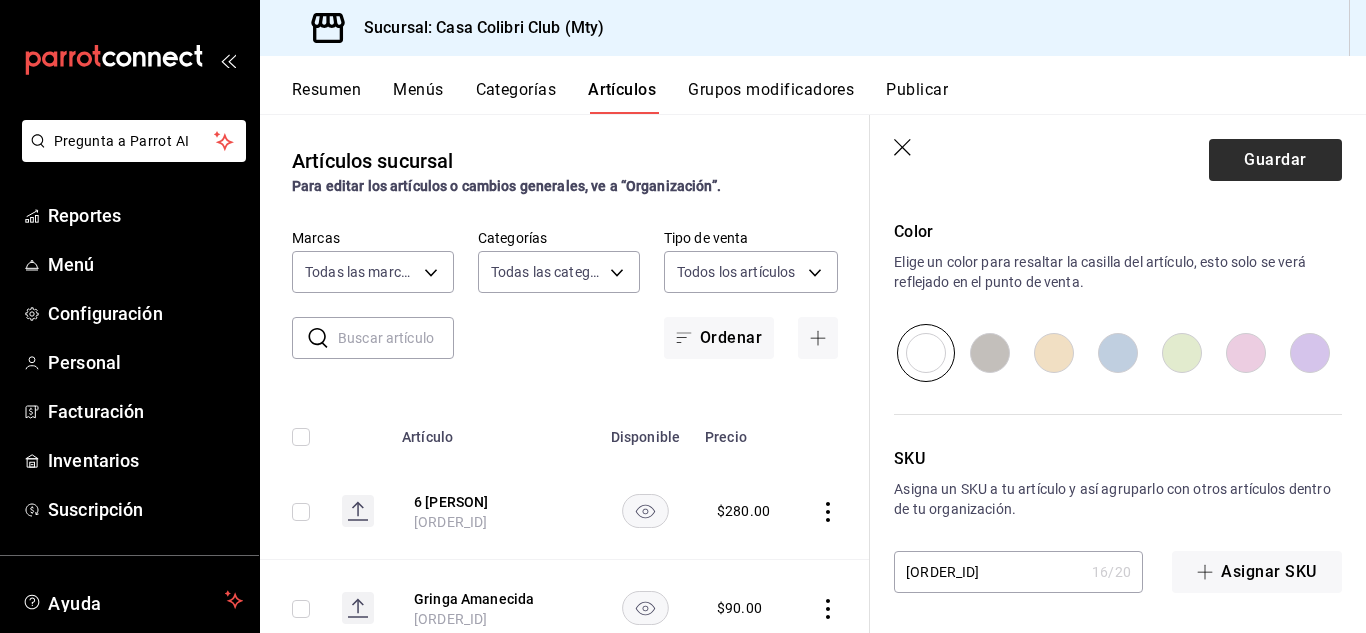 type on "$280.00" 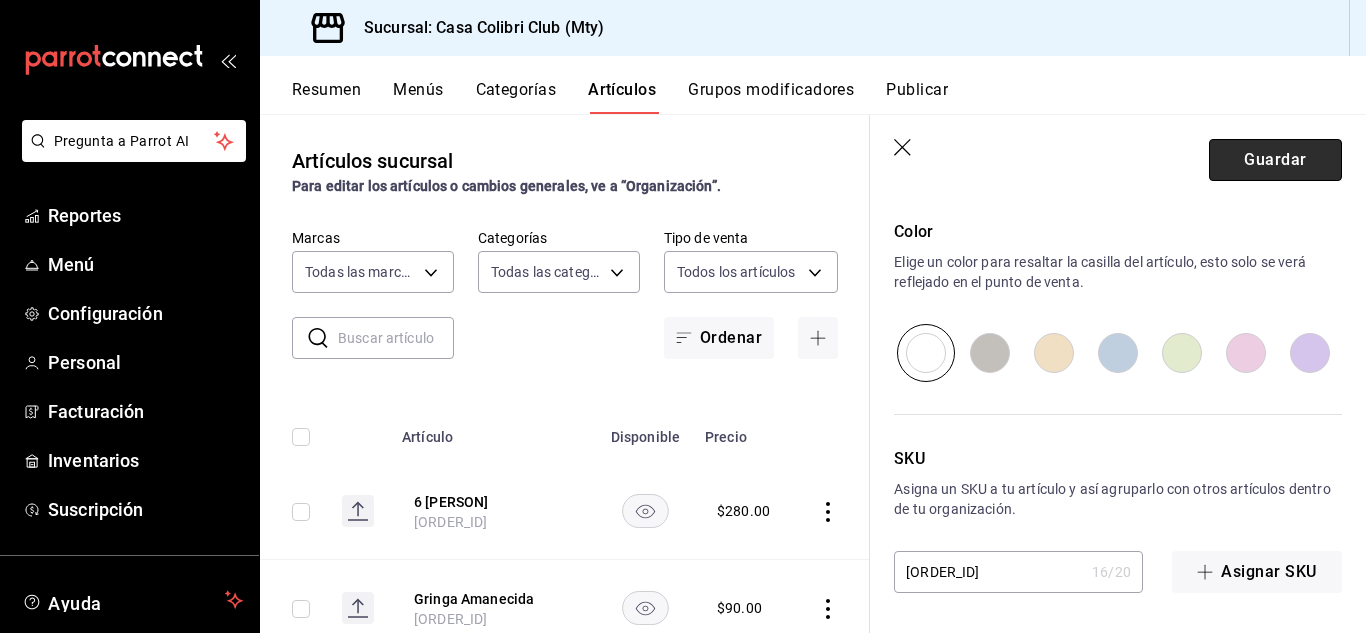 click on "Guardar" at bounding box center (1275, 160) 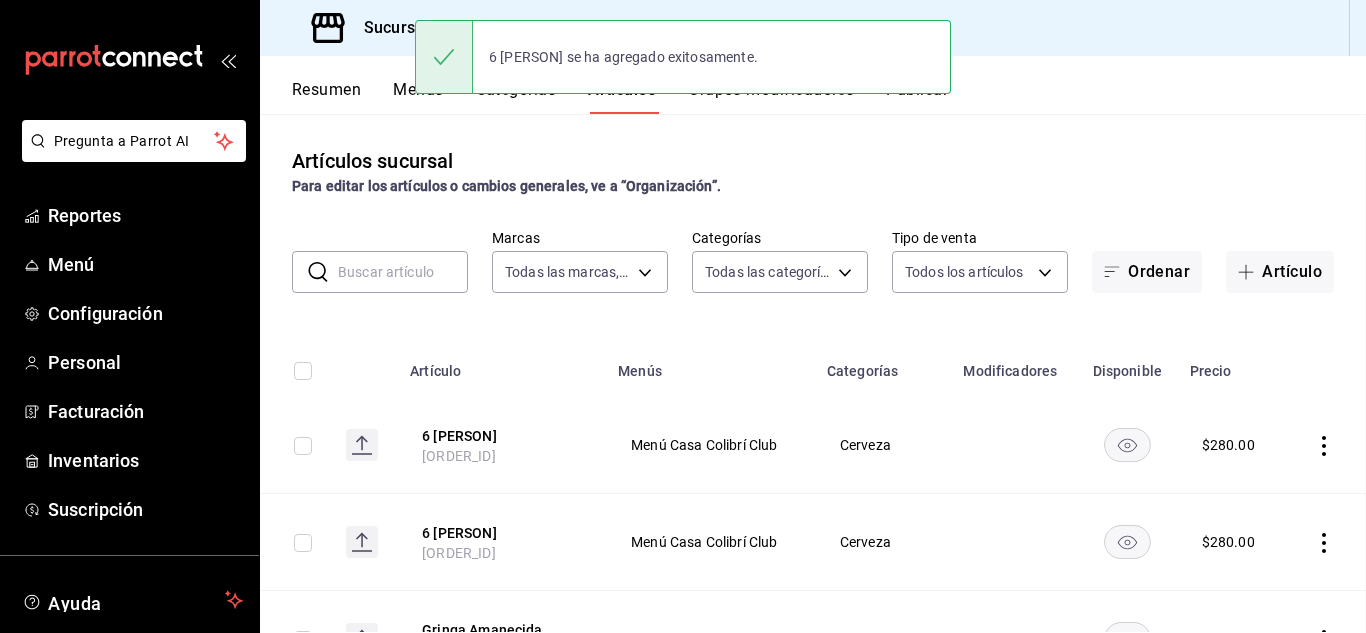scroll, scrollTop: 0, scrollLeft: 0, axis: both 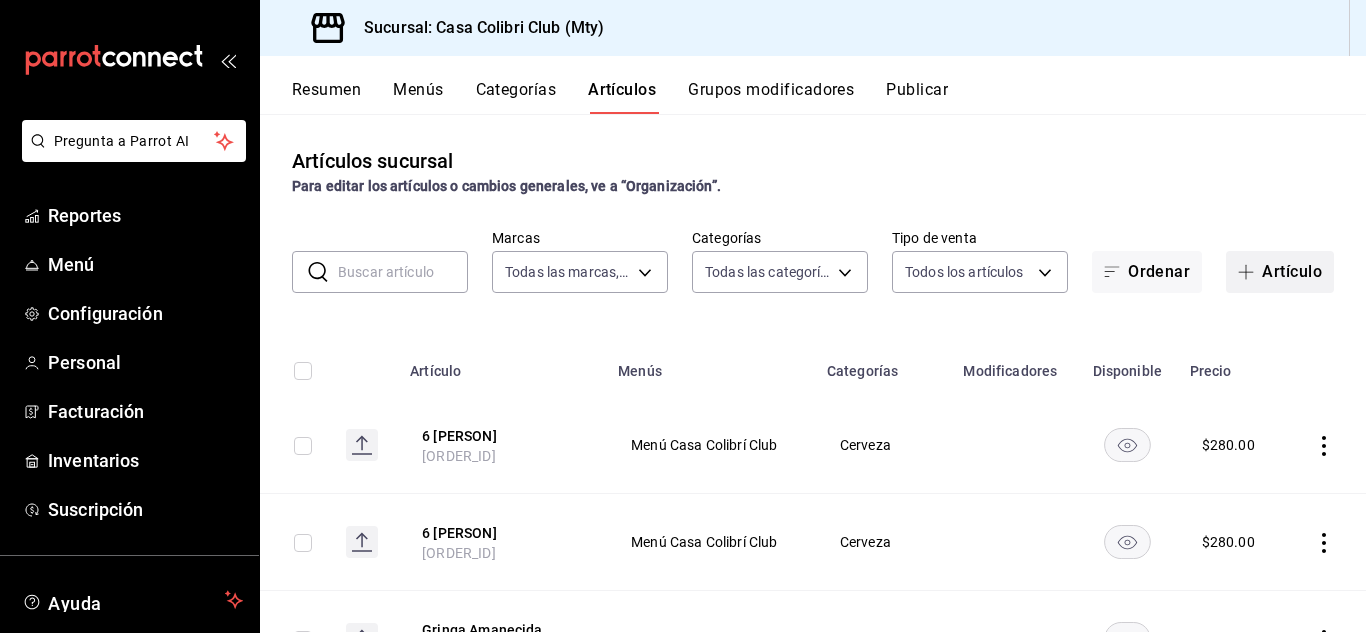 click on "Artículo" at bounding box center (1280, 272) 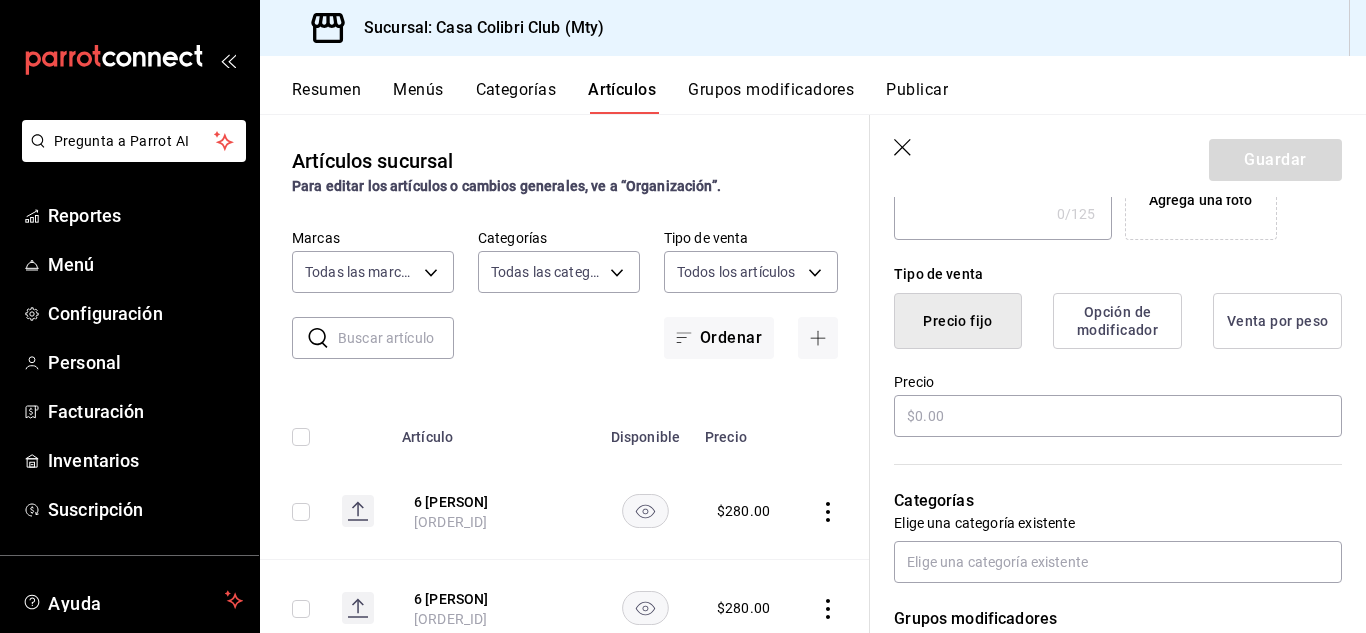 scroll, scrollTop: 689, scrollLeft: 0, axis: vertical 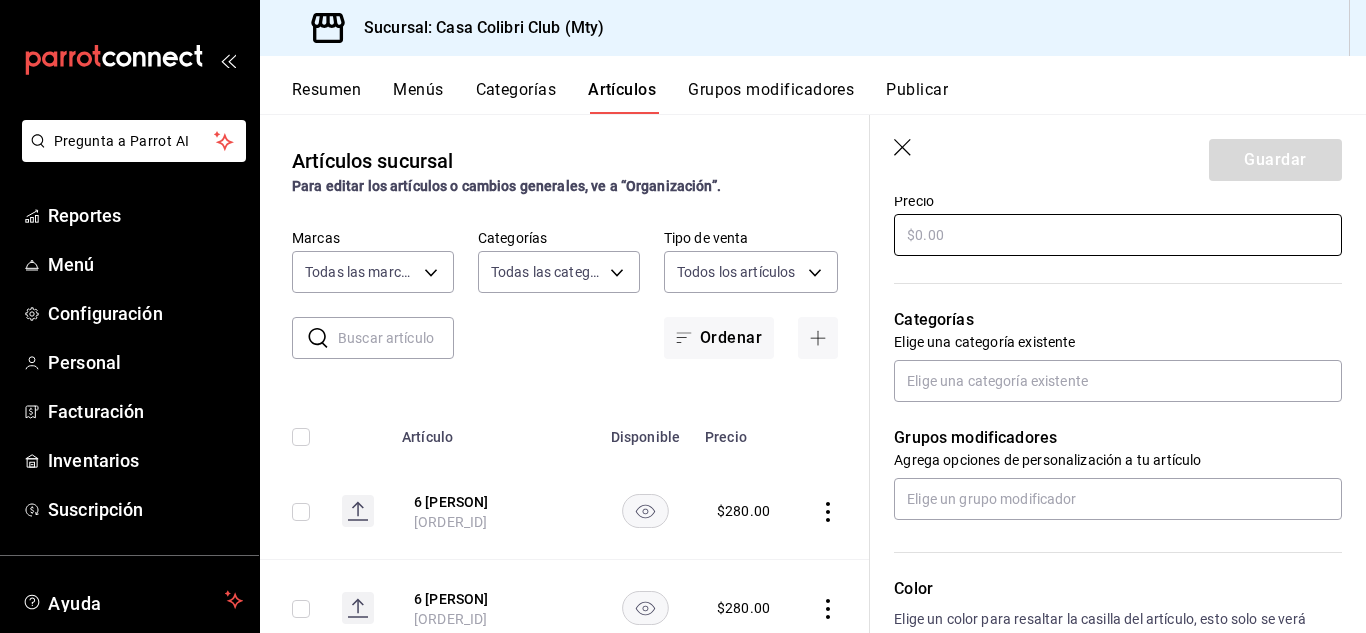 type on "6 Modelo" 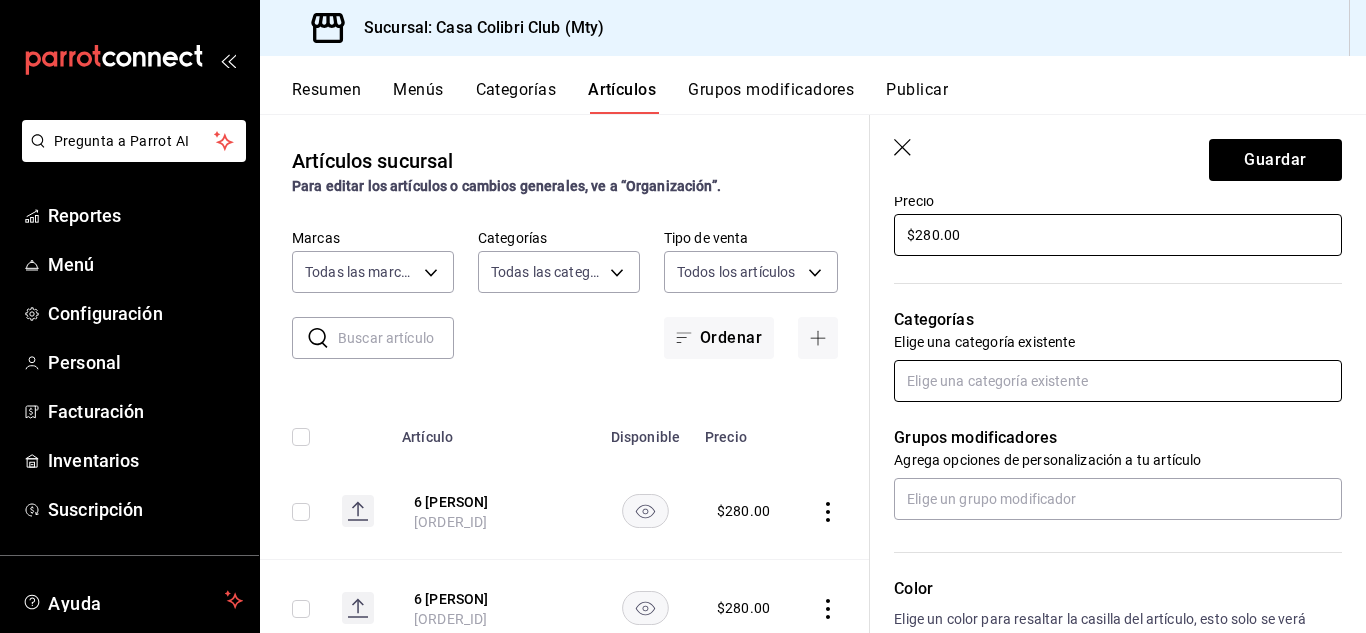 type on "$280.00" 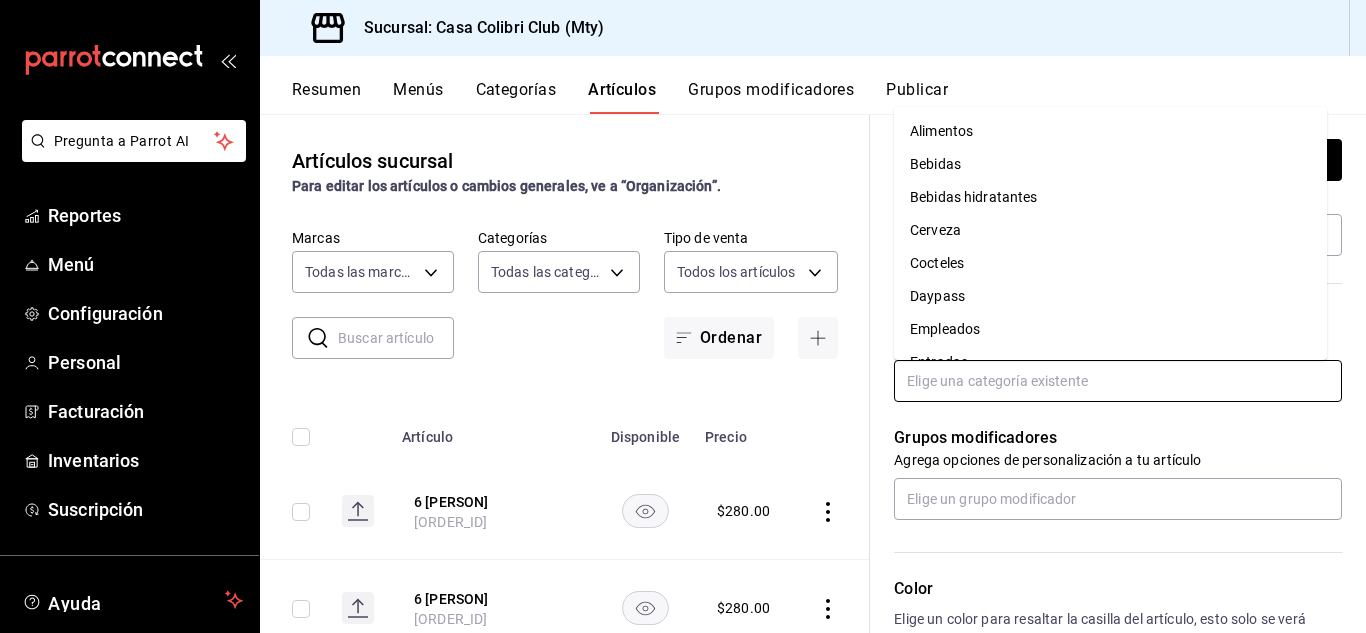 click at bounding box center (1118, 381) 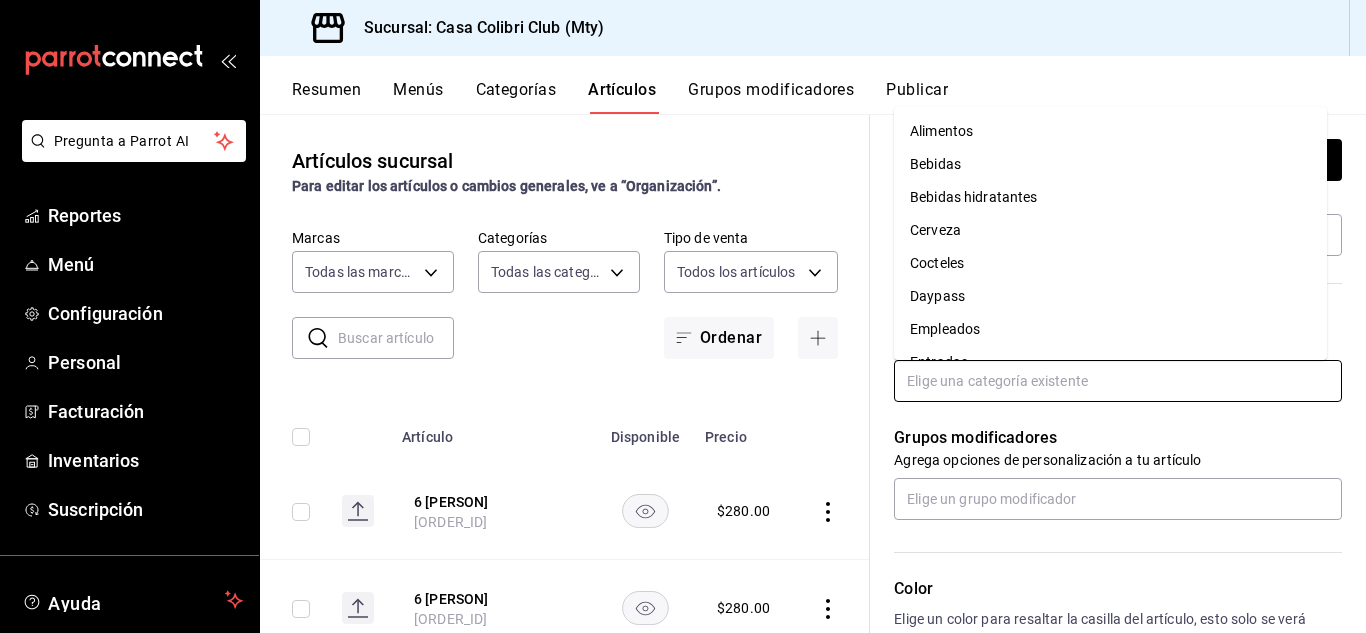 click on "Cerveza" at bounding box center (1110, 230) 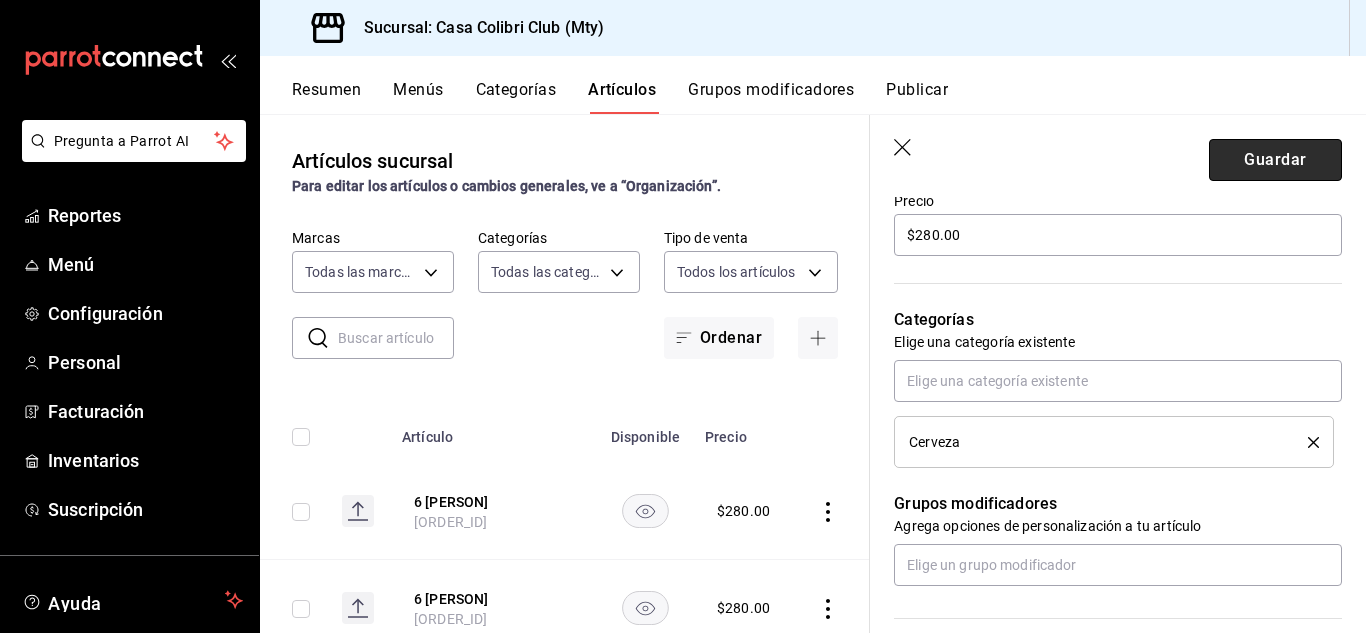 click on "Guardar" at bounding box center (1275, 160) 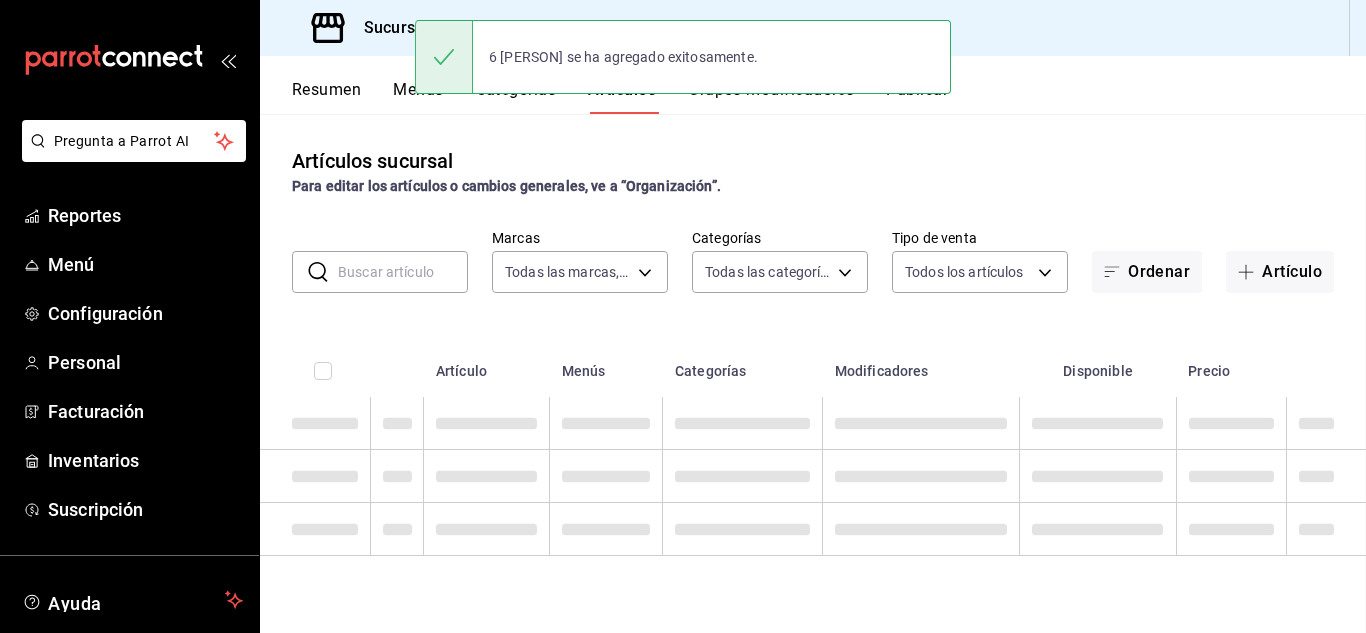 scroll, scrollTop: 0, scrollLeft: 0, axis: both 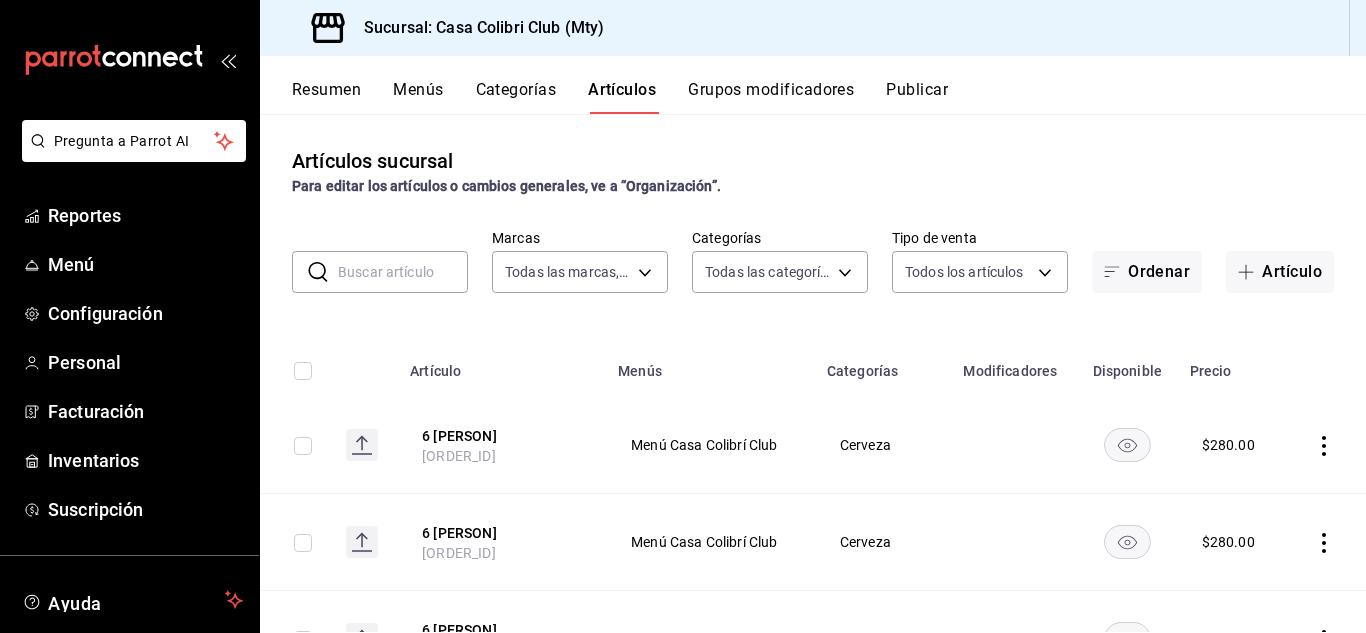 click on "Categorías" at bounding box center (516, 97) 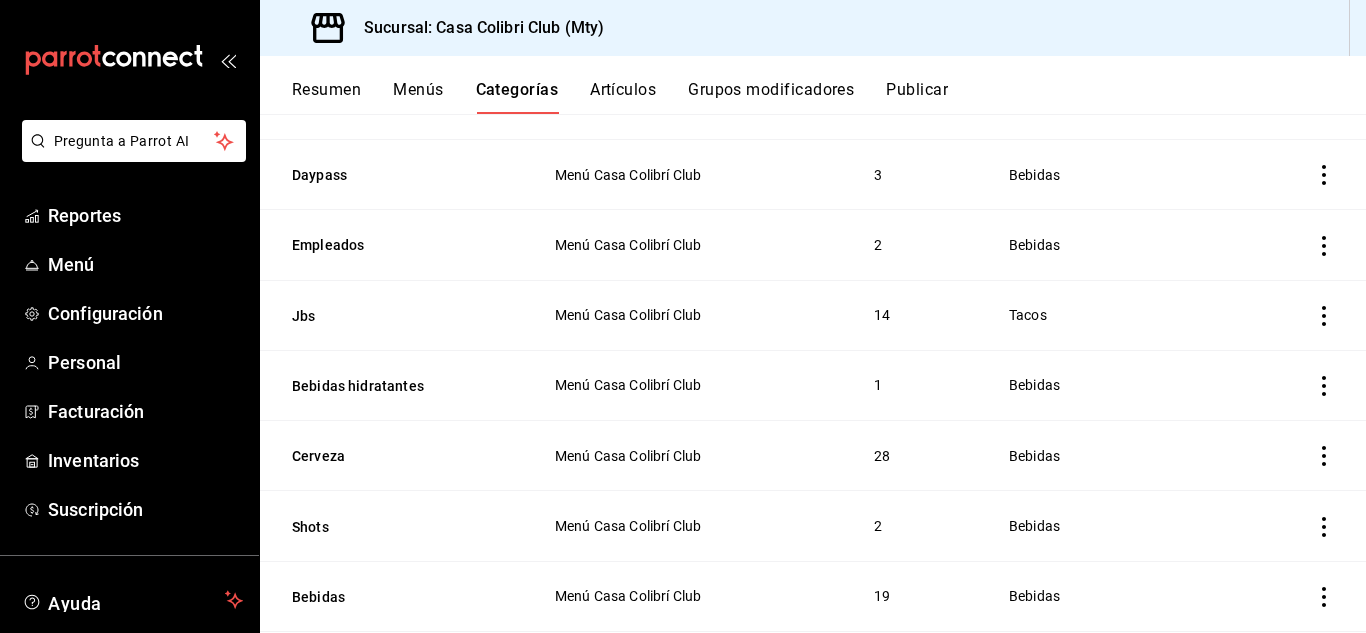 scroll, scrollTop: 561, scrollLeft: 0, axis: vertical 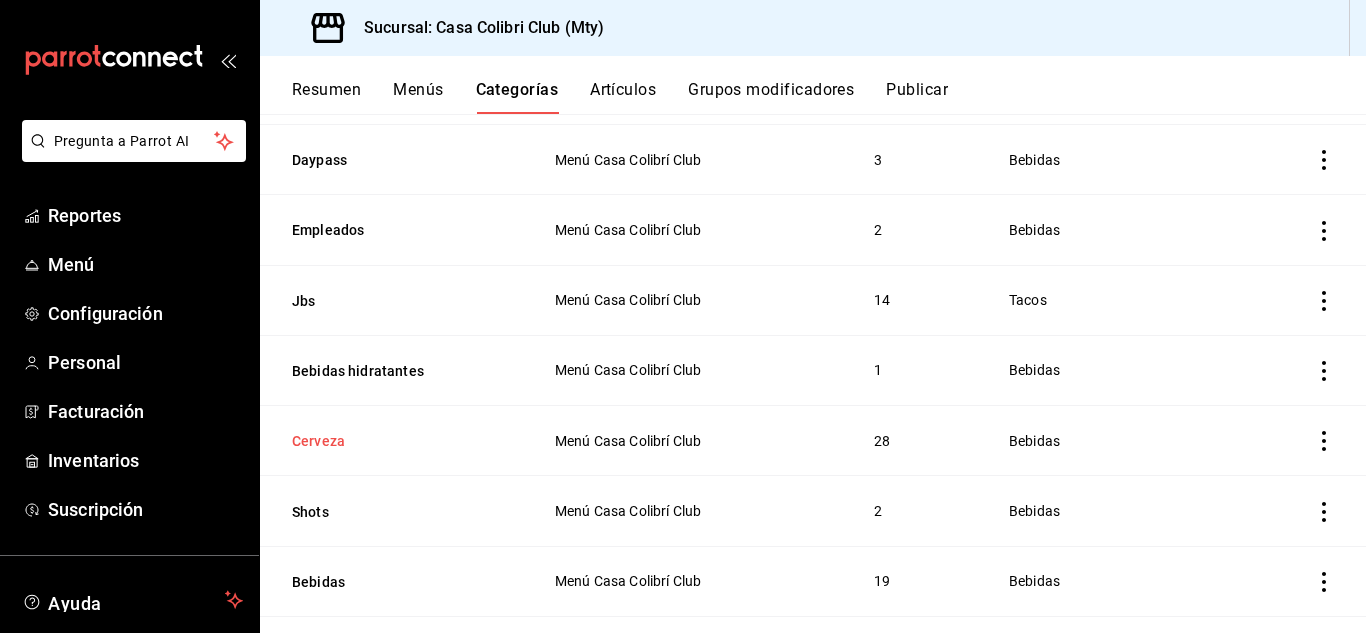 click on "Cerveza" at bounding box center [392, 441] 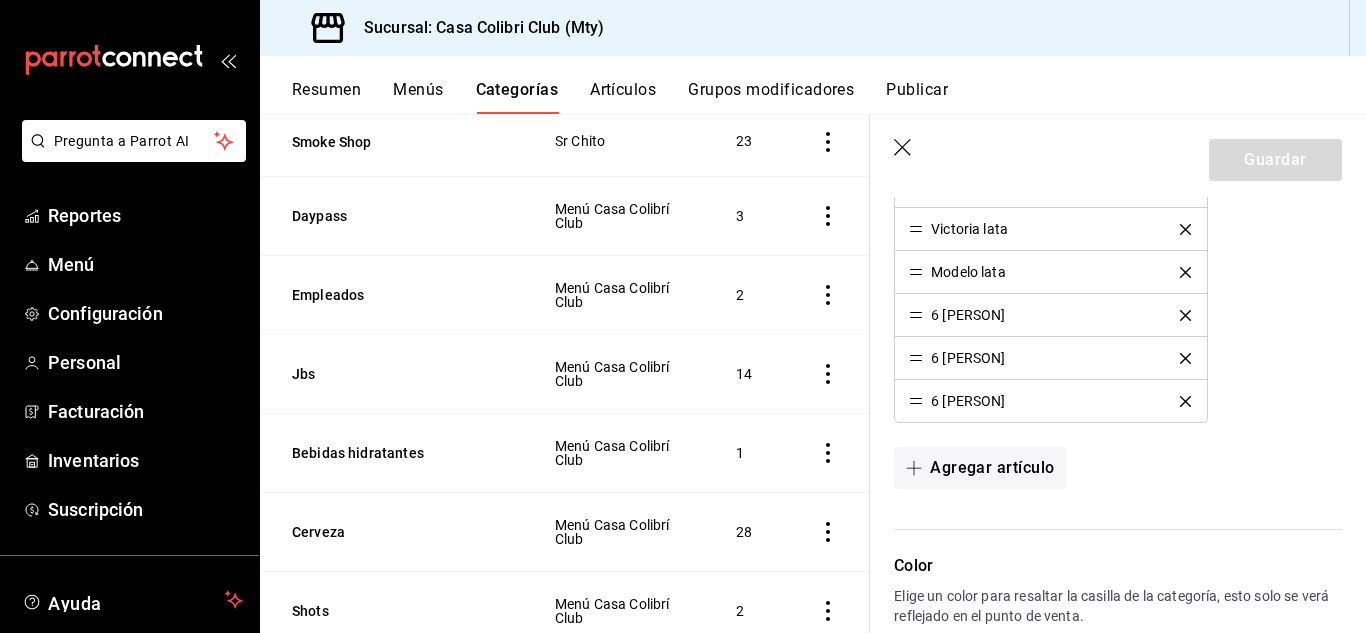 scroll, scrollTop: 1629, scrollLeft: 0, axis: vertical 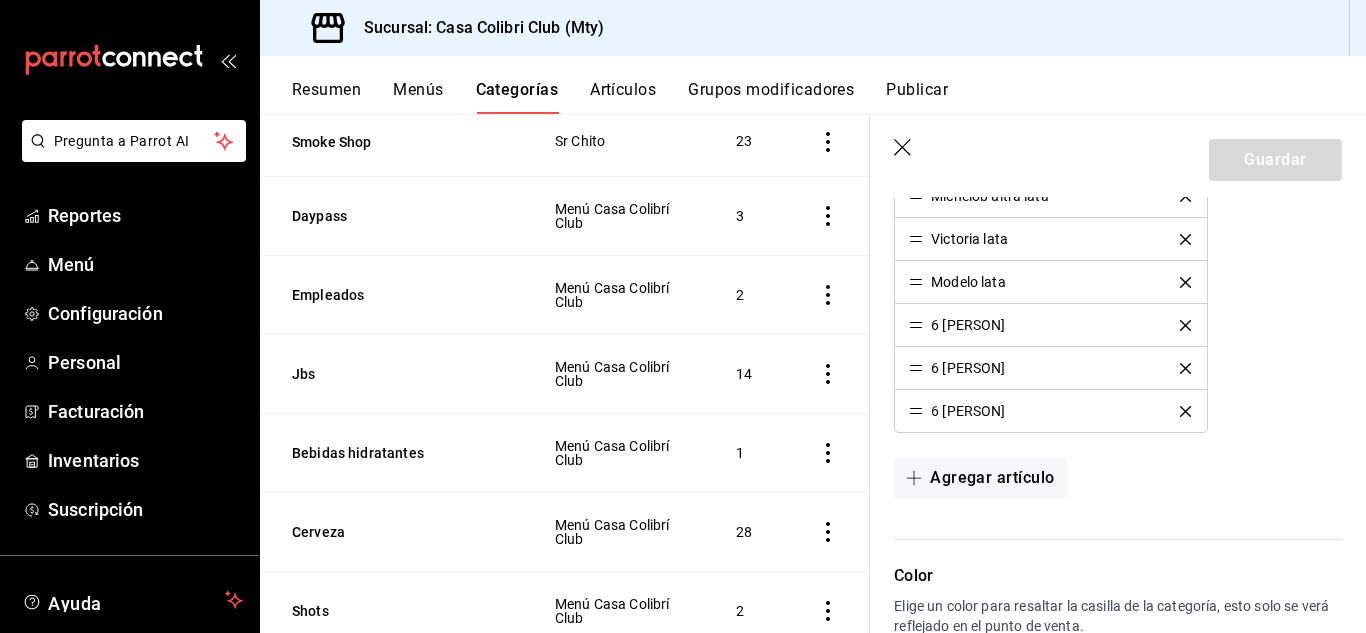 click on "Resumen" at bounding box center (326, 97) 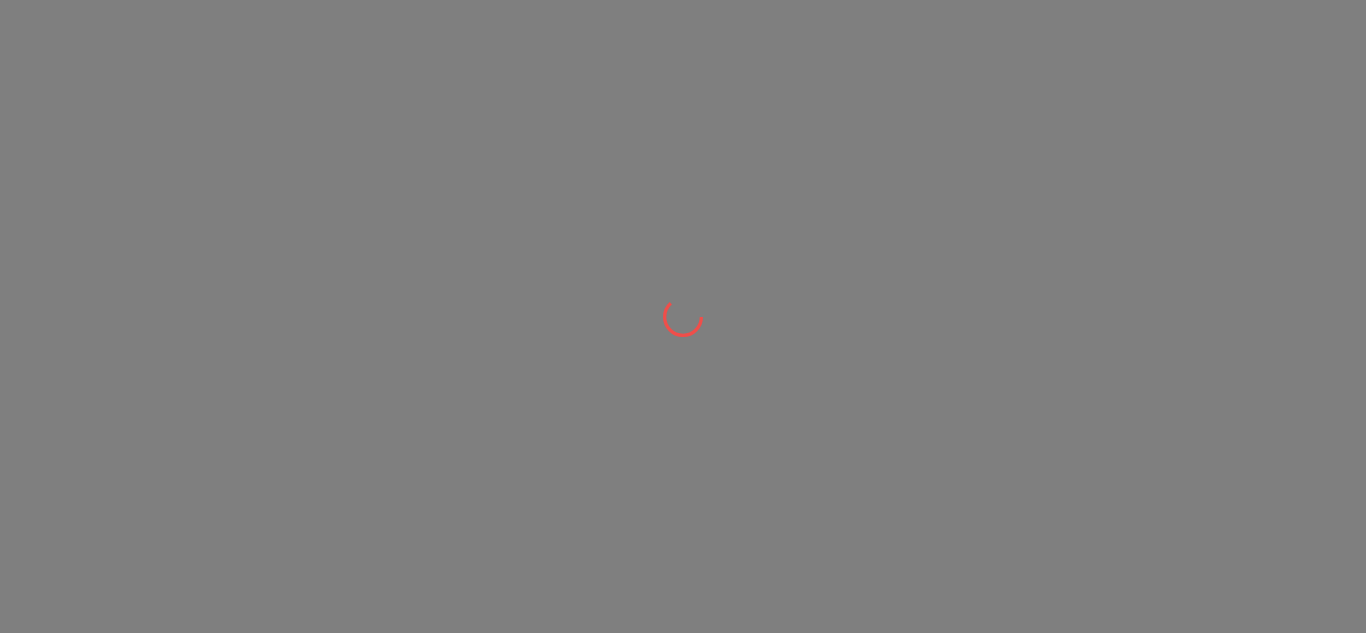 scroll, scrollTop: 0, scrollLeft: 0, axis: both 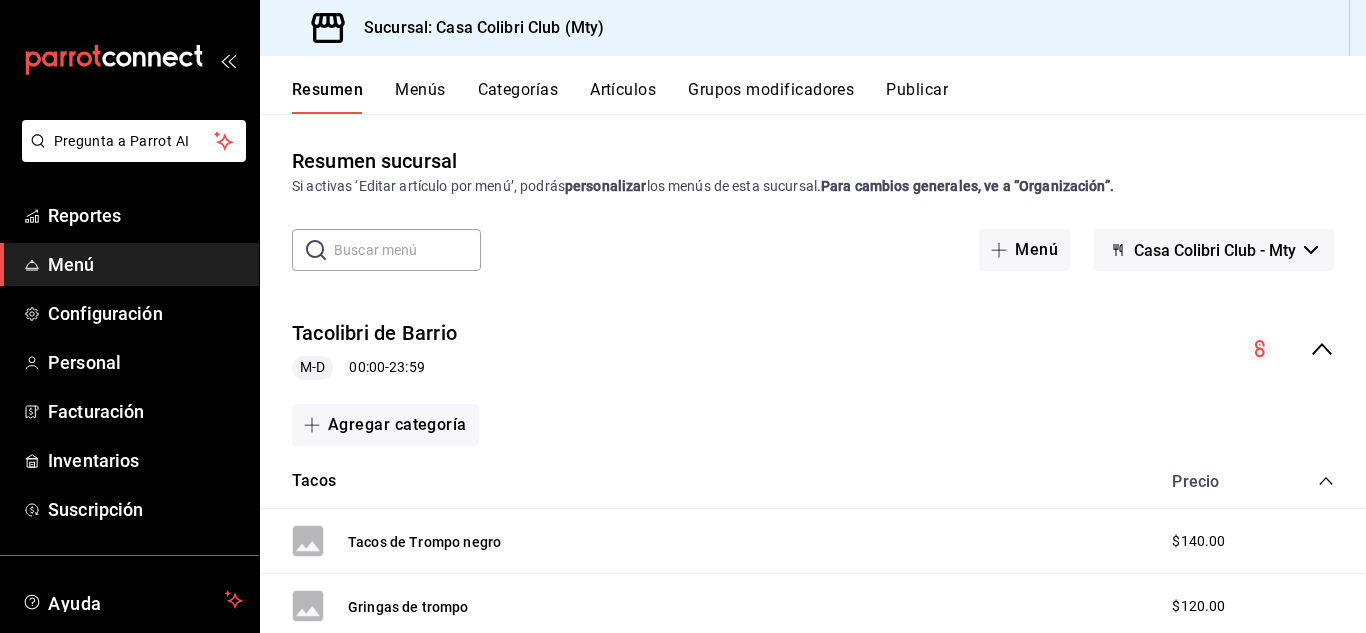 click on "Artículos" at bounding box center [623, 97] 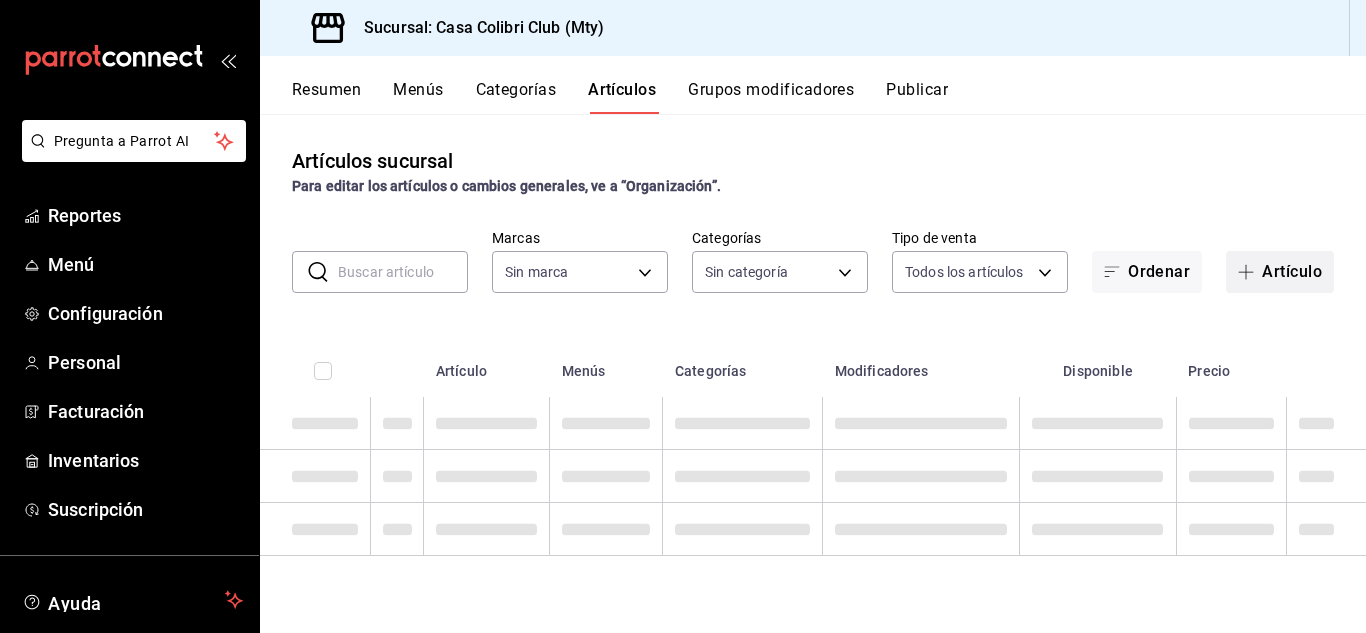 type on "51376f23-c189-4798-a143-22766f9dfc19" 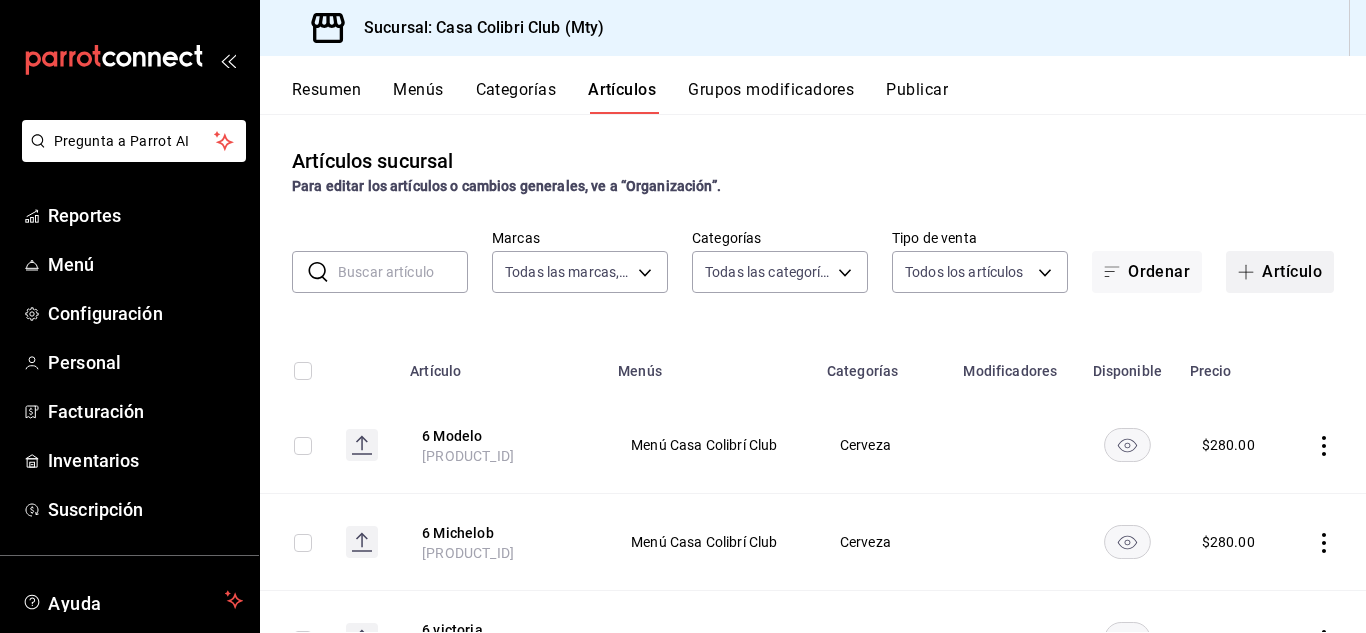 type on "d9c7a848-6a39-49e9-a245-e7d19dcca844,bf07a195-ba52-4a35-bb00-dddd6b084f6a,cd88270c-f133-46b7-930b-c78f5f4bd9da,41a3b1dc-a3a6-445d-b566-c1e1dbc60d8d,38537ca7-404c-418d-98ca-e8a873917bc1,d1d633c9-df15-42be-bb61-78658066a055,e71d3167-e3c5-4d95-b856-eef47bf27c58,3de62c1e-5b6e-46e6-80d0-b7bff459e0e3,dd177d6d-ec88-49e5-9bf4-e2bbb2486179,f309c771-a94e-41ff-9c79-7d433e1d8d10,2e9c1020-a5d5-4c8c-b8e6-404826cbe24c,1e2dd578-d1b5-4b7b-8161-45d9e68f5ad0,332de00d-6cc1-4993-95d6-031866da27ec,0af920ca-51bf-4ea1-89a4-1aeffaa14358,2c95d823-cb87-4f43-ad2a-43c64467275f,331a05e4-4190-43fc-97d3-d90d8efc3d55,4dca4c11-9297-4b88-992e-0b23feefc9fb" 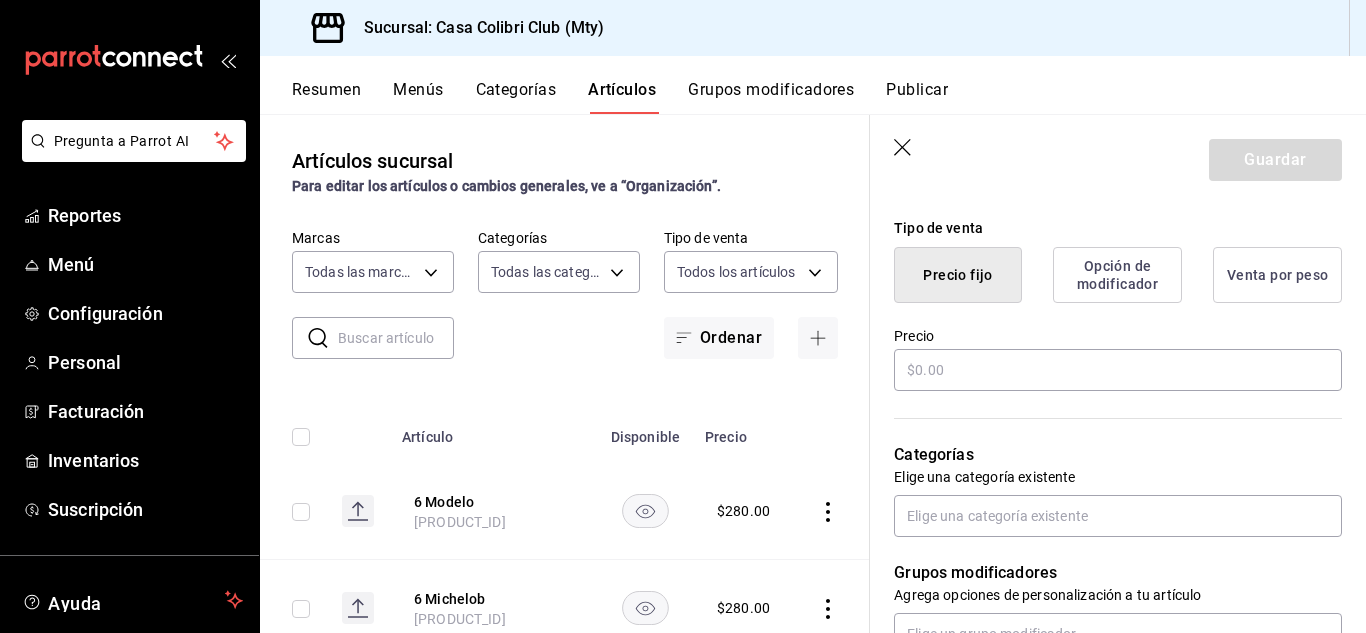 scroll, scrollTop: 480, scrollLeft: 0, axis: vertical 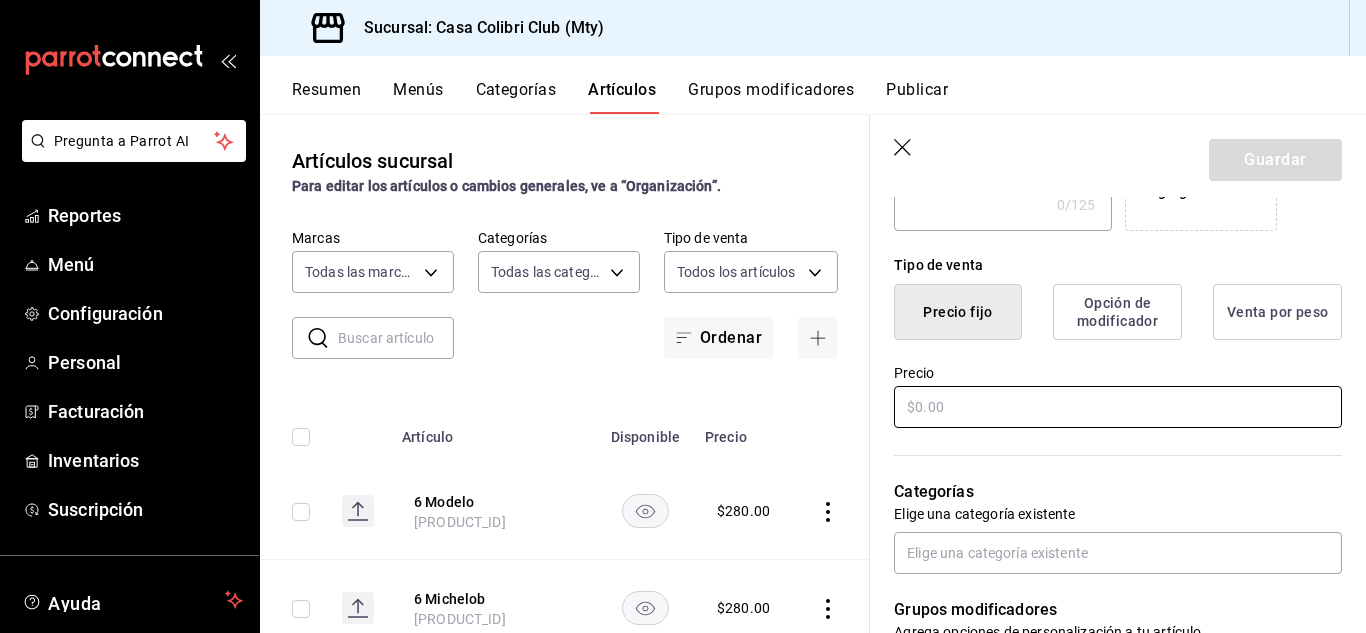 type on "Pizza Black Trompo" 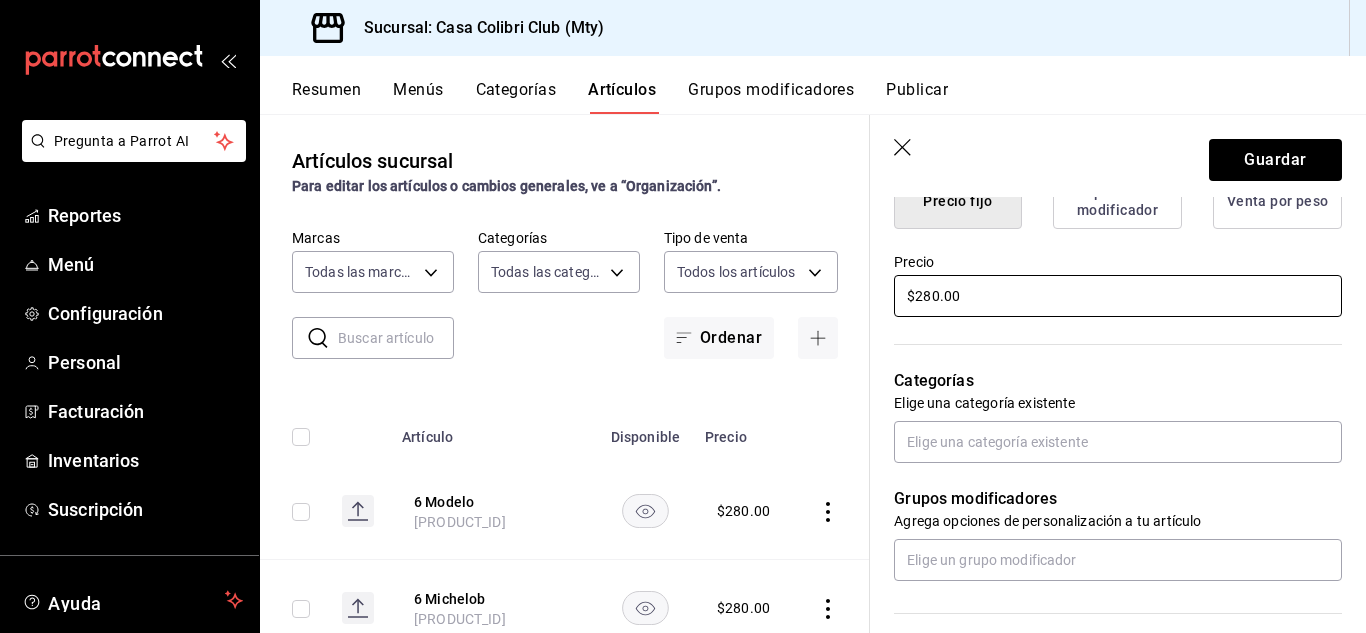 scroll, scrollTop: 637, scrollLeft: 0, axis: vertical 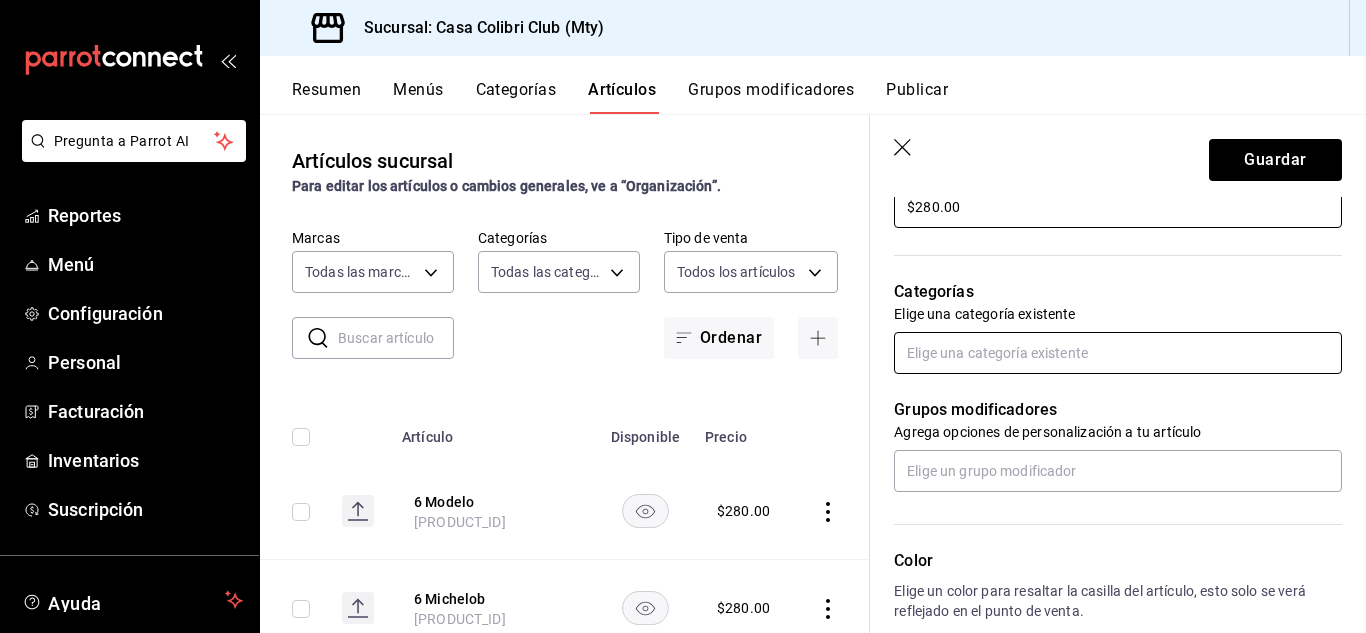 type on "$280.00" 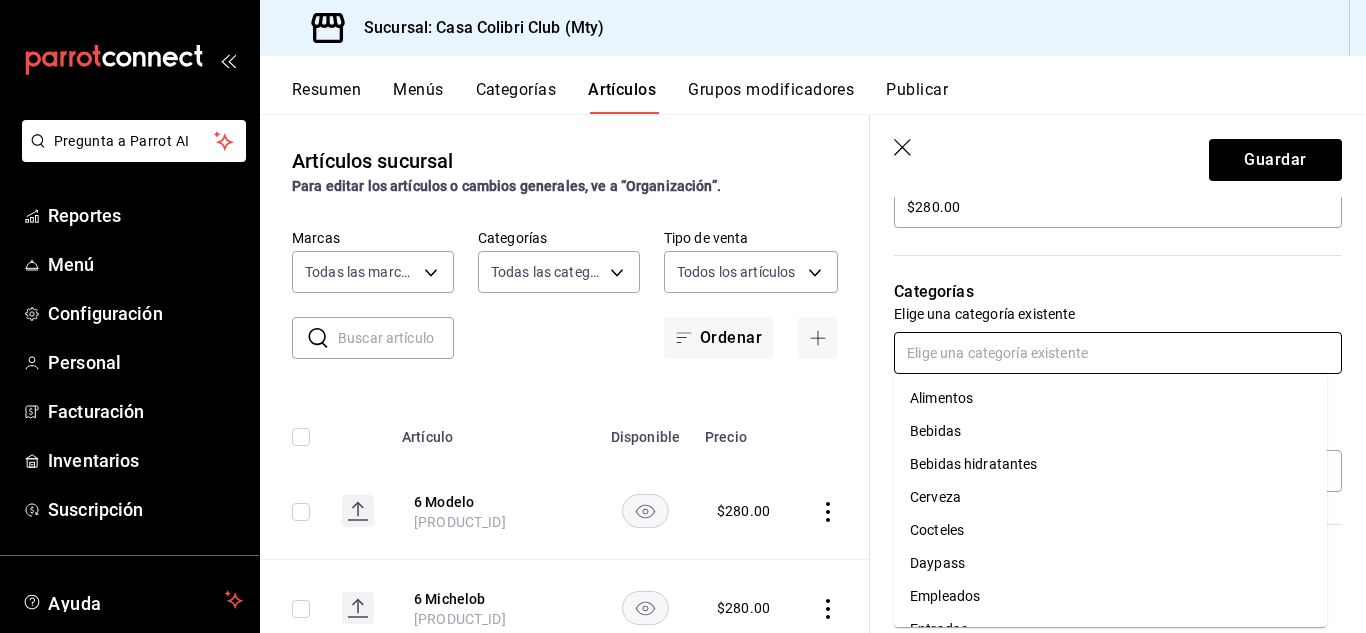 click at bounding box center [1118, 353] 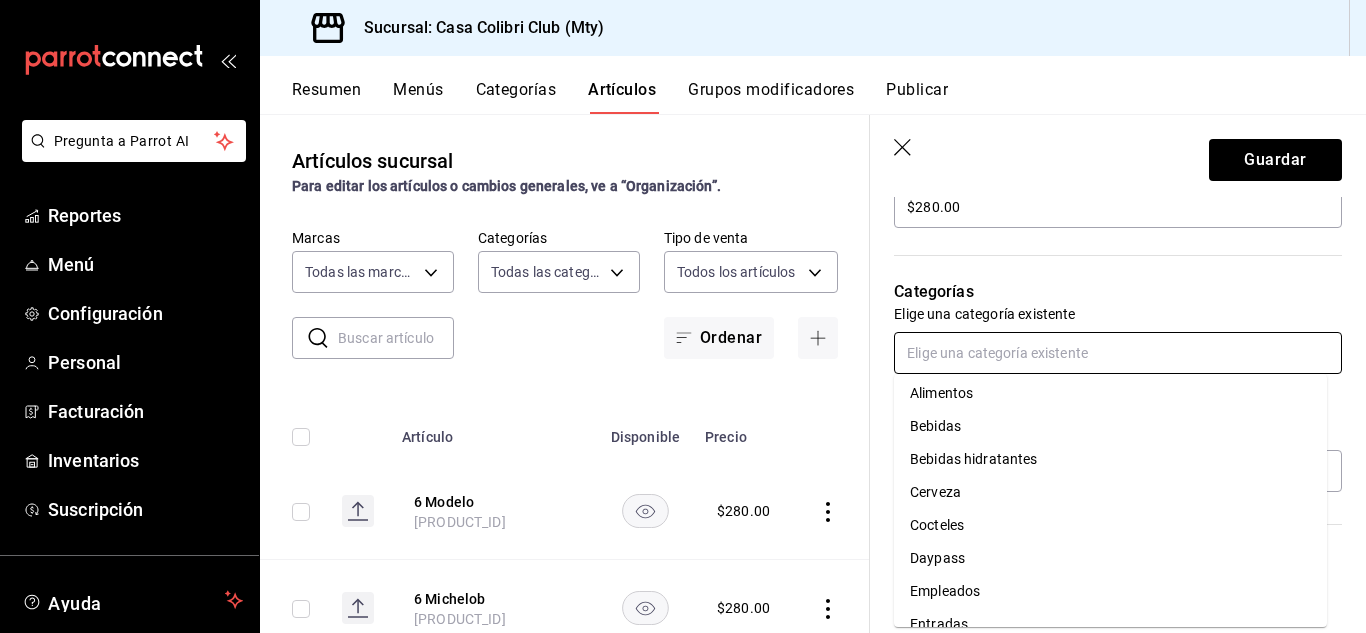 scroll, scrollTop: 0, scrollLeft: 0, axis: both 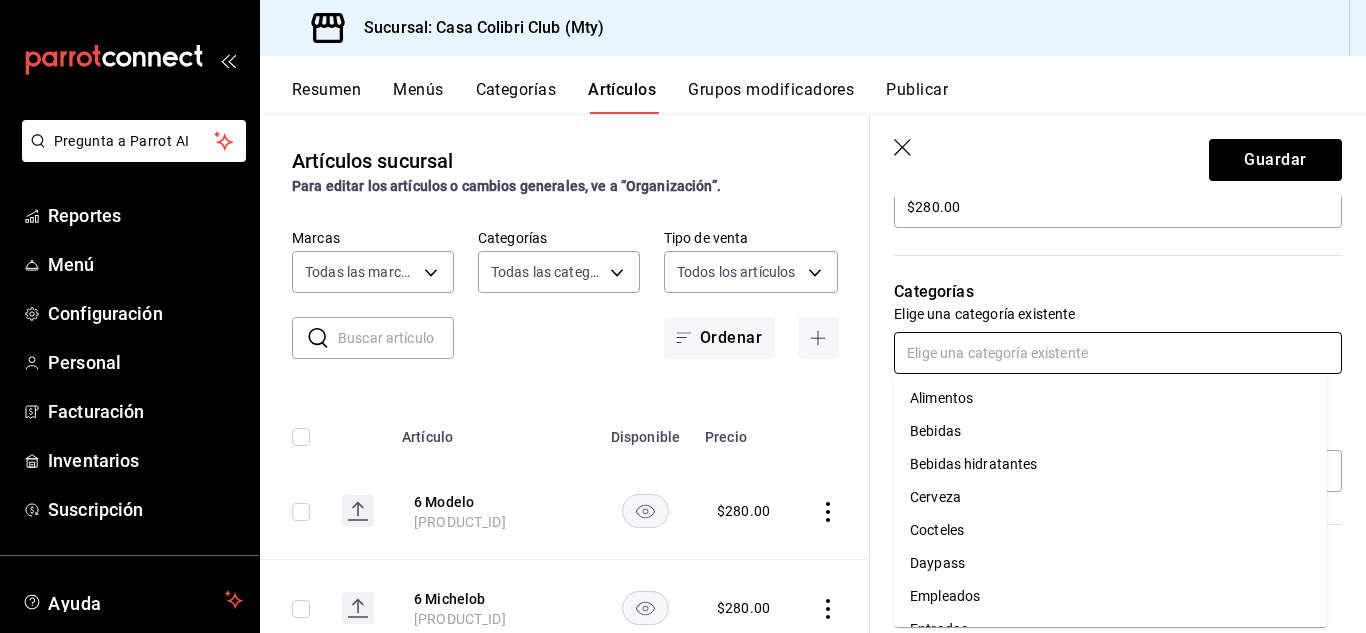 click on "Alimentos" at bounding box center [1110, 398] 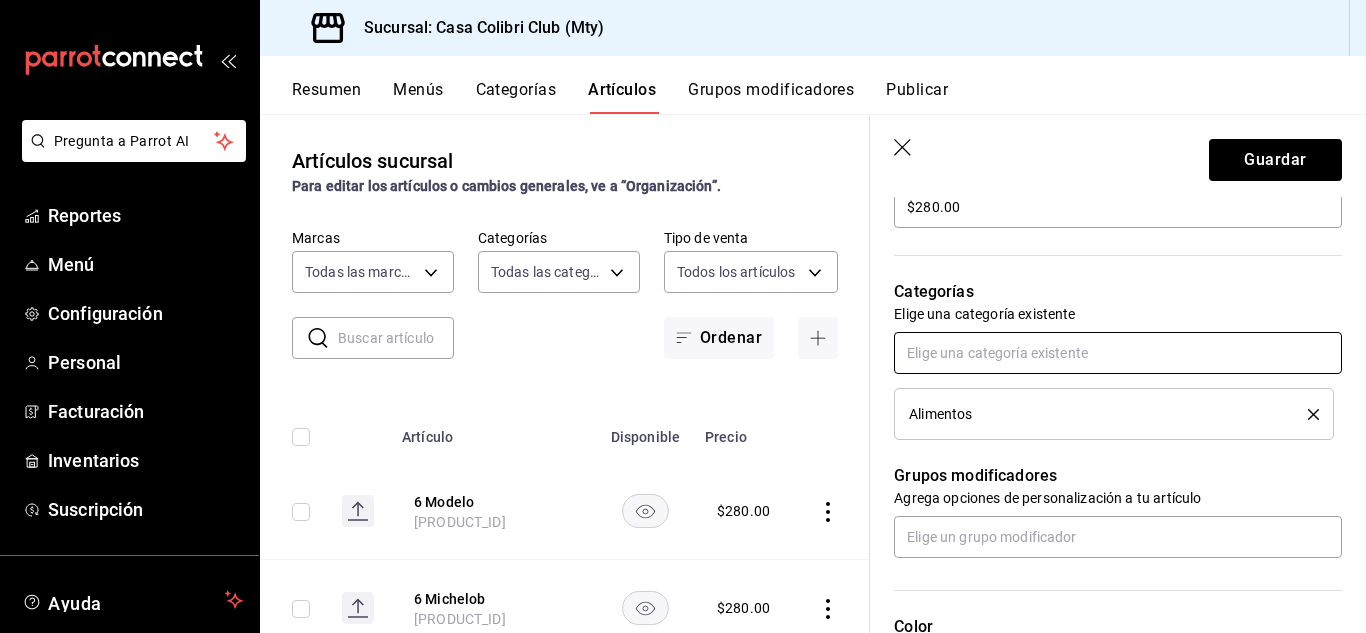 scroll, scrollTop: 1032, scrollLeft: 0, axis: vertical 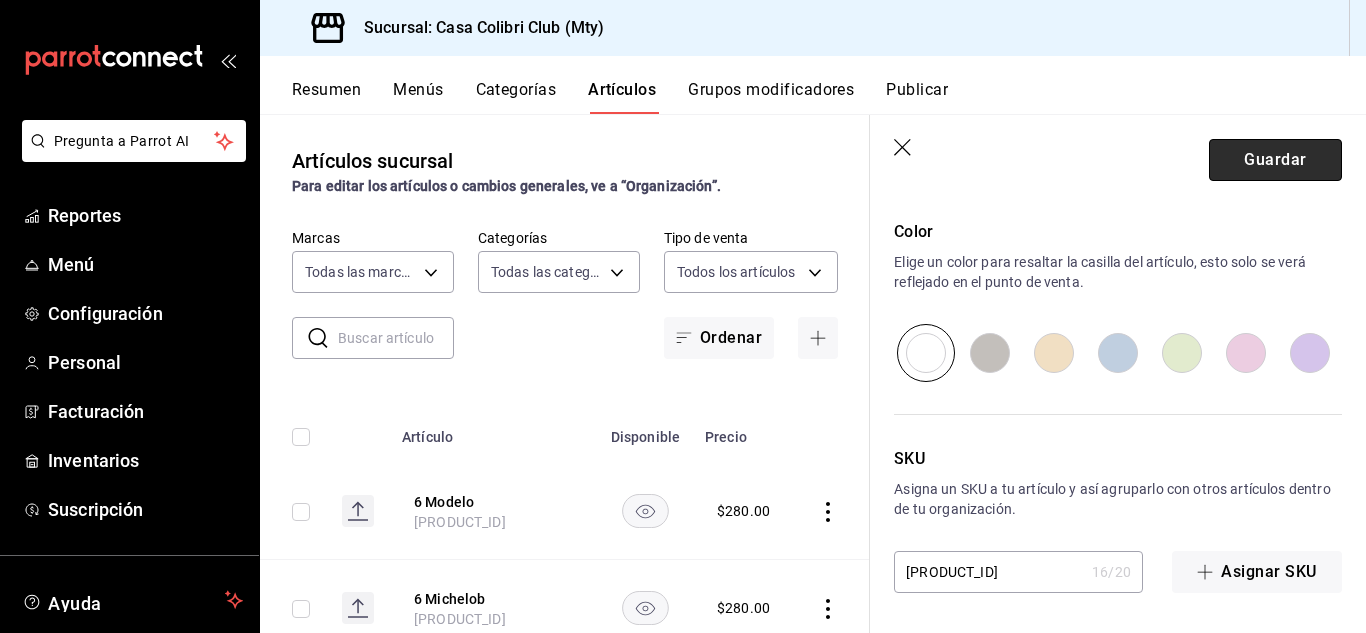 click on "Guardar" at bounding box center [1275, 160] 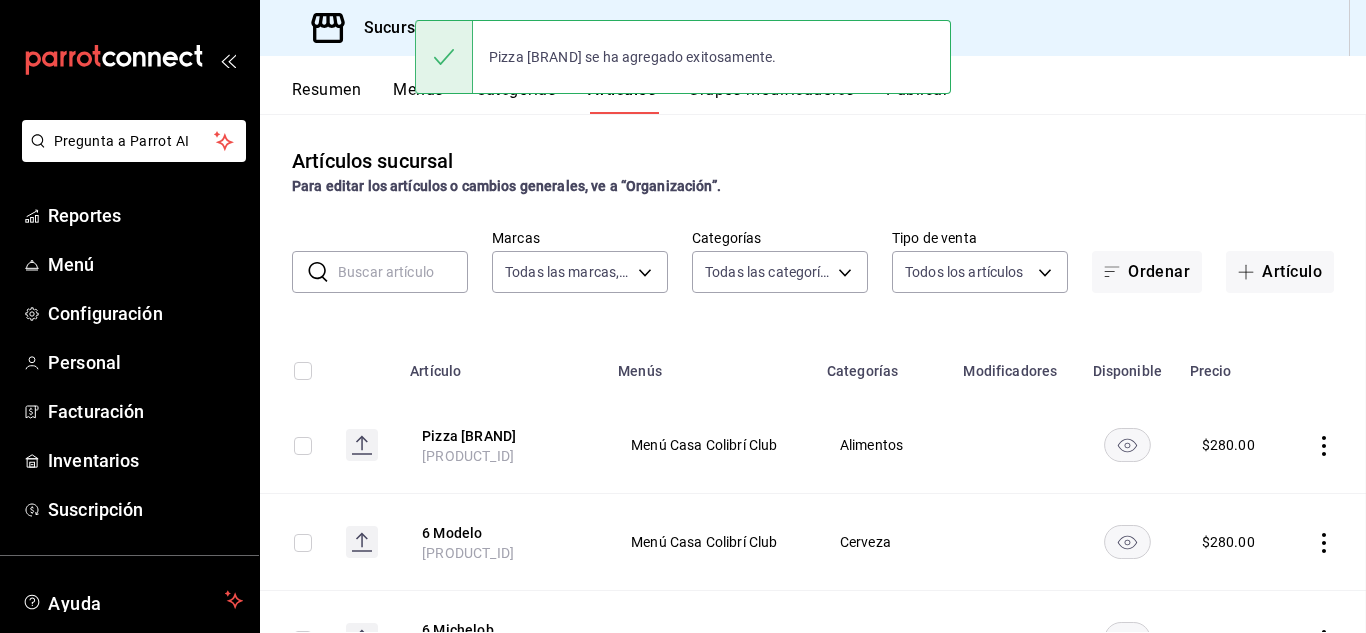 scroll, scrollTop: 0, scrollLeft: 0, axis: both 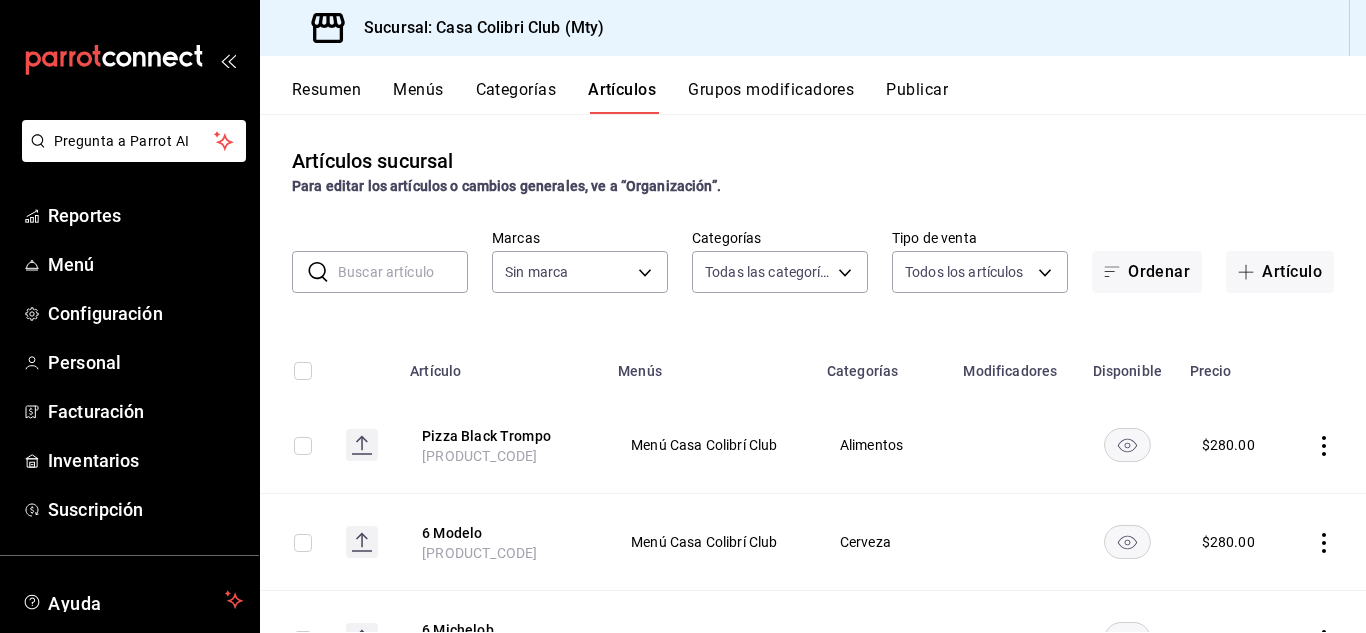type on "d9c7a848-6a39-49e9-a245-e7d19dcca844,bf07a195-ba52-4a35-bb00-dddd6b084f6a,cd88270c-f133-46b7-930b-c78f5f4bd9da,41a3b1dc-a3a6-445d-b566-c1e1dbc60d8d,38537ca7-404c-418d-98ca-e8a873917bc1,d1d633c9-df15-42be-bb61-78658066a055,e71d3167-e3c5-4d95-b856-eef47bf27c58,3de62c1e-5b6e-46e6-80d0-b7bff459e0e3,dd177d6d-ec88-49e5-9bf4-e2bbb2486179,f309c771-a94e-41ff-9c79-7d433e1d8d10,2e9c1020-a5d5-4c8c-b8e6-404826cbe24c,1e2dd578-d1b5-4b7b-8161-45d9e68f5ad0,332de00d-6cc1-4993-95d6-031866da27ec,0af920ca-51bf-4ea1-89a4-1aeffaa14358,2c95d823-cb87-4f43-ad2a-43c64467275f,331a05e4-4190-43fc-97d3-d90d8efc3d55,4dca4c11-9297-4b88-992e-0b23feefc9fb" 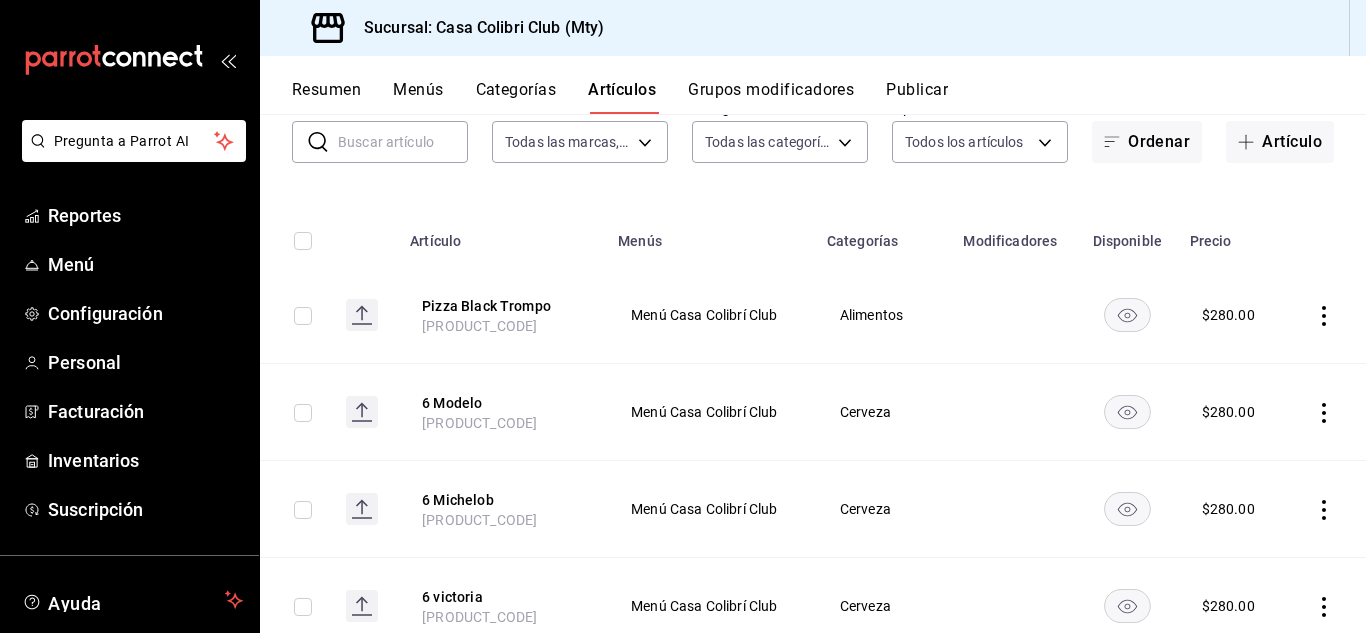 scroll, scrollTop: 0, scrollLeft: 0, axis: both 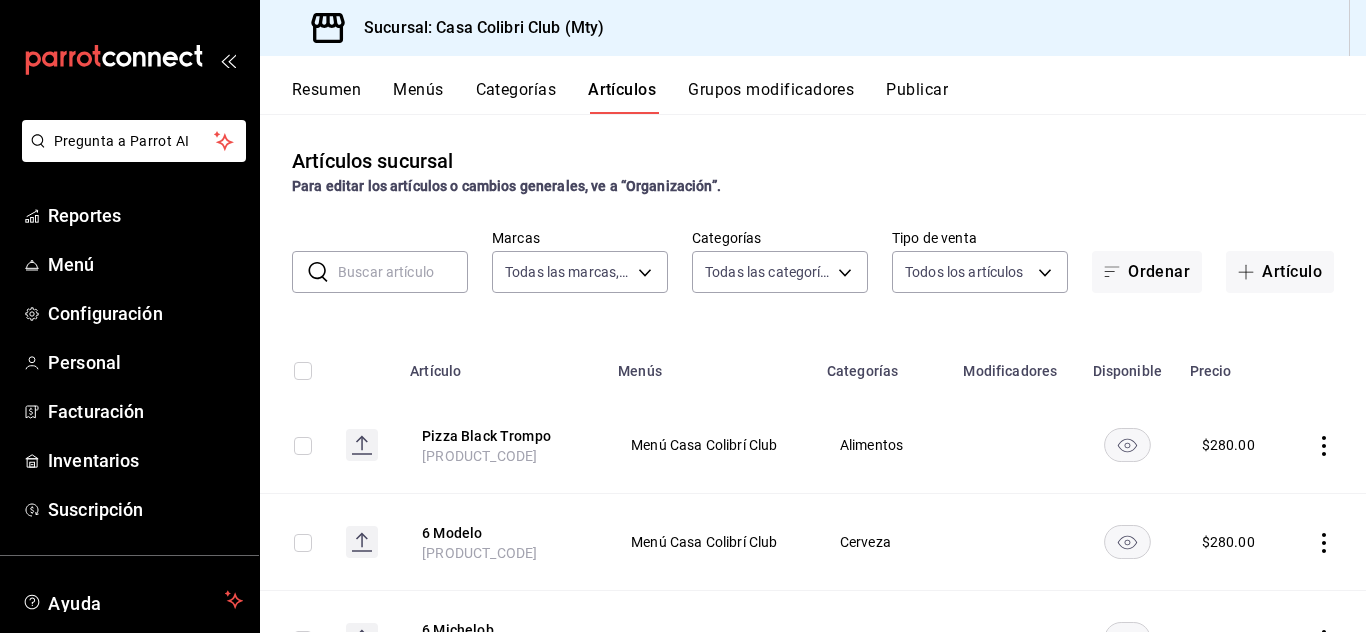 click 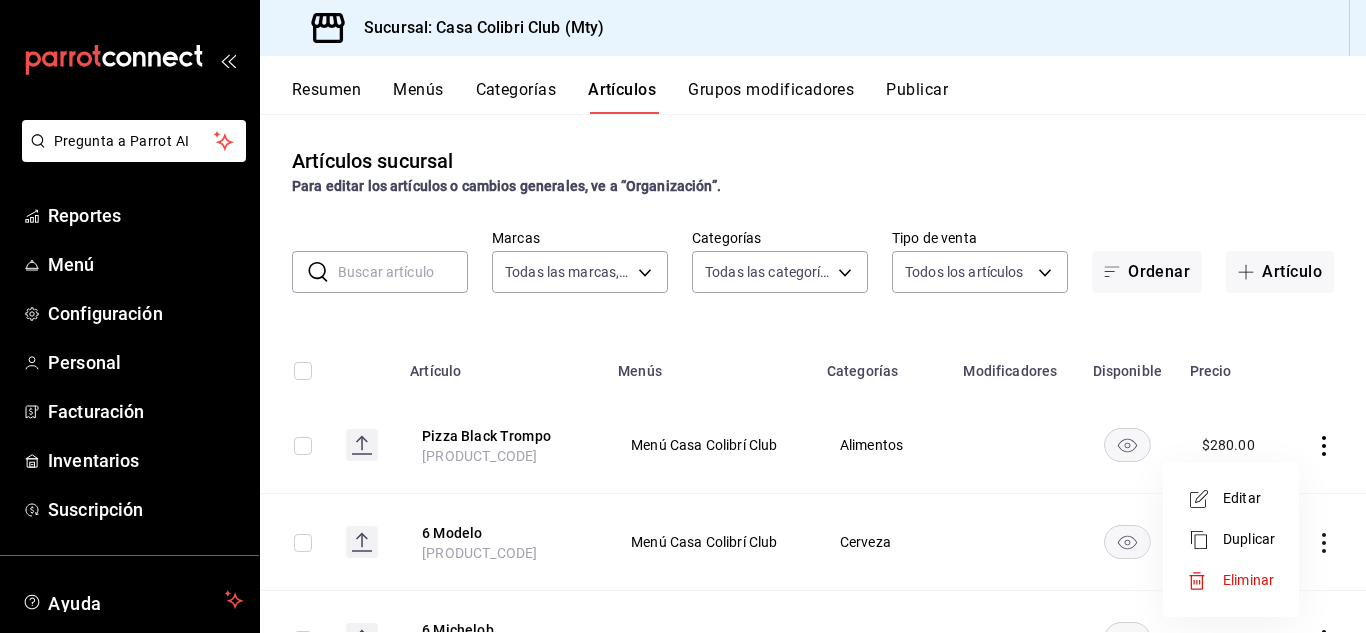 click on "Eliminar" at bounding box center [1248, 580] 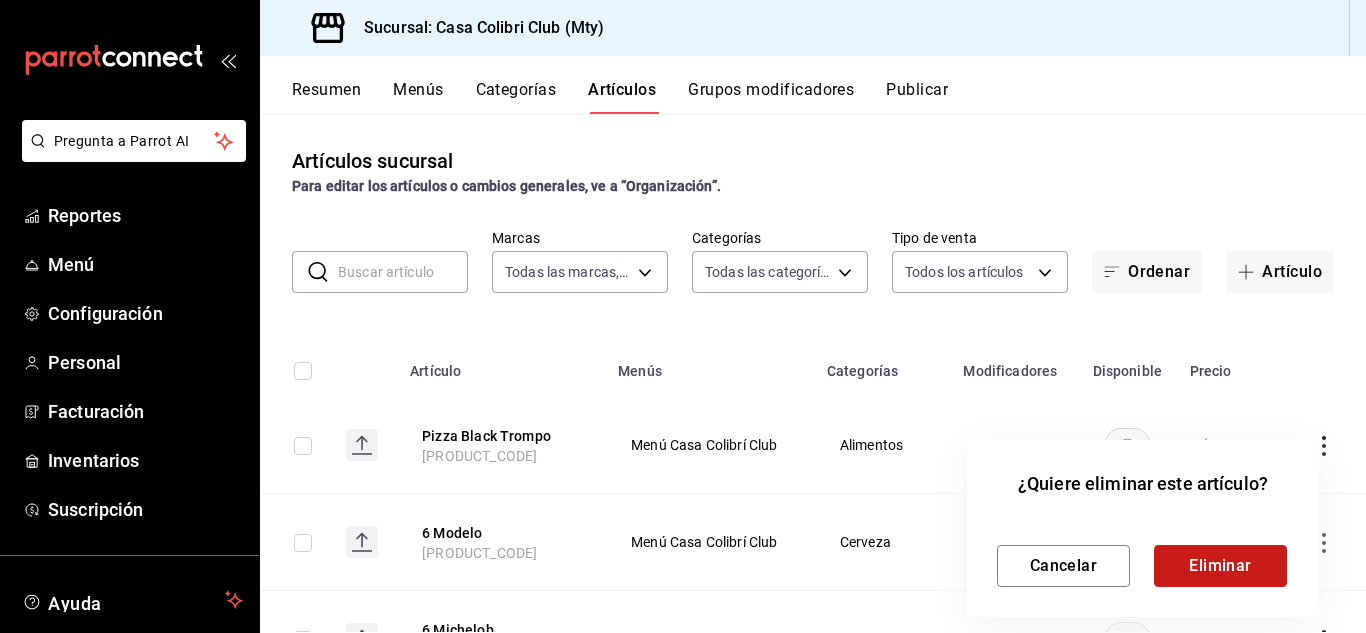click on "Eliminar" at bounding box center [1220, 566] 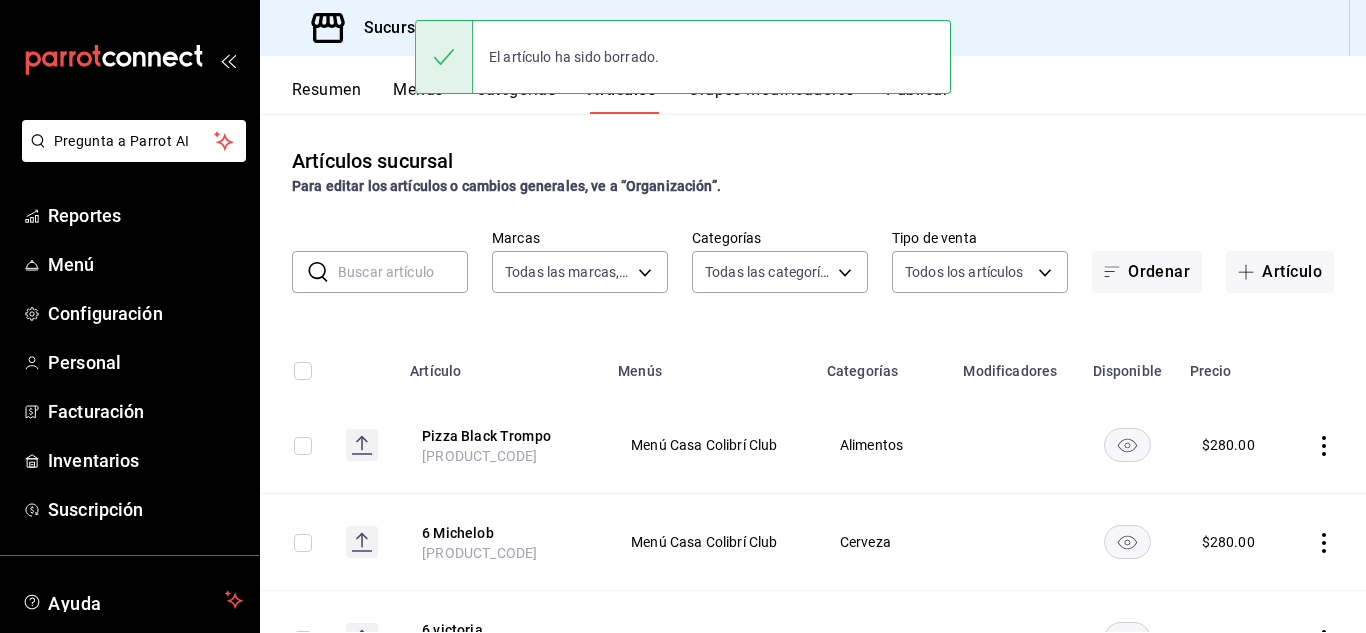click 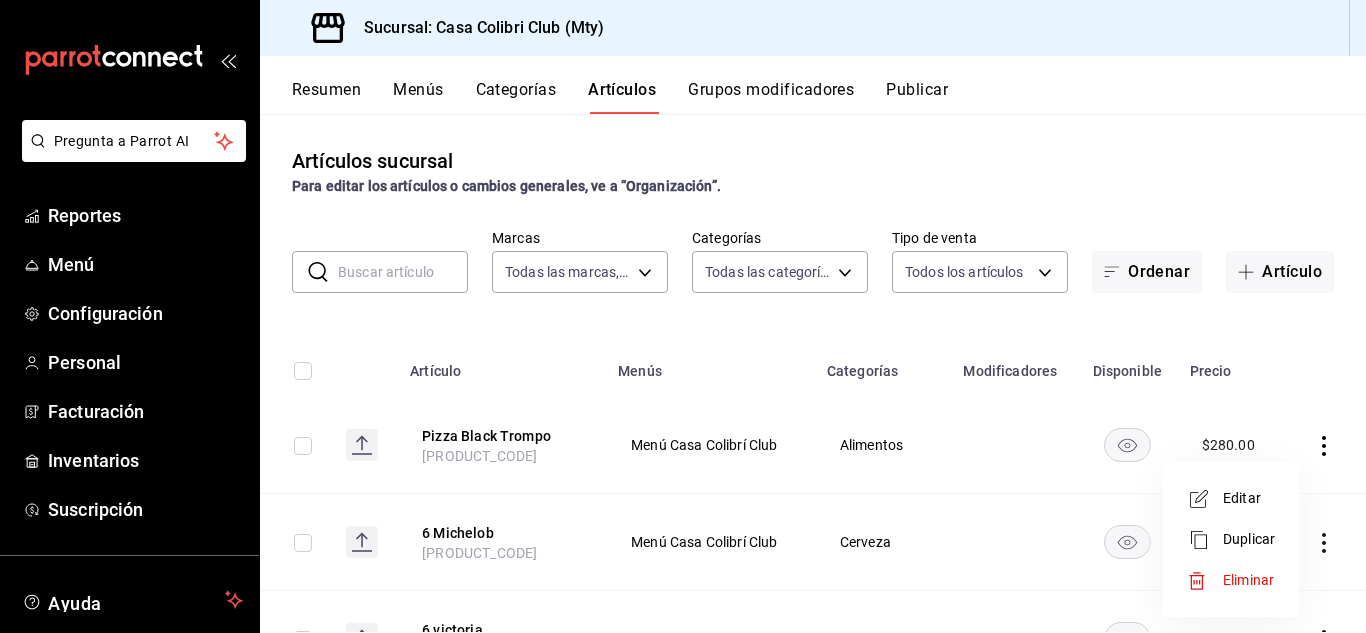 click on "Eliminar" at bounding box center [1248, 580] 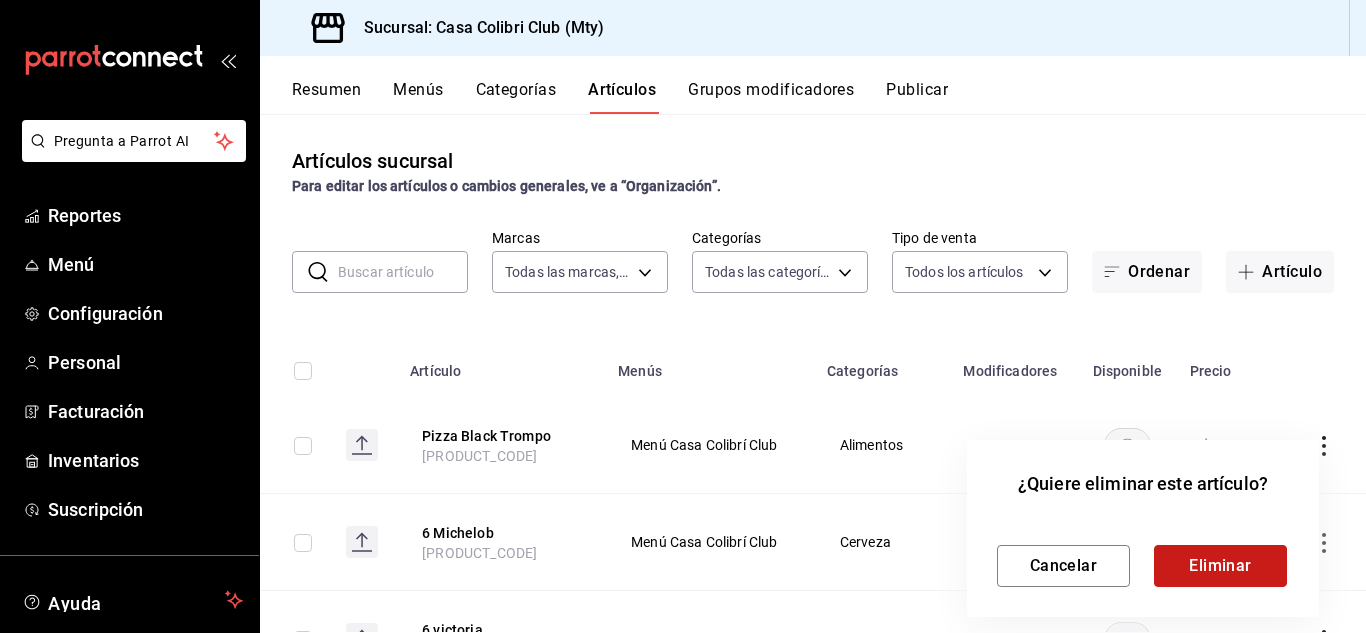 click on "Eliminar" at bounding box center [1220, 566] 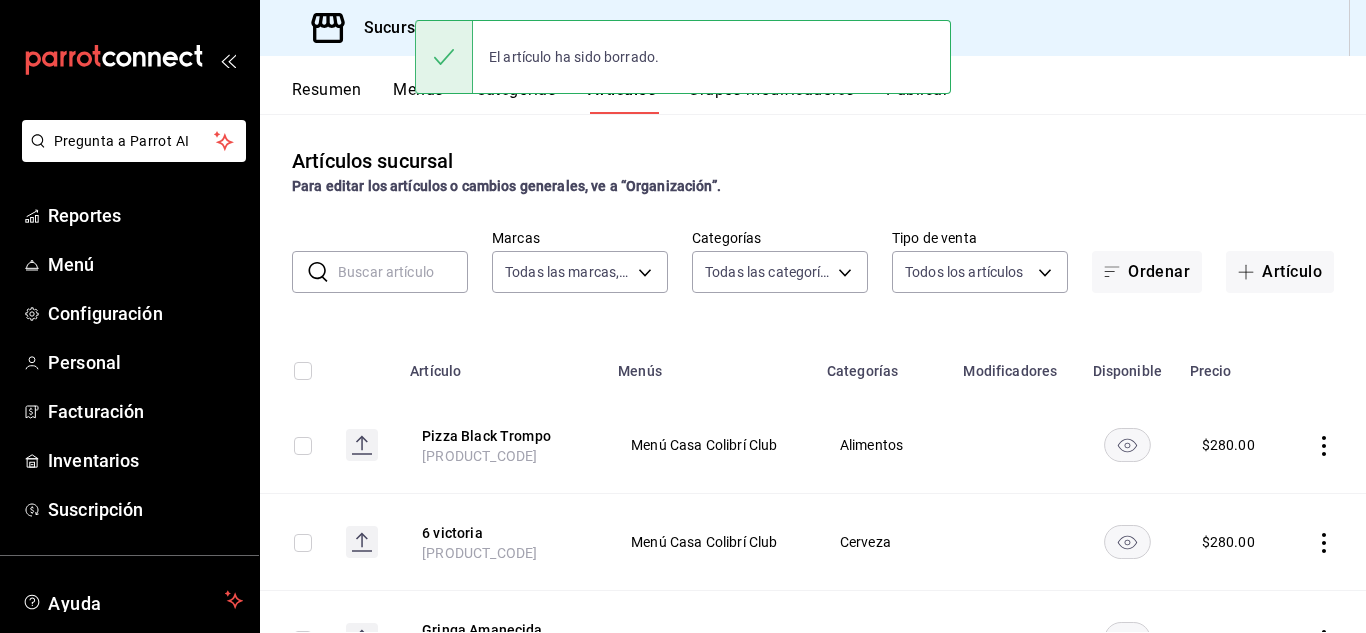 click 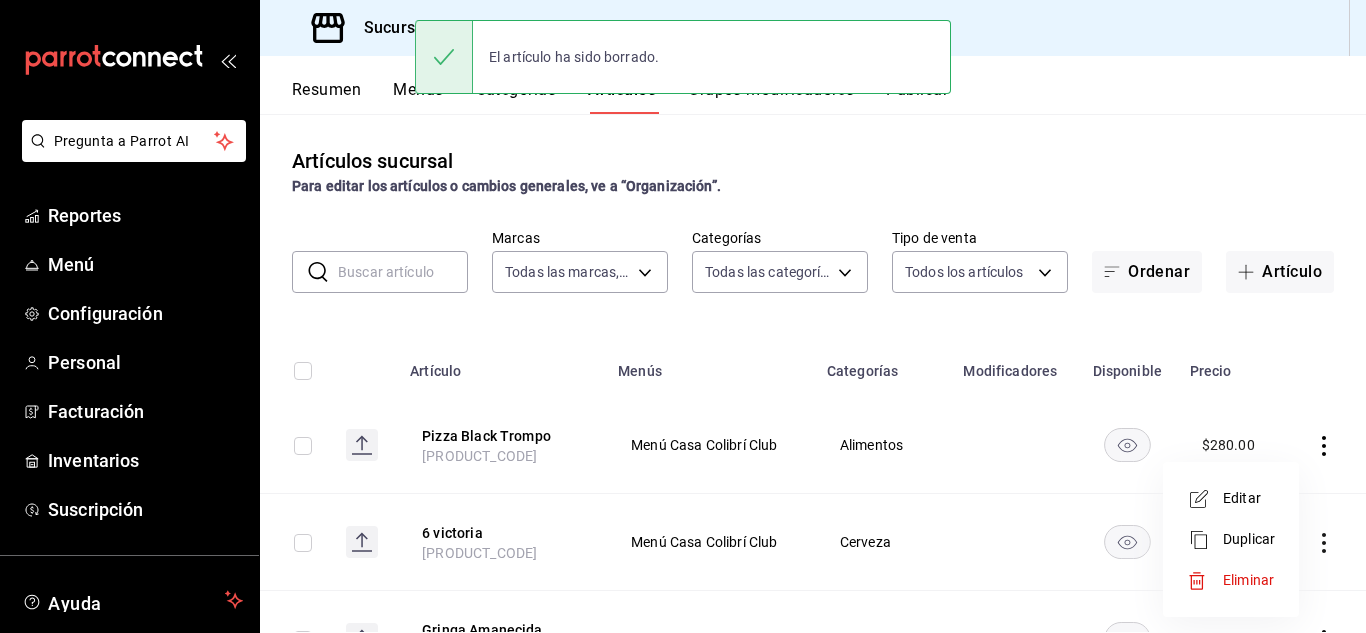 click on "Eliminar" at bounding box center (1248, 580) 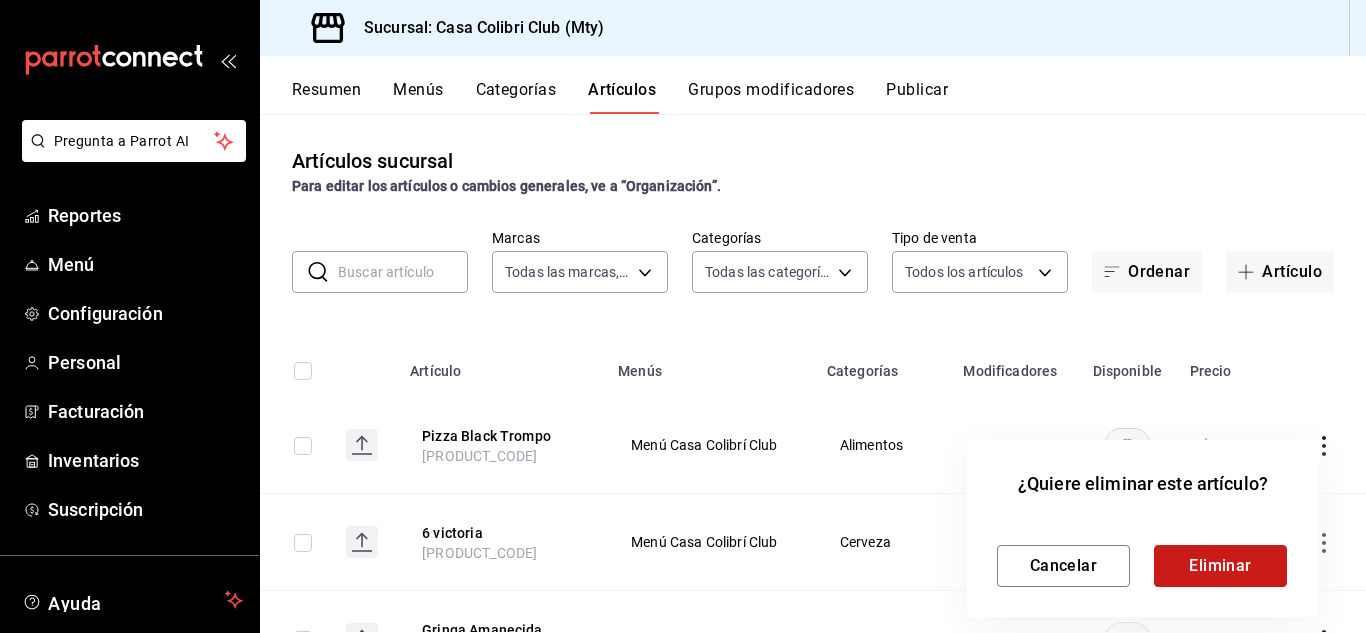 click on "Eliminar" at bounding box center (1220, 566) 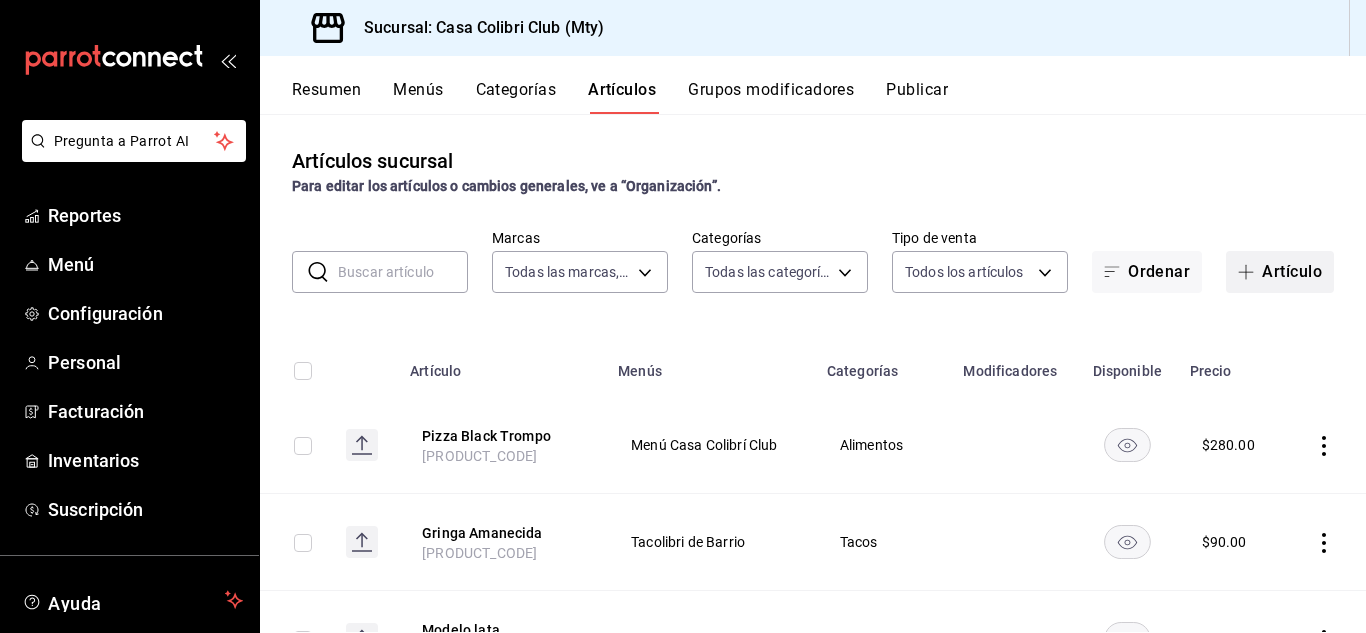 click at bounding box center (1250, 272) 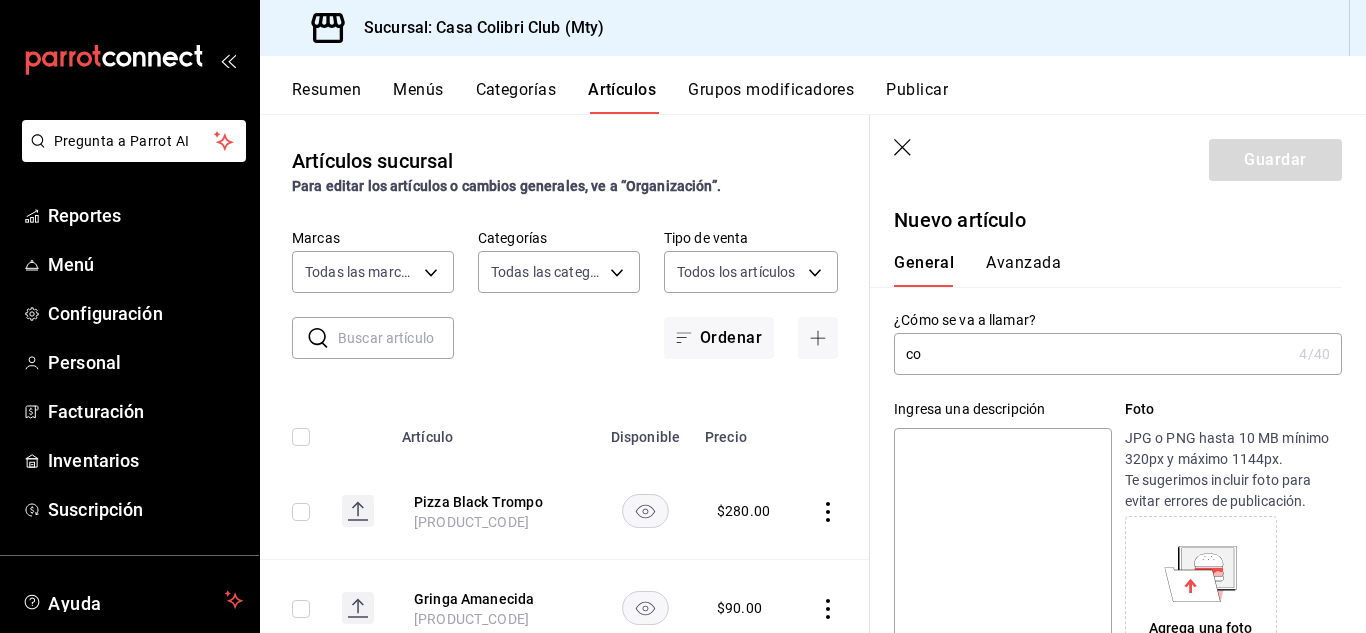 type on "c" 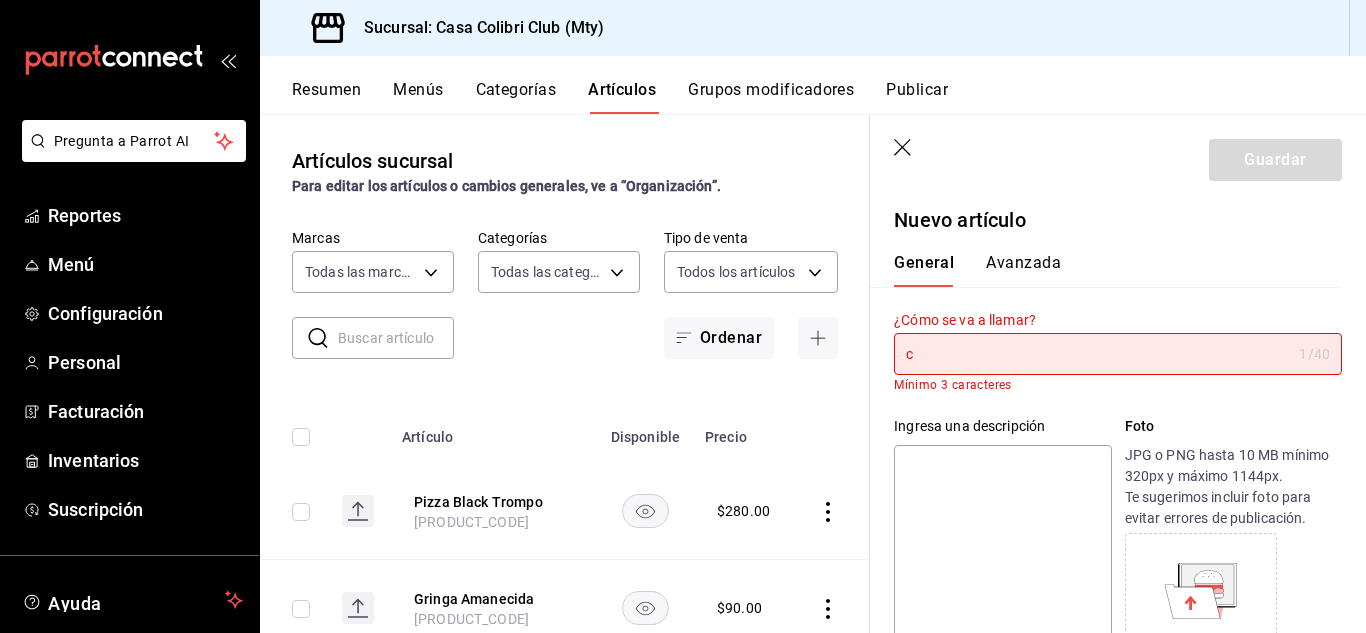 type 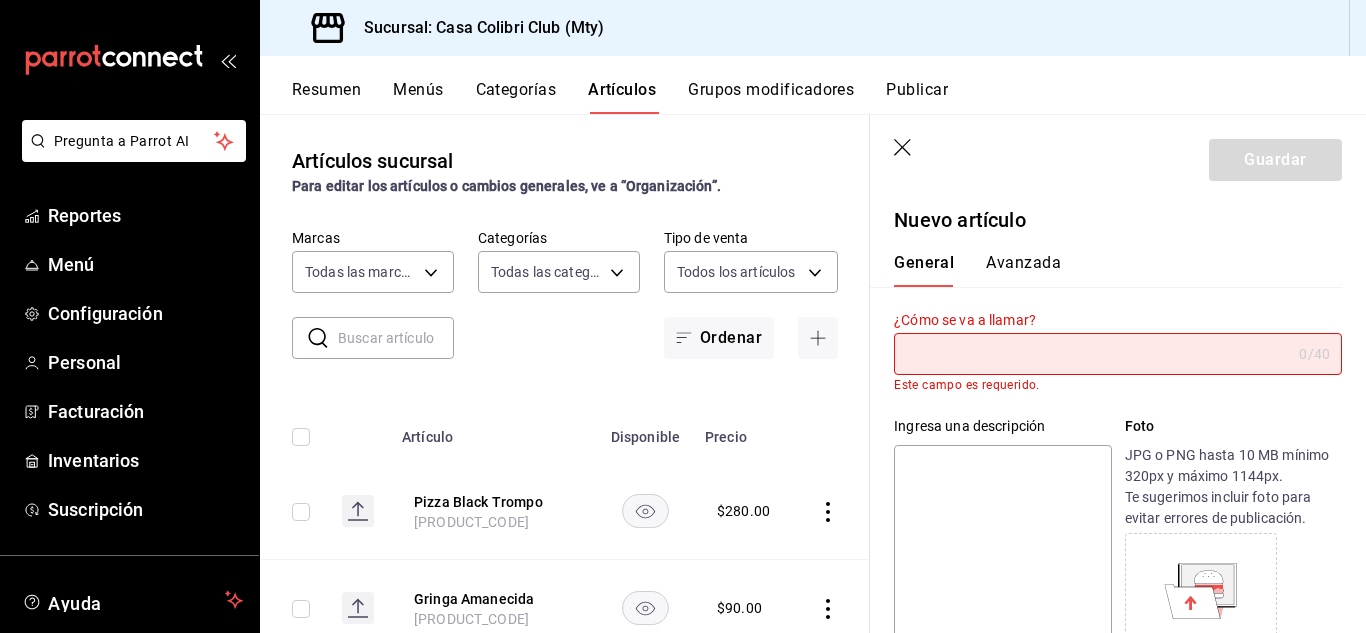 click 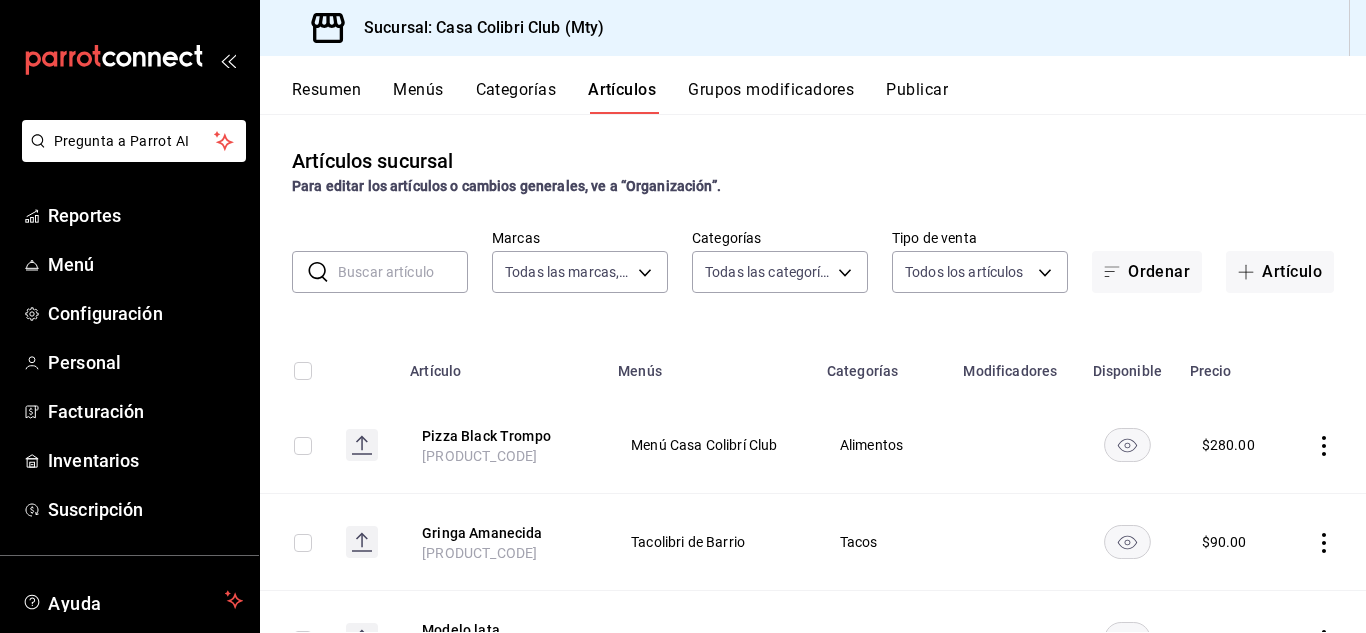 click on "Menús" at bounding box center [418, 97] 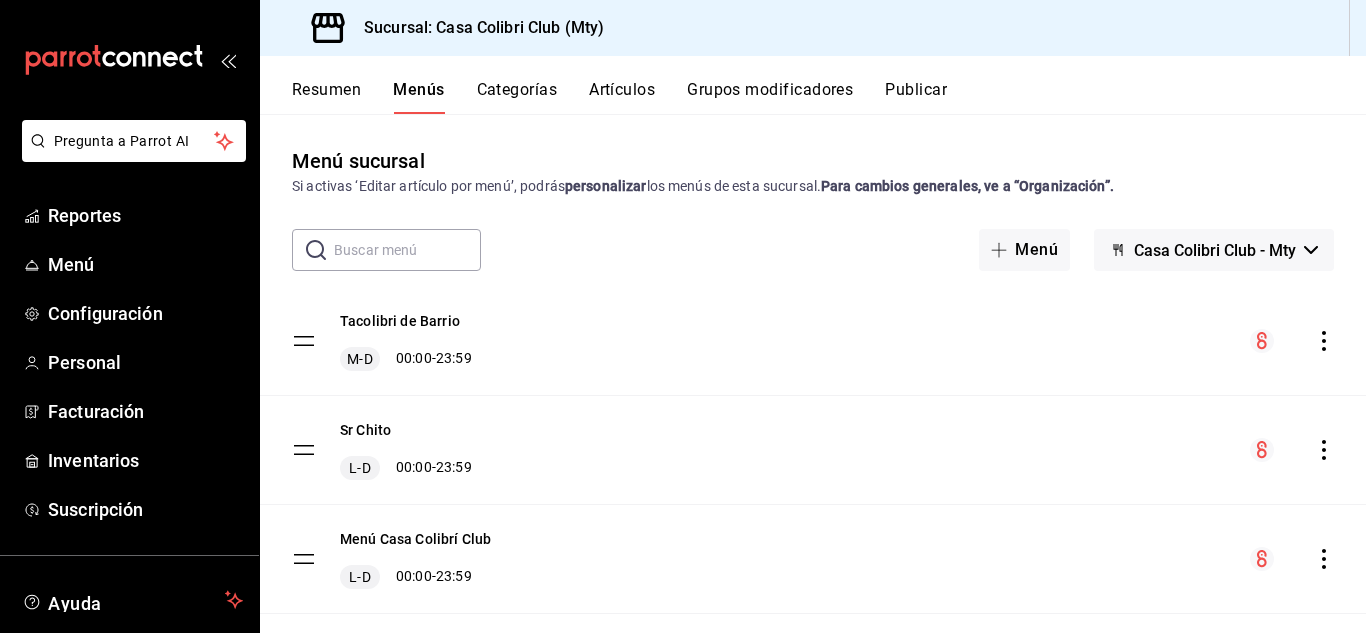 click on "Categorías" at bounding box center (517, 97) 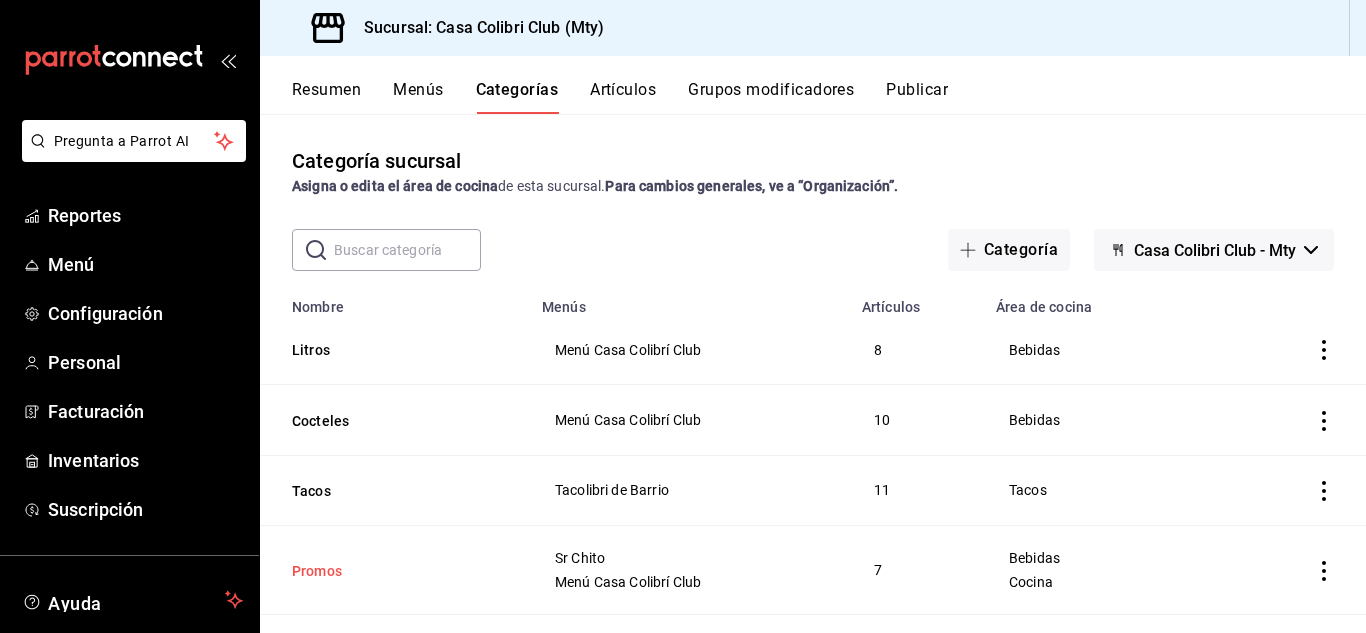 click on "Promos" at bounding box center (392, 571) 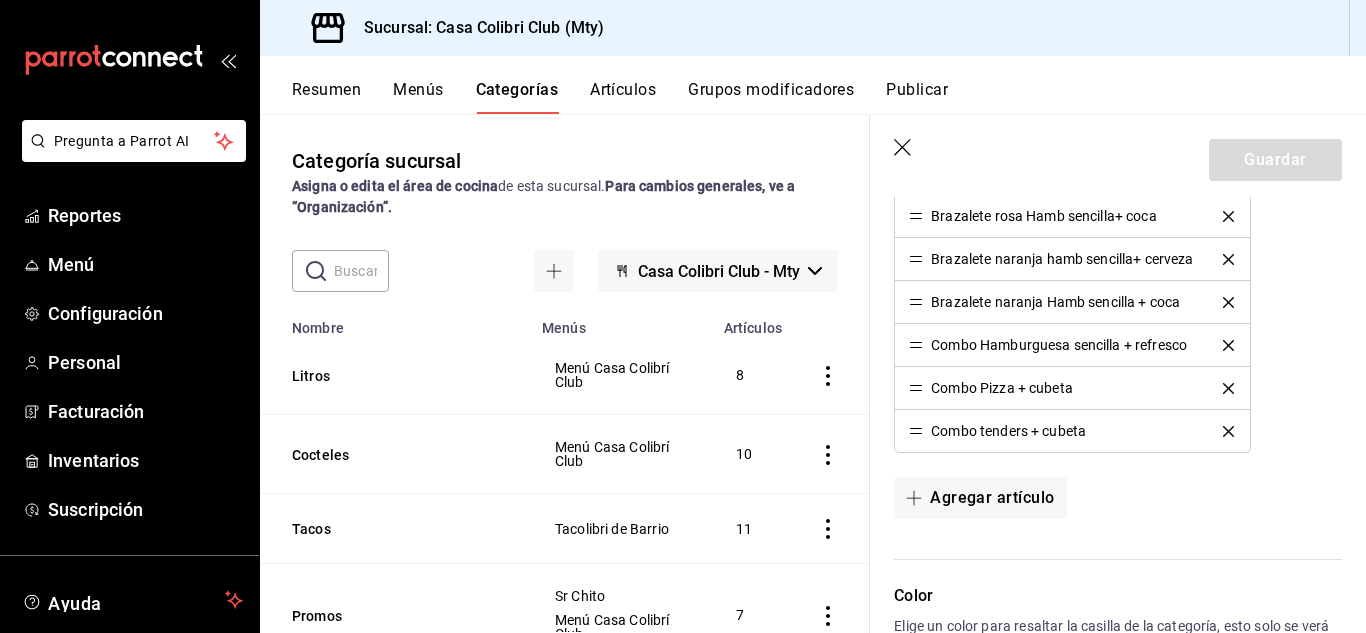 scroll, scrollTop: 805, scrollLeft: 0, axis: vertical 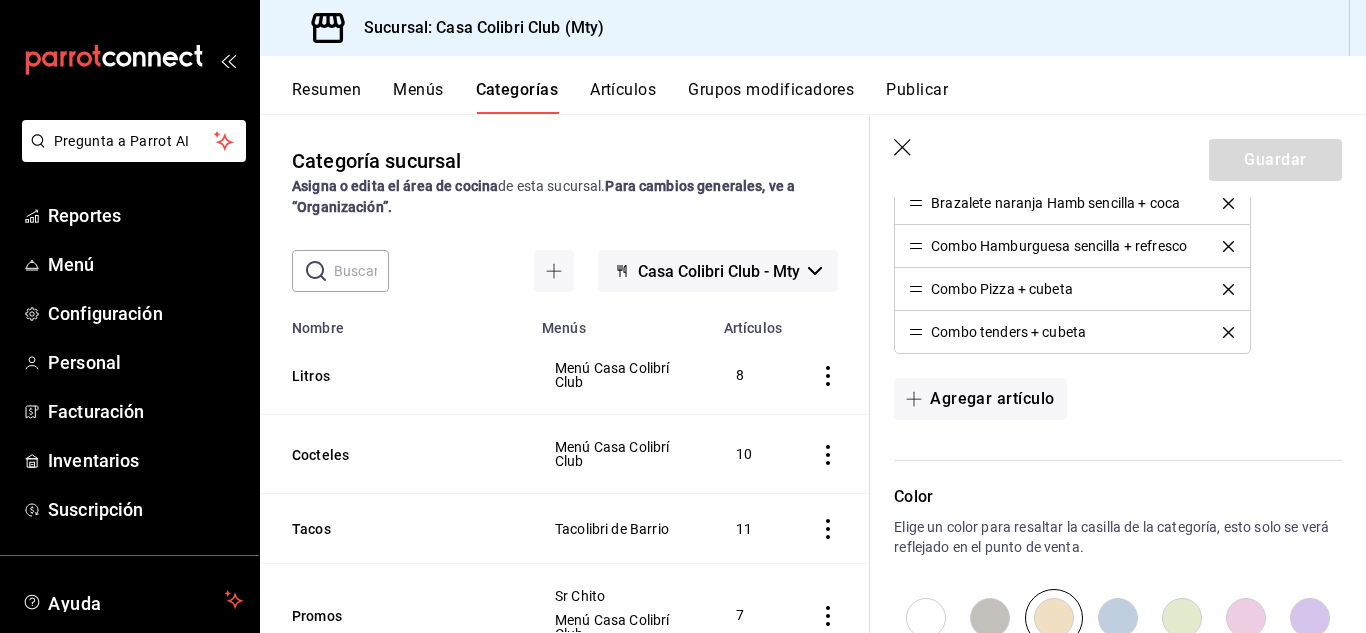click on "Combo Pizza + cubeta" at bounding box center (1002, 289) 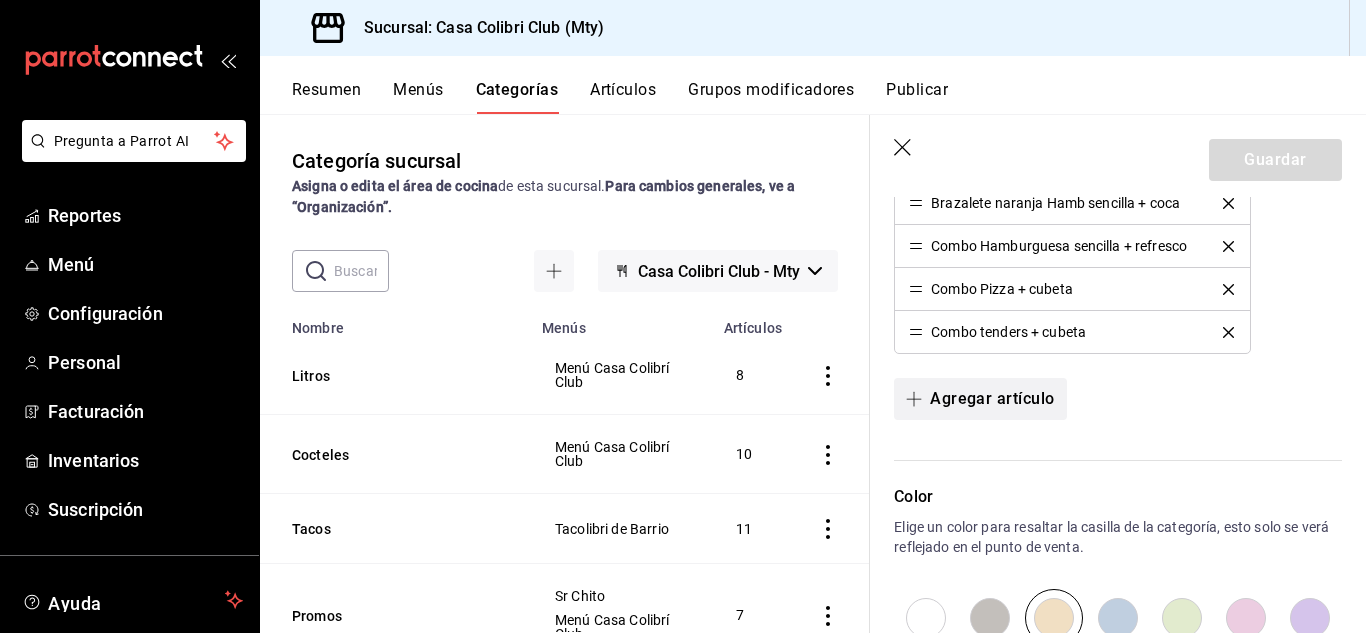 click on "Agregar artículo" at bounding box center (980, 399) 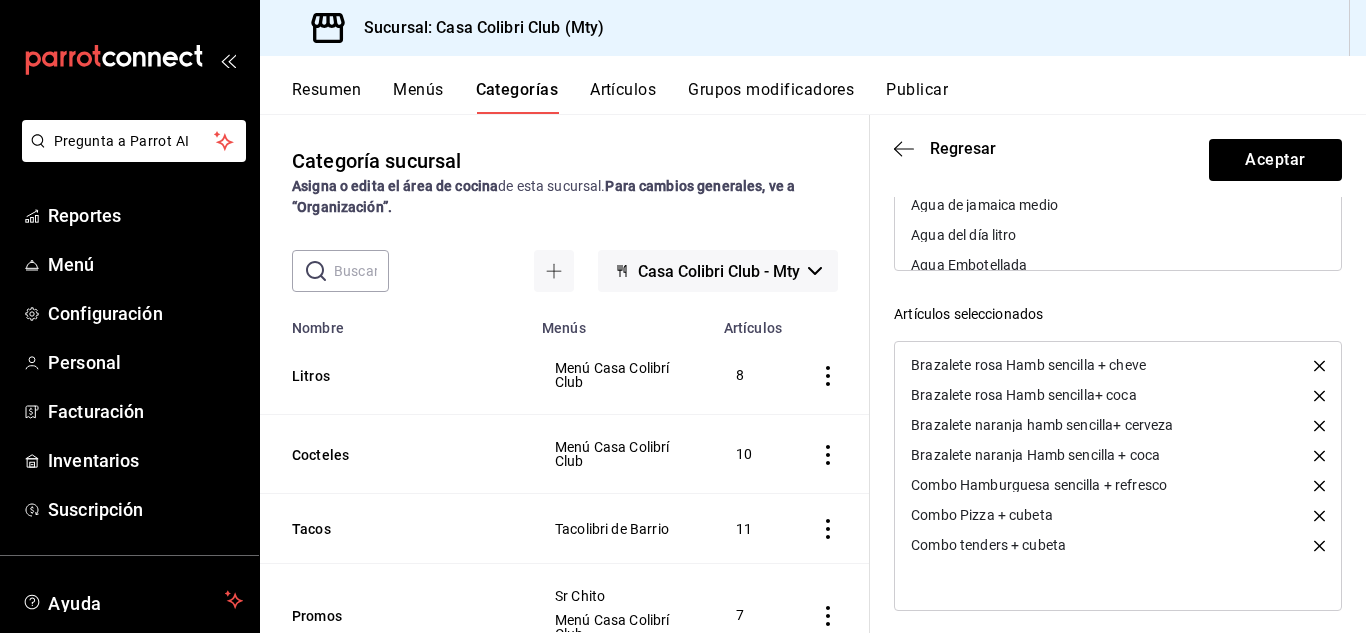scroll, scrollTop: 402, scrollLeft: 0, axis: vertical 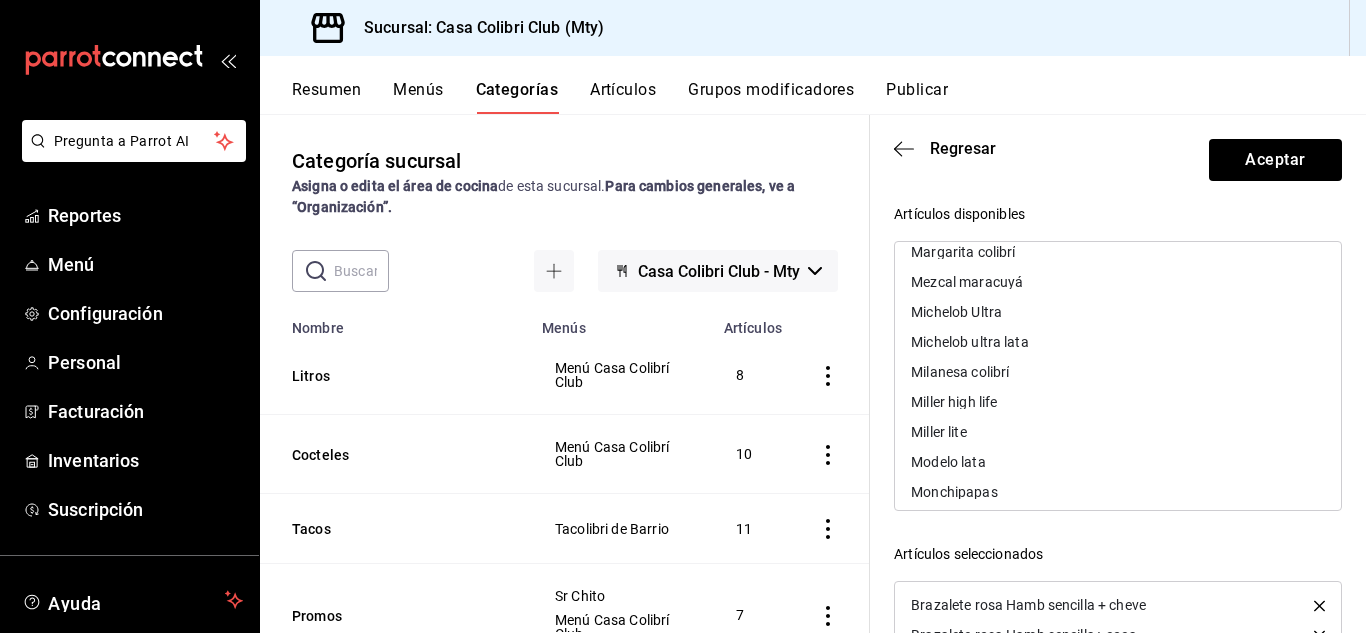 click on "Michelob ultra lata" at bounding box center [1118, 342] 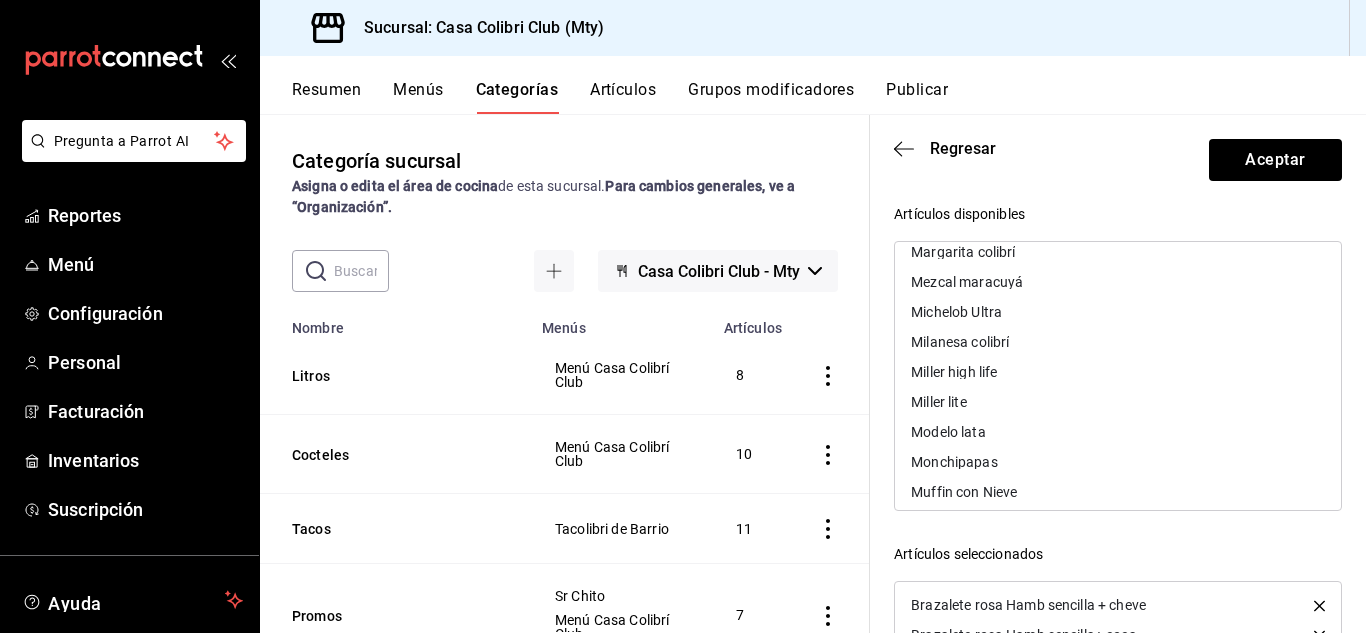 click on "Modelo lata" at bounding box center (1118, 432) 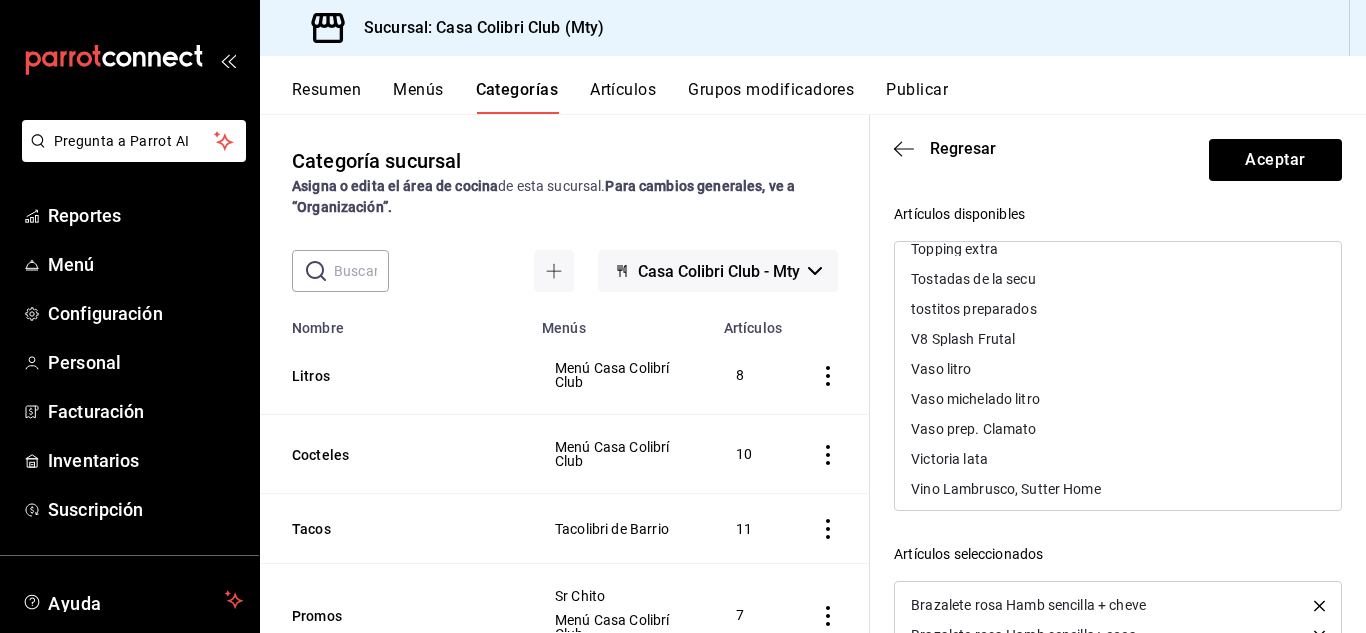 scroll, scrollTop: 5756, scrollLeft: 0, axis: vertical 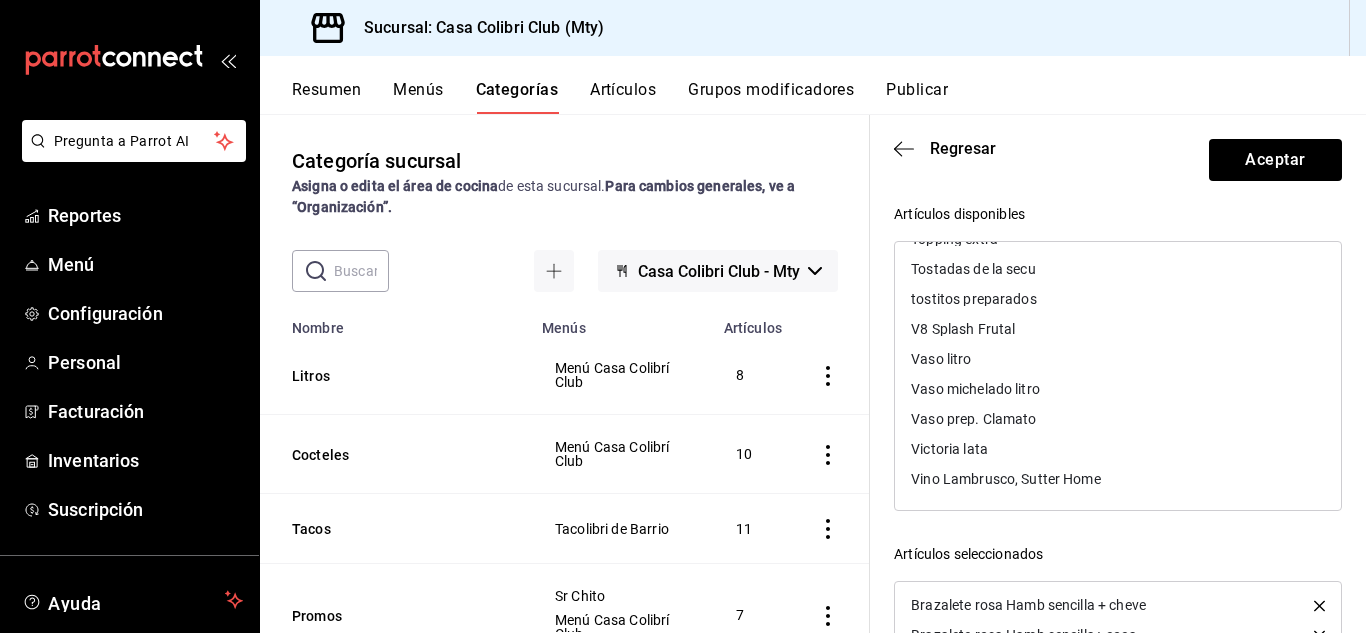 click on "Victoria lata" at bounding box center (1118, 449) 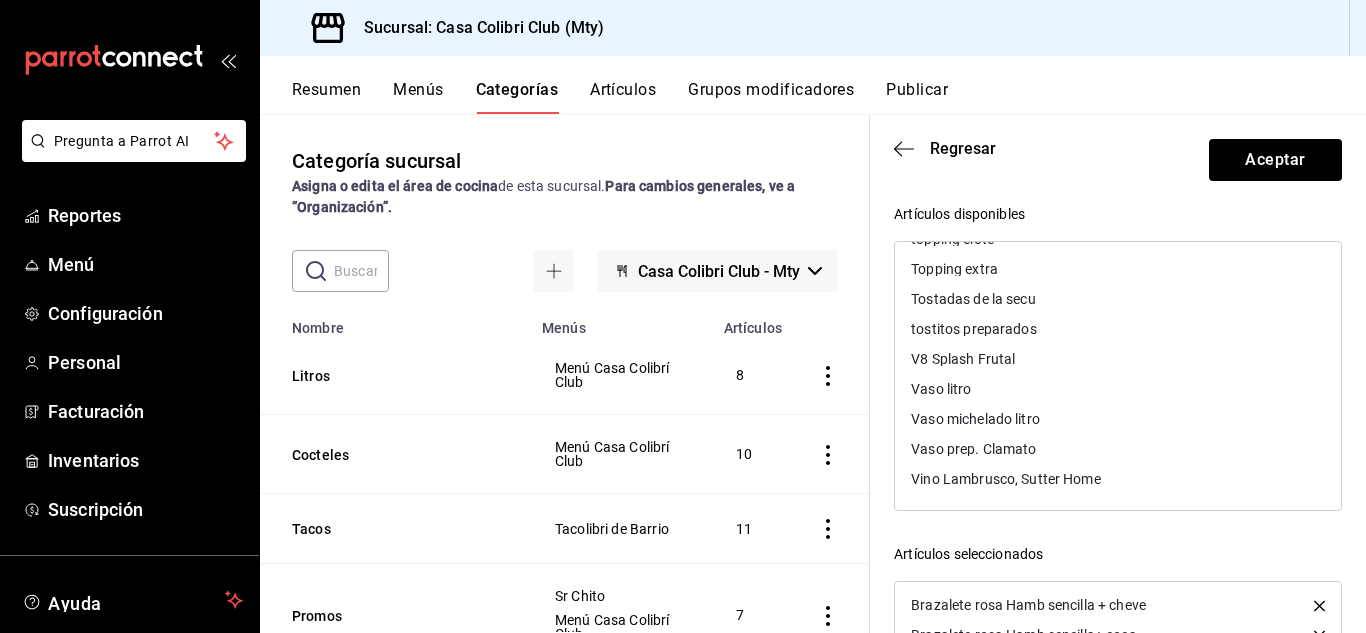 scroll, scrollTop: 5726, scrollLeft: 0, axis: vertical 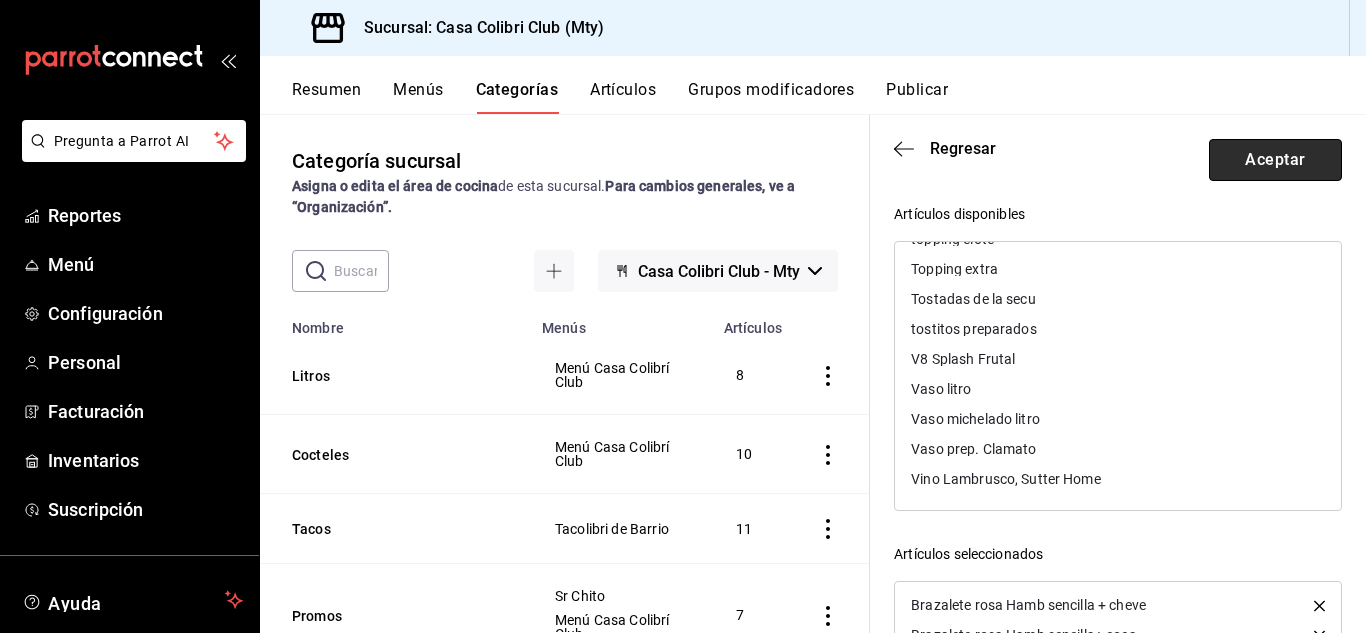 click on "Aceptar" at bounding box center [1275, 160] 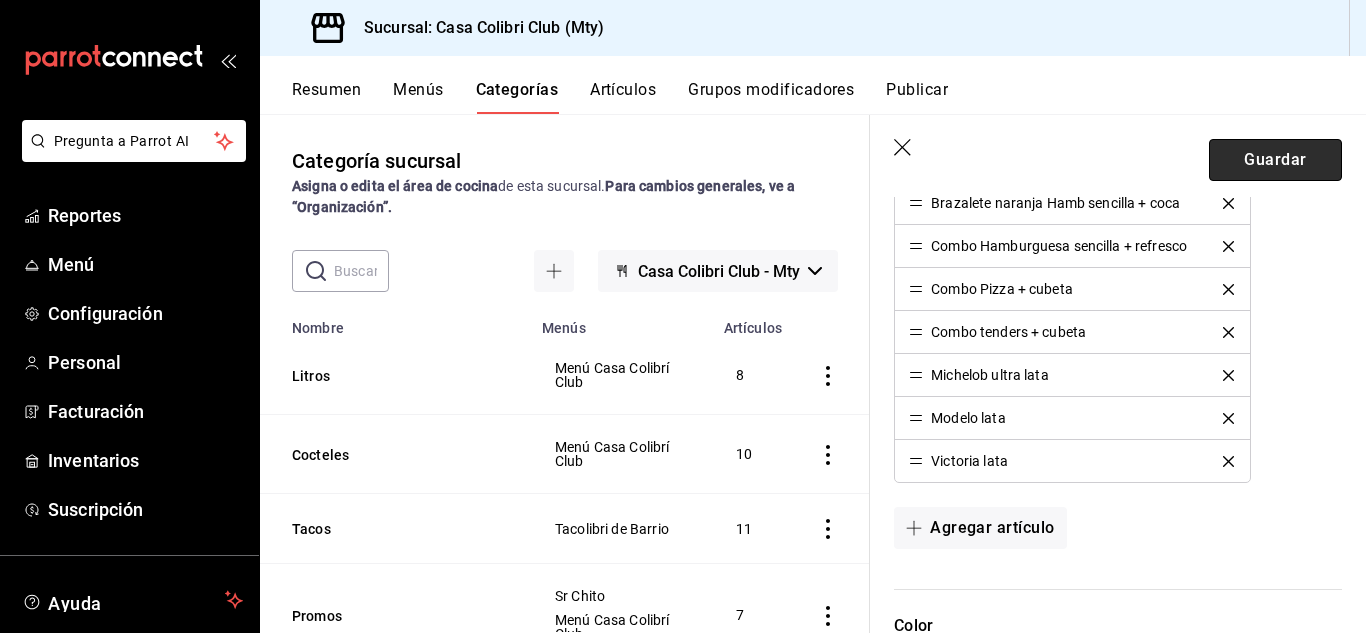 click on "Guardar" at bounding box center (1275, 160) 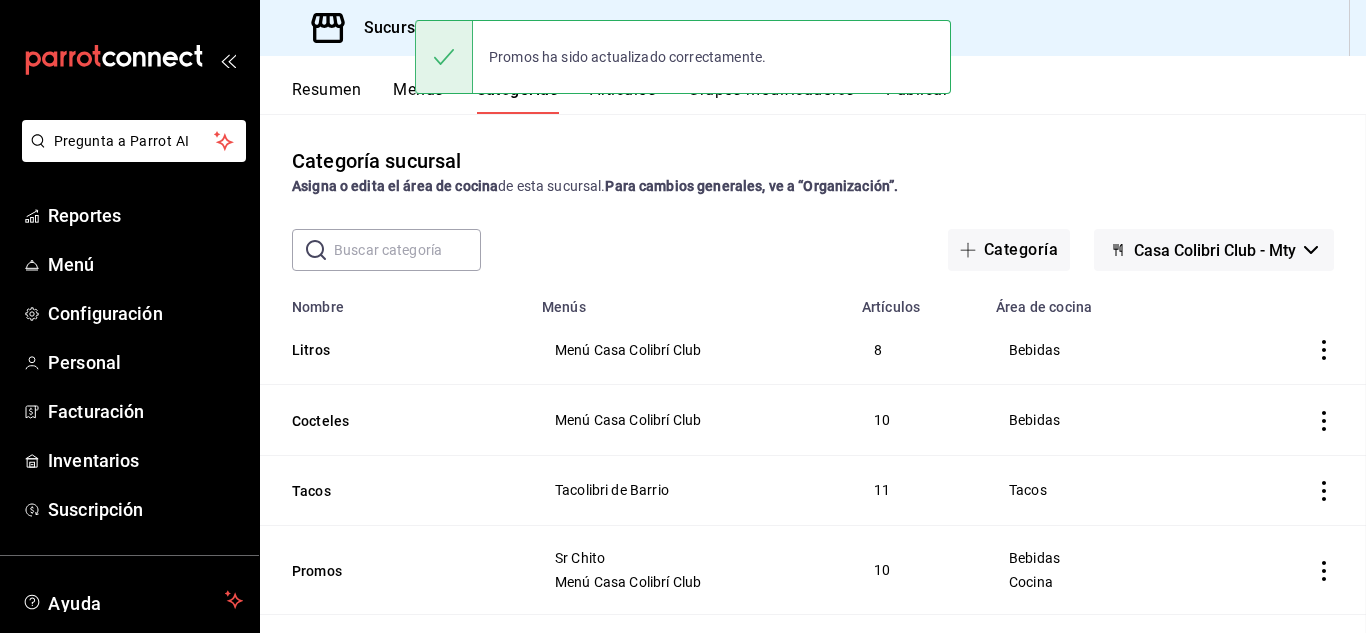scroll, scrollTop: 0, scrollLeft: 0, axis: both 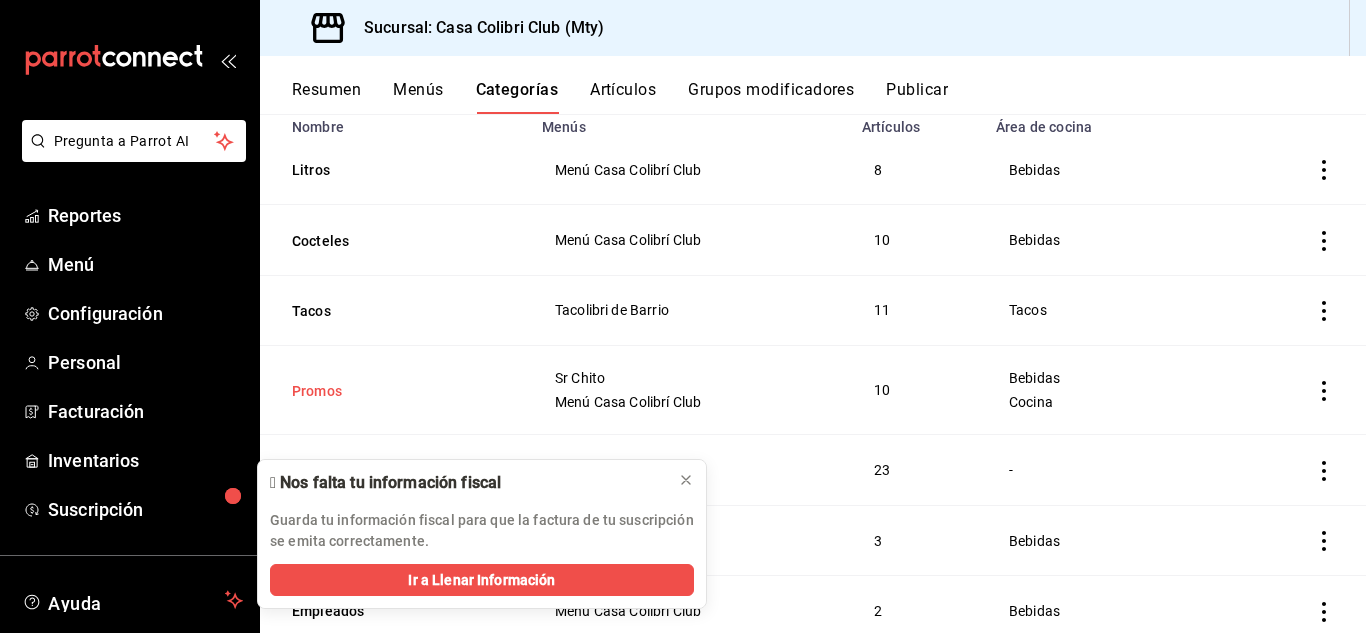 click on "Promos" at bounding box center (392, 391) 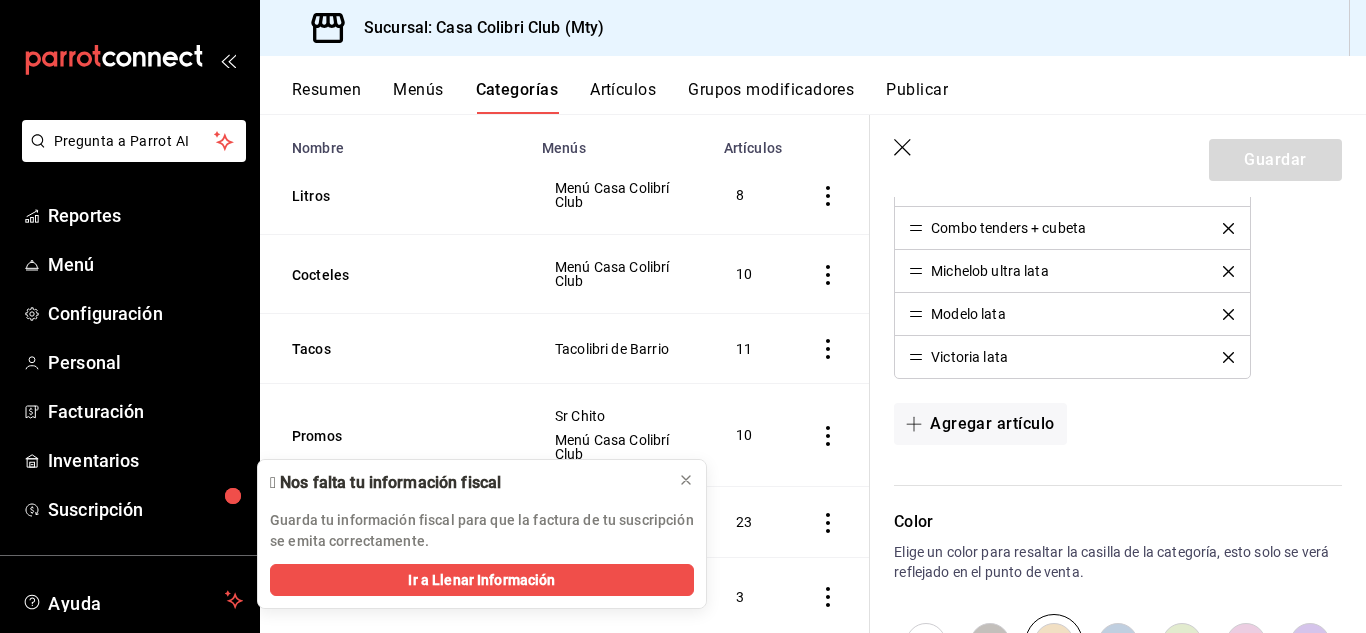 scroll, scrollTop: 912, scrollLeft: 0, axis: vertical 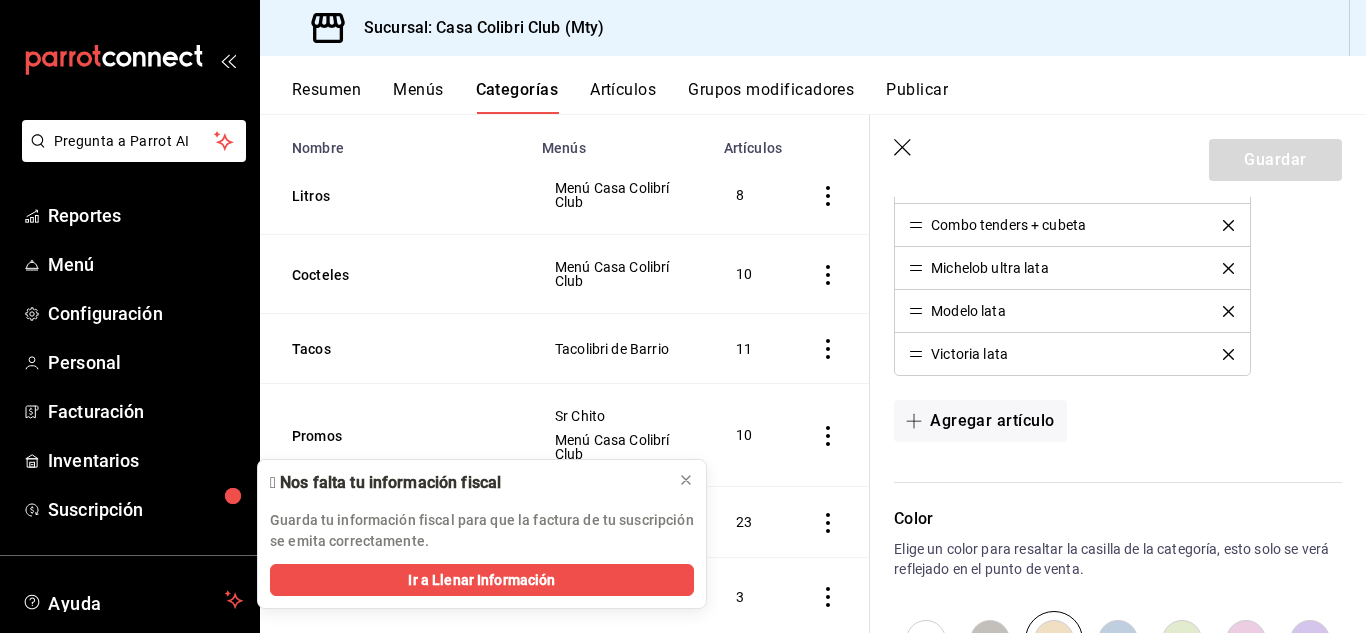 click 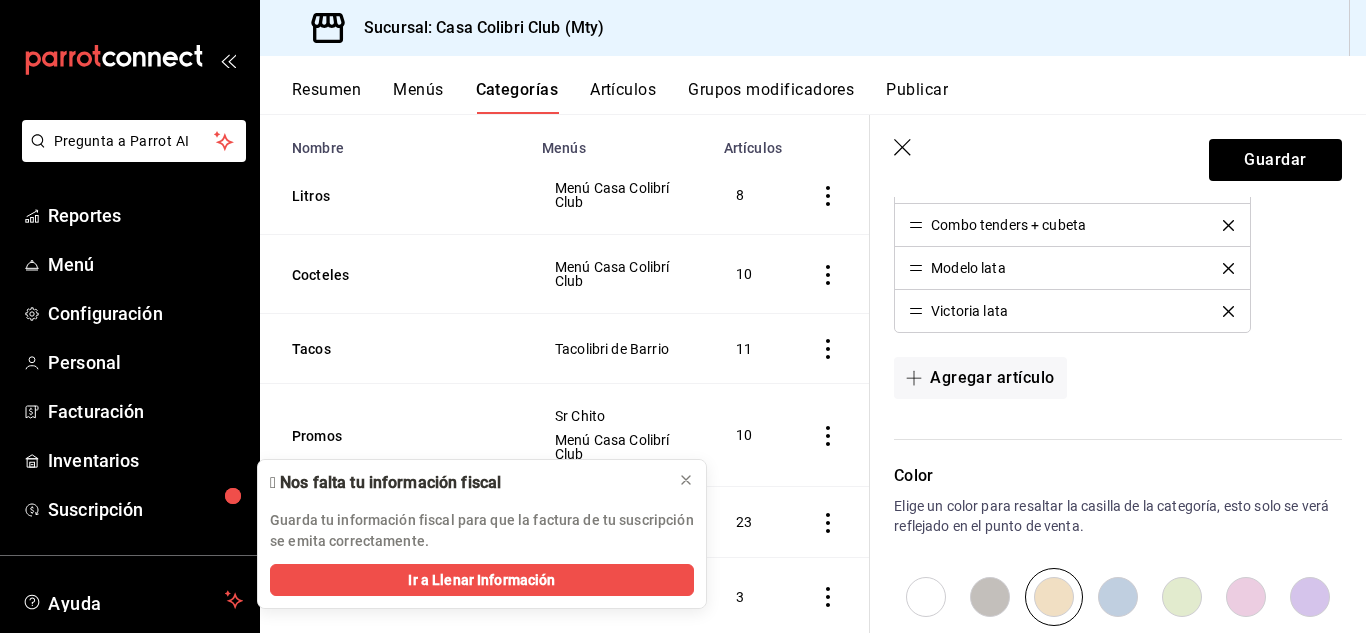 click 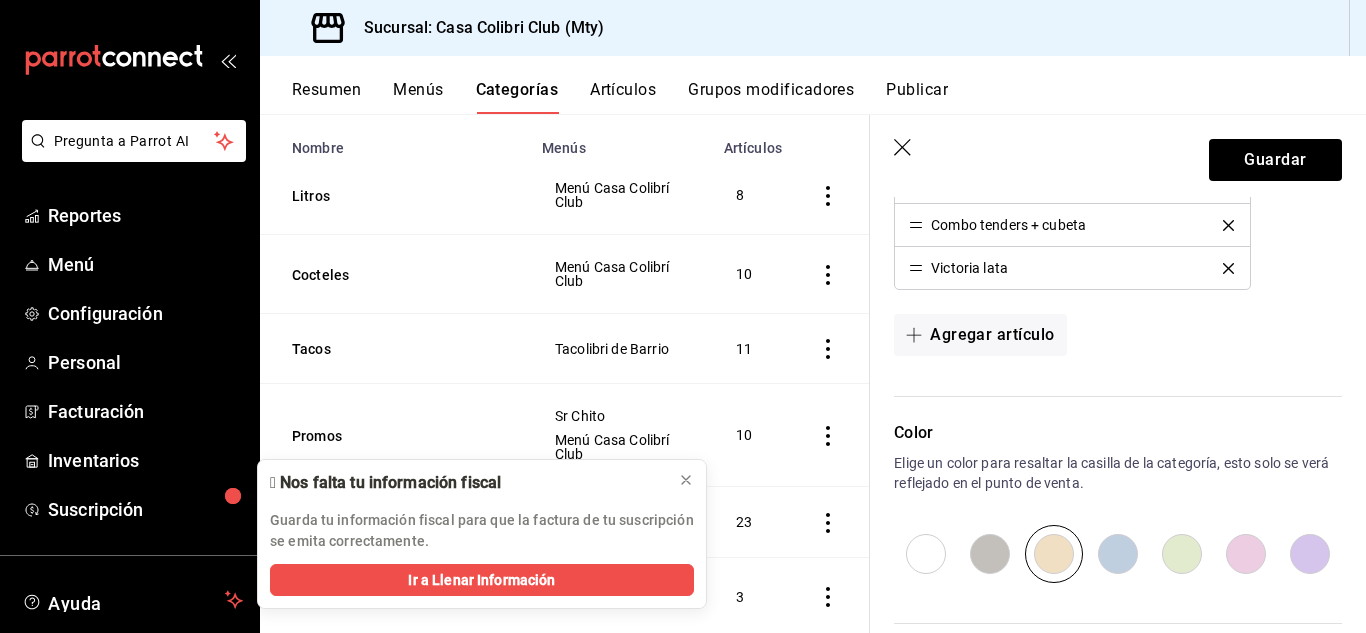 click 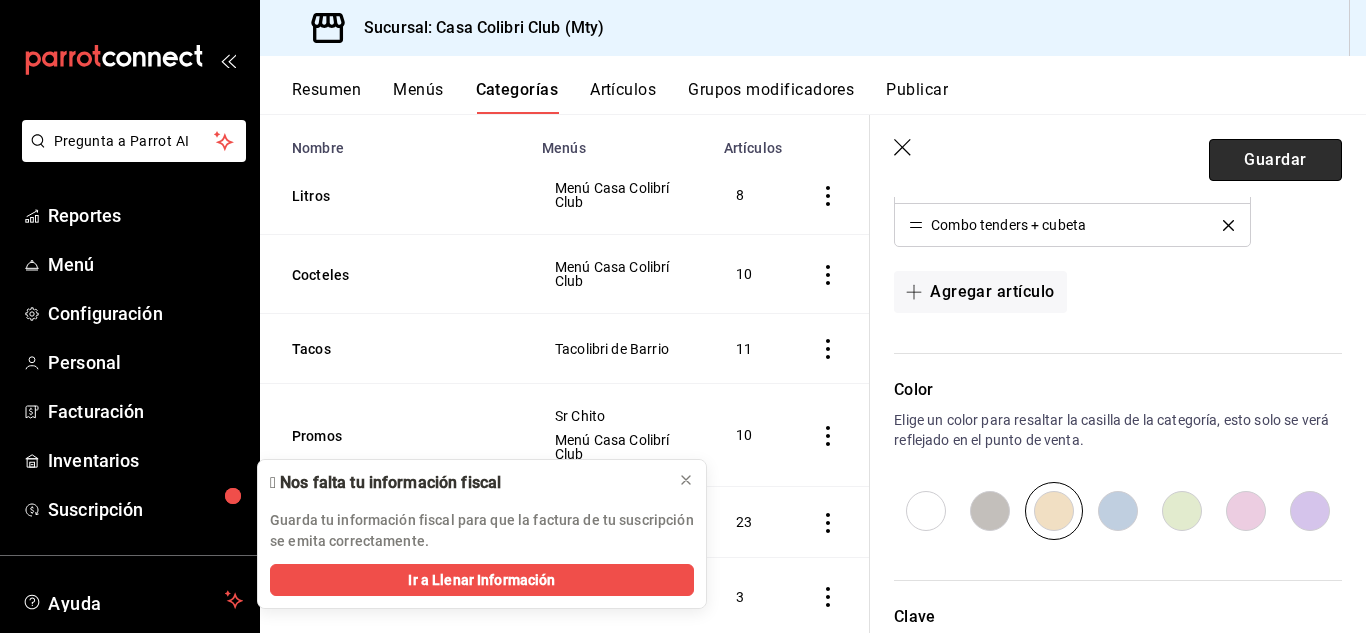 click on "Guardar" at bounding box center [1275, 160] 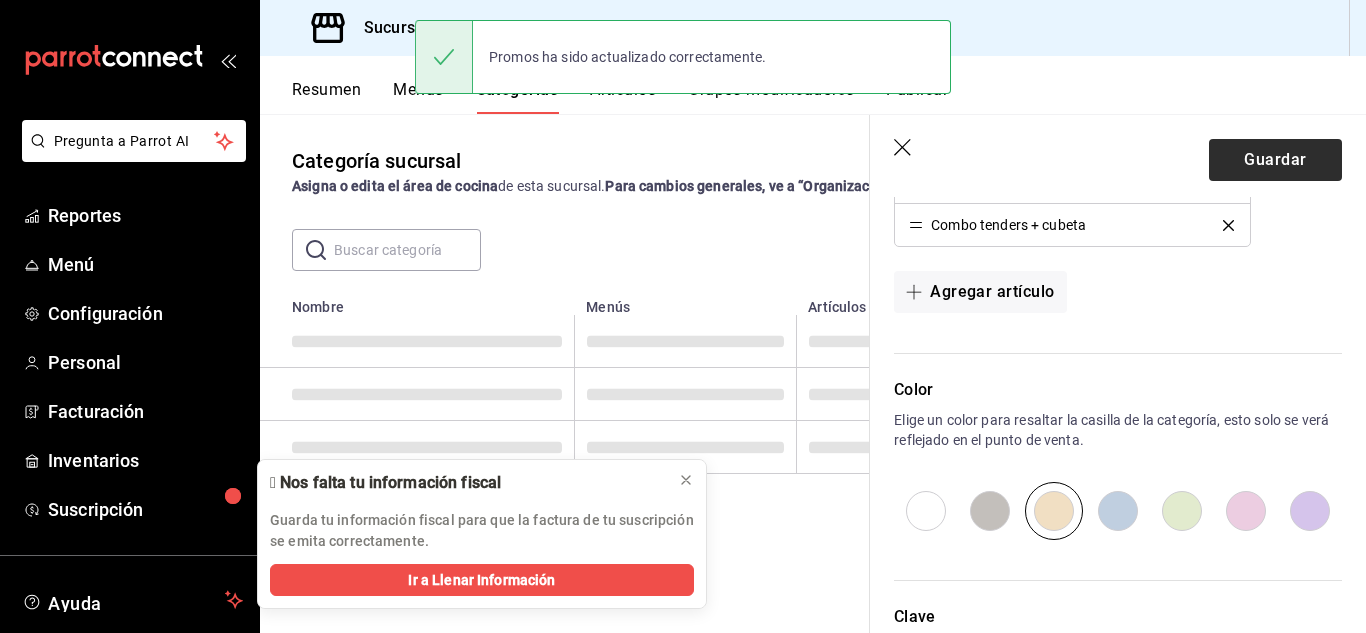 scroll, scrollTop: 0, scrollLeft: 0, axis: both 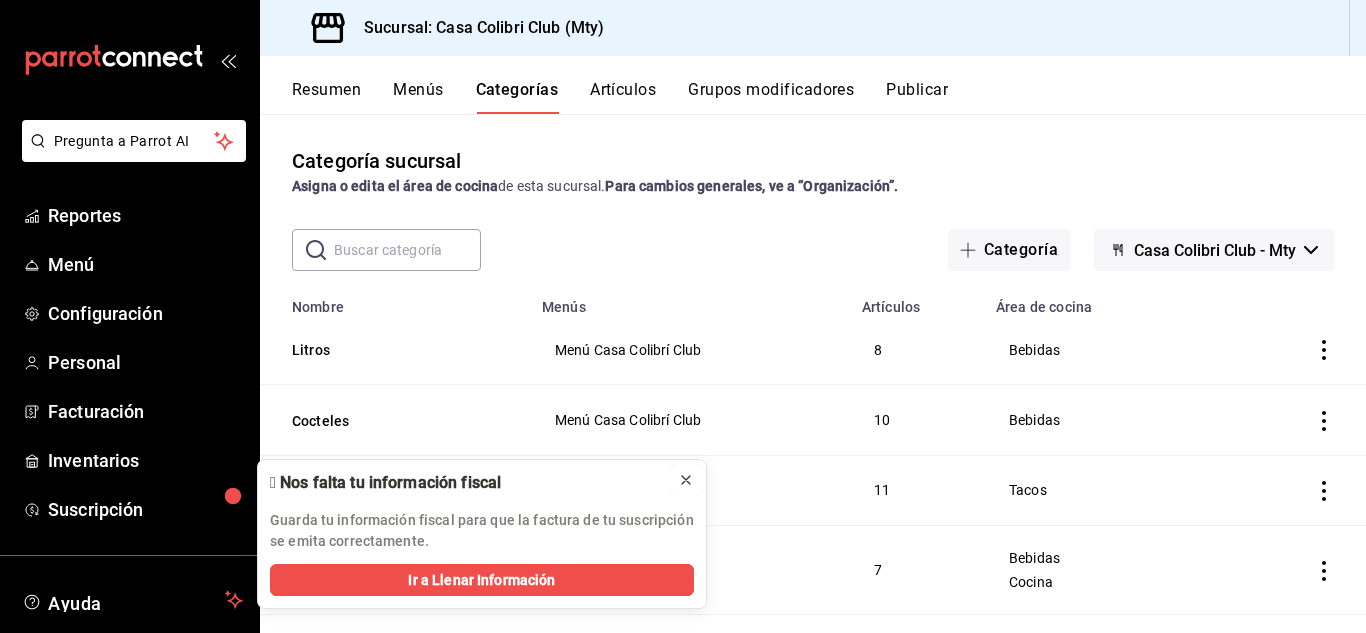 click 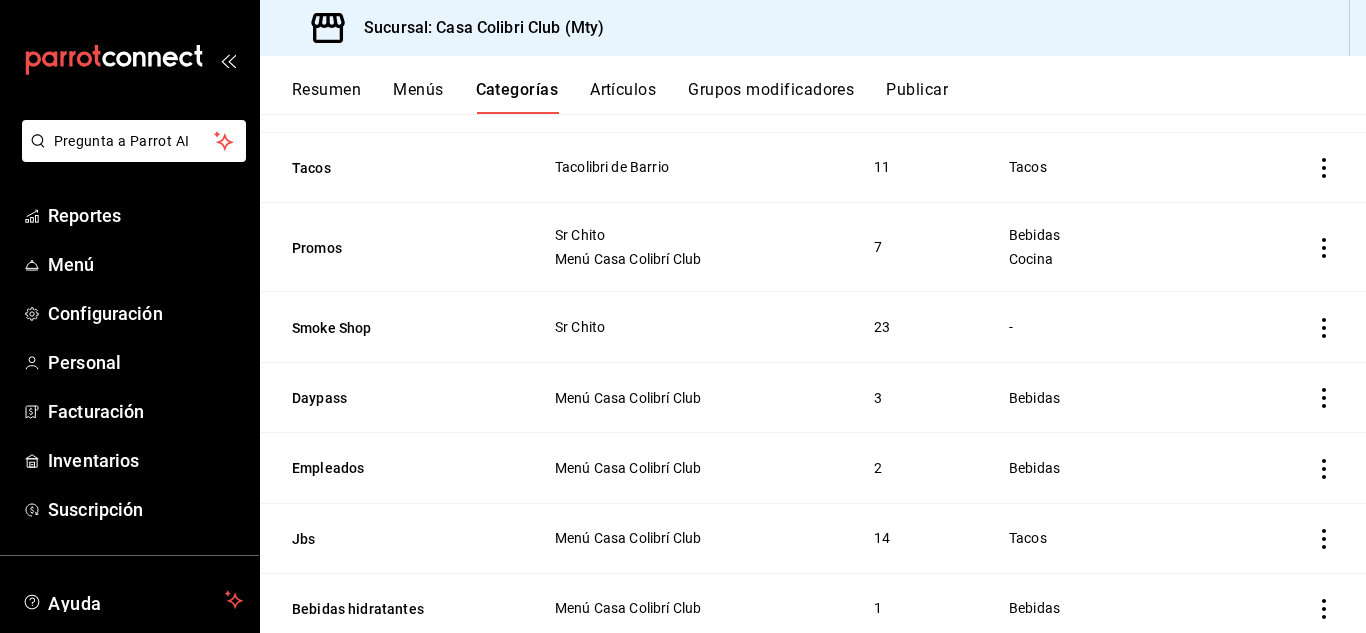 scroll, scrollTop: 326, scrollLeft: 0, axis: vertical 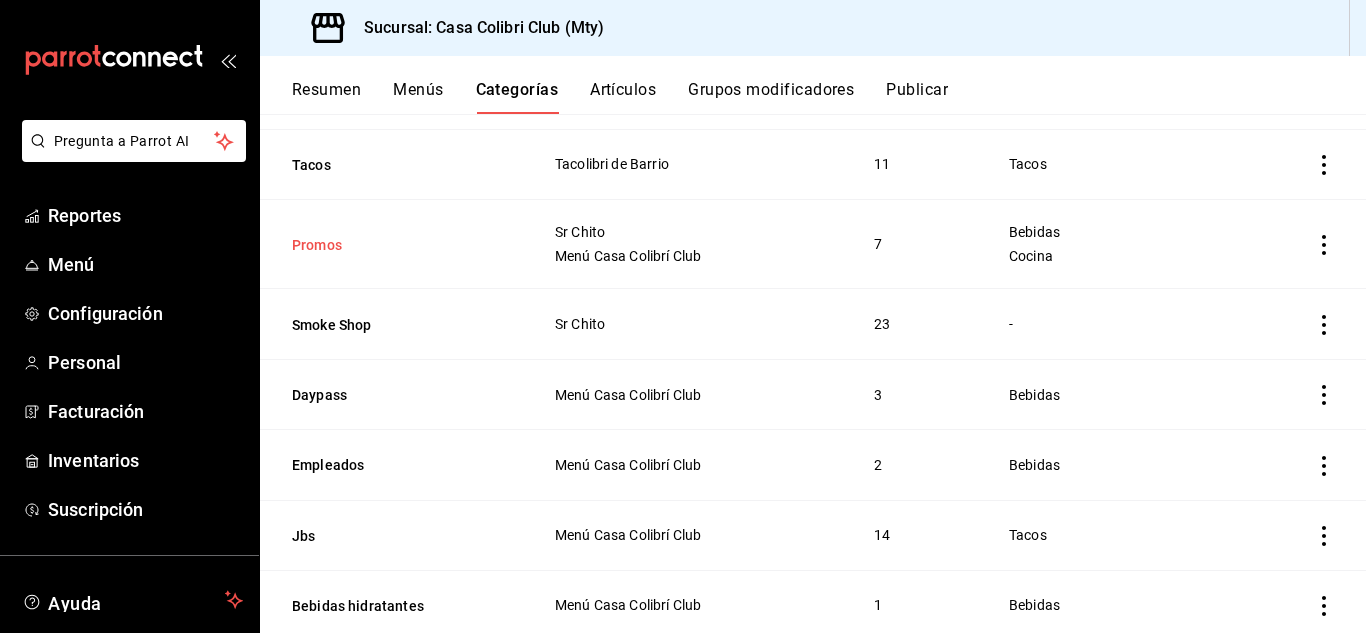 click on "Promos" at bounding box center (392, 245) 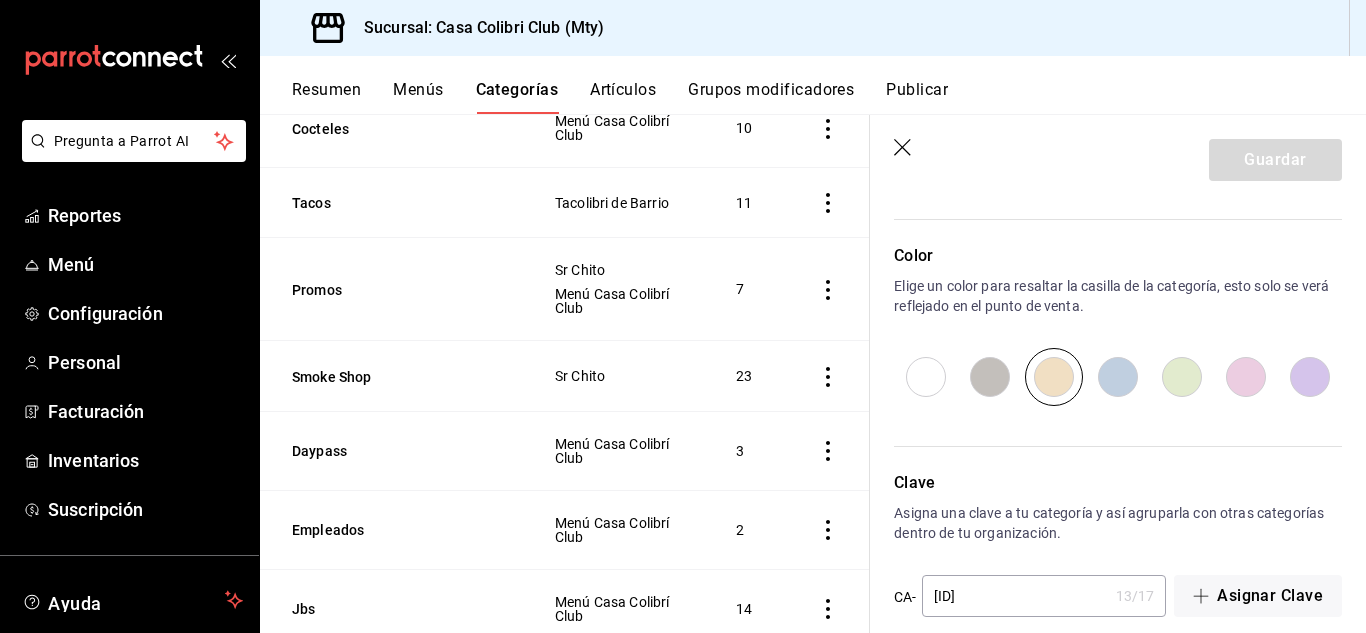 scroll, scrollTop: 1072, scrollLeft: 0, axis: vertical 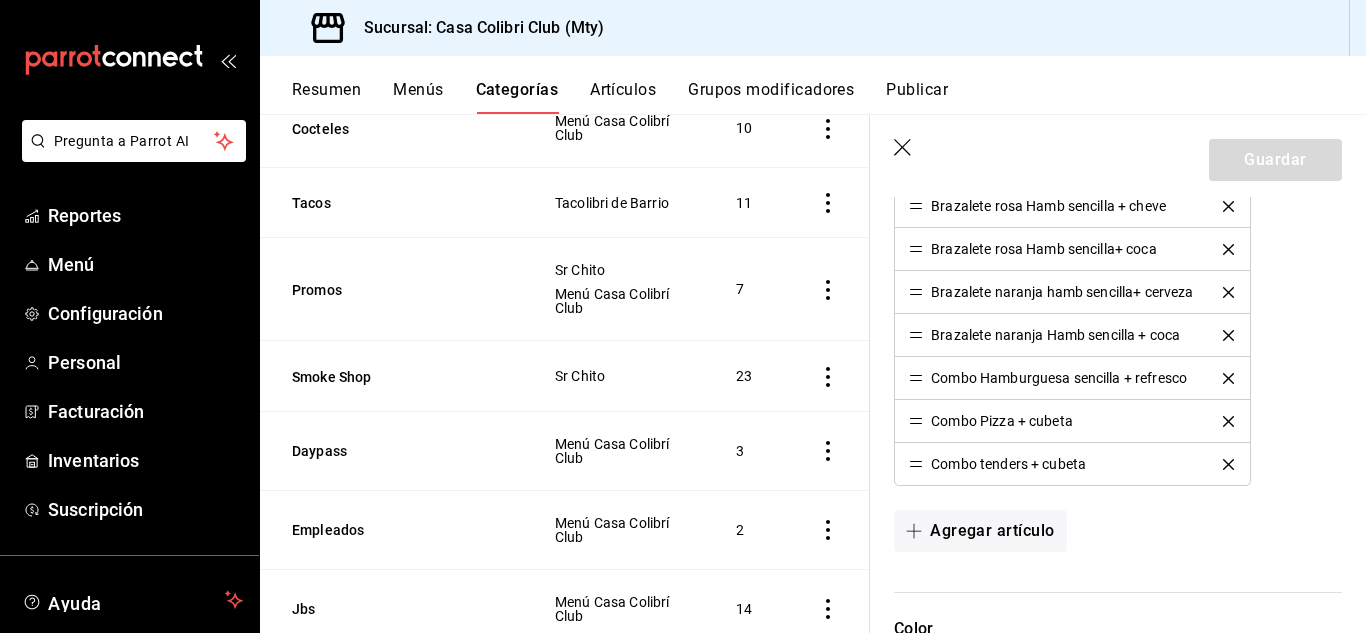click on "Combo Pizza + cubeta" at bounding box center (1002, 421) 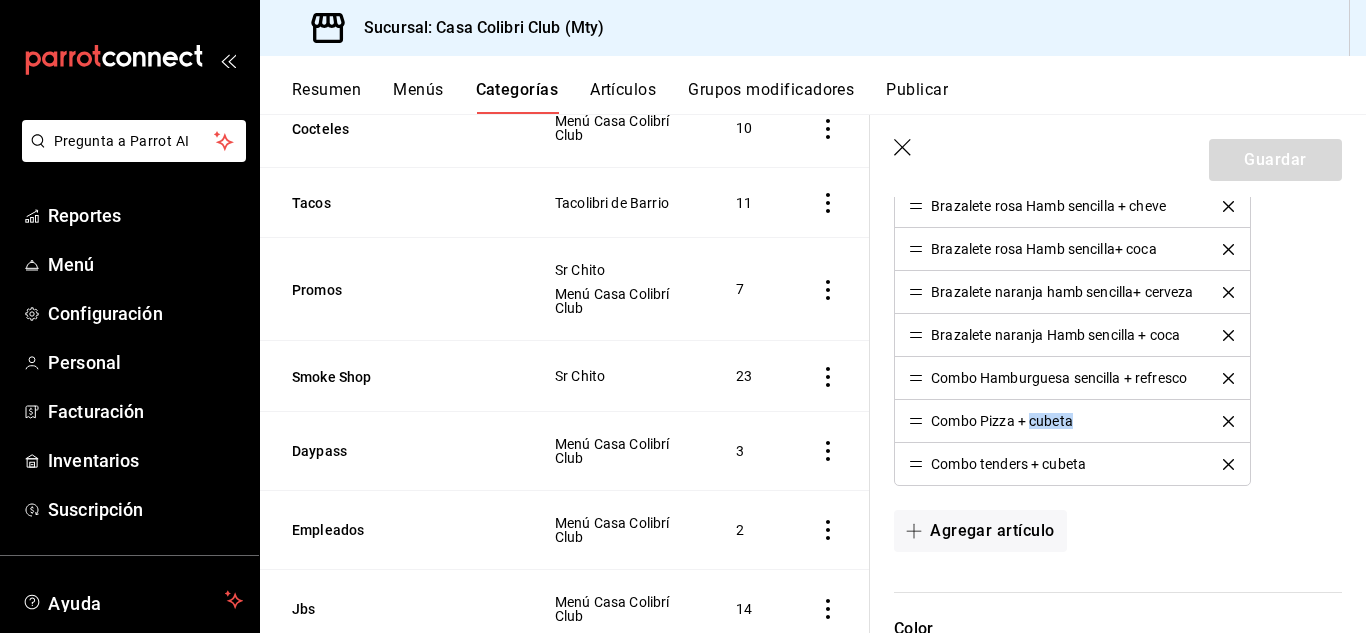 click on "Combo Pizza + cubeta" at bounding box center (1002, 421) 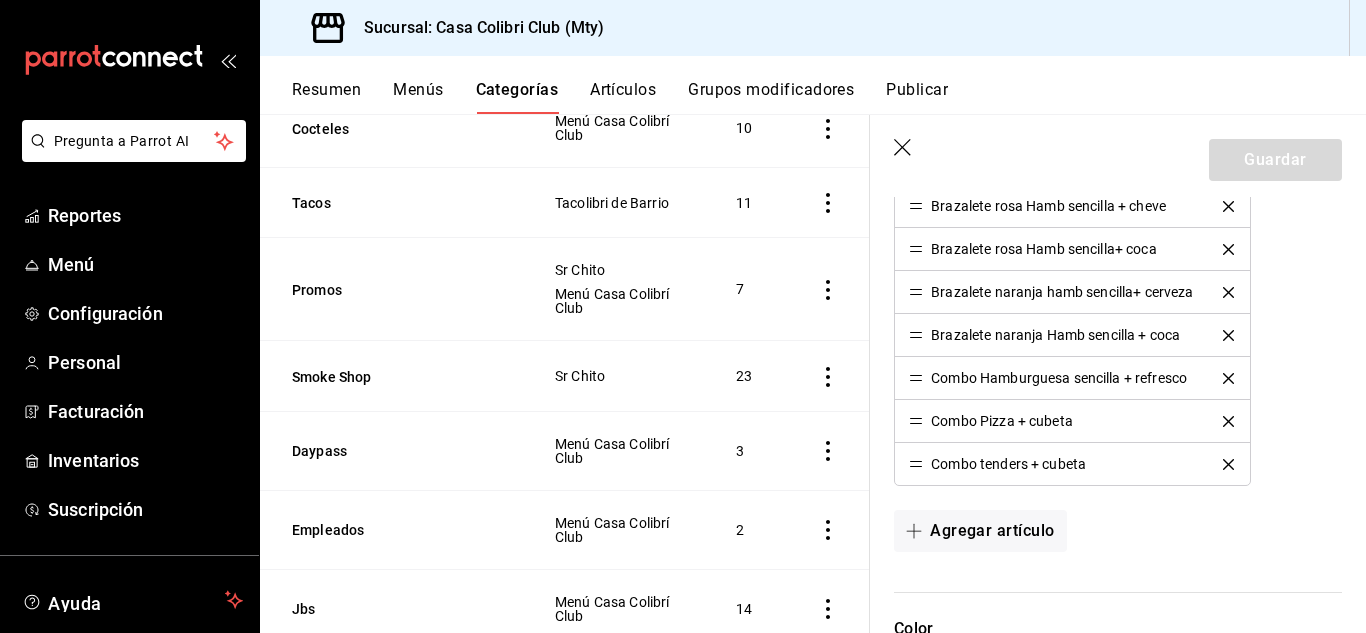 click on "Combo Pizza + cubeta" at bounding box center [991, 421] 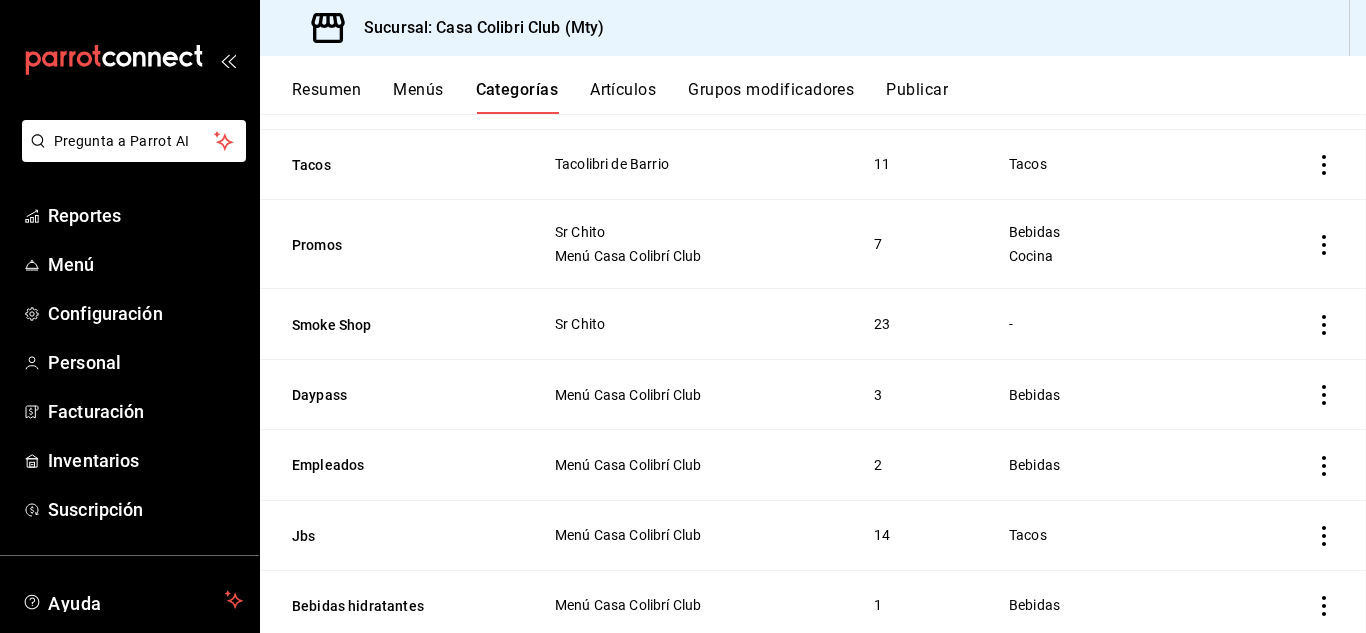 scroll, scrollTop: 385, scrollLeft: 0, axis: vertical 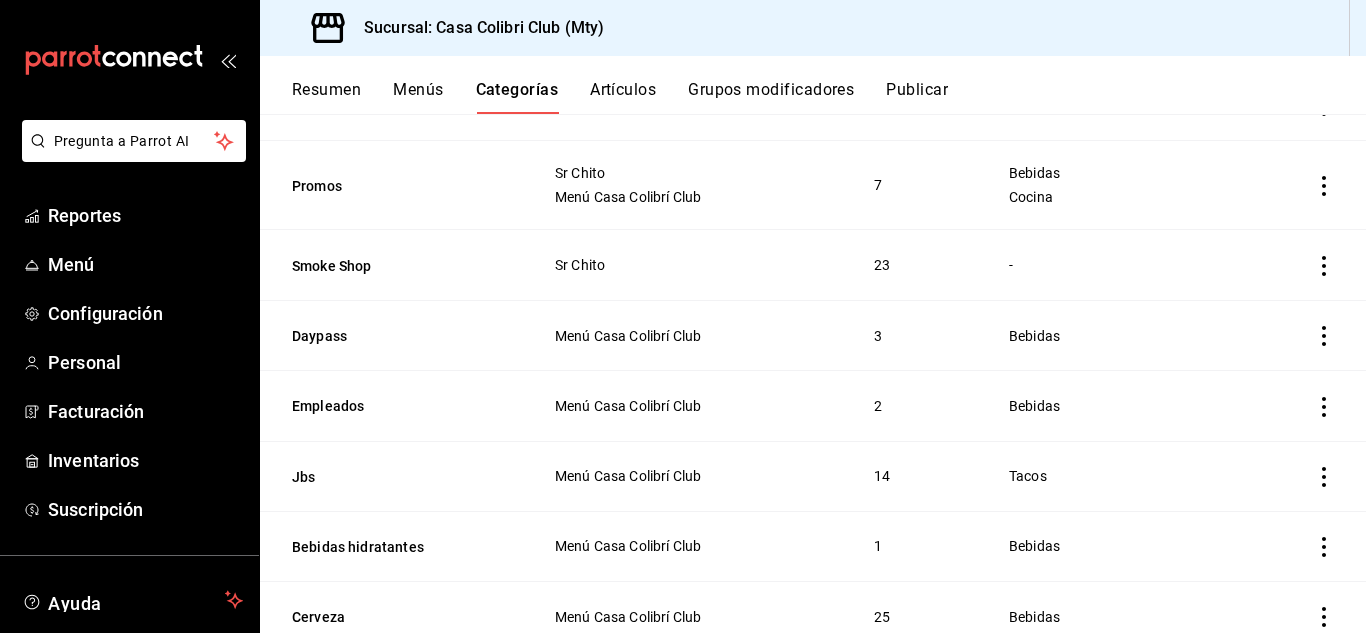click 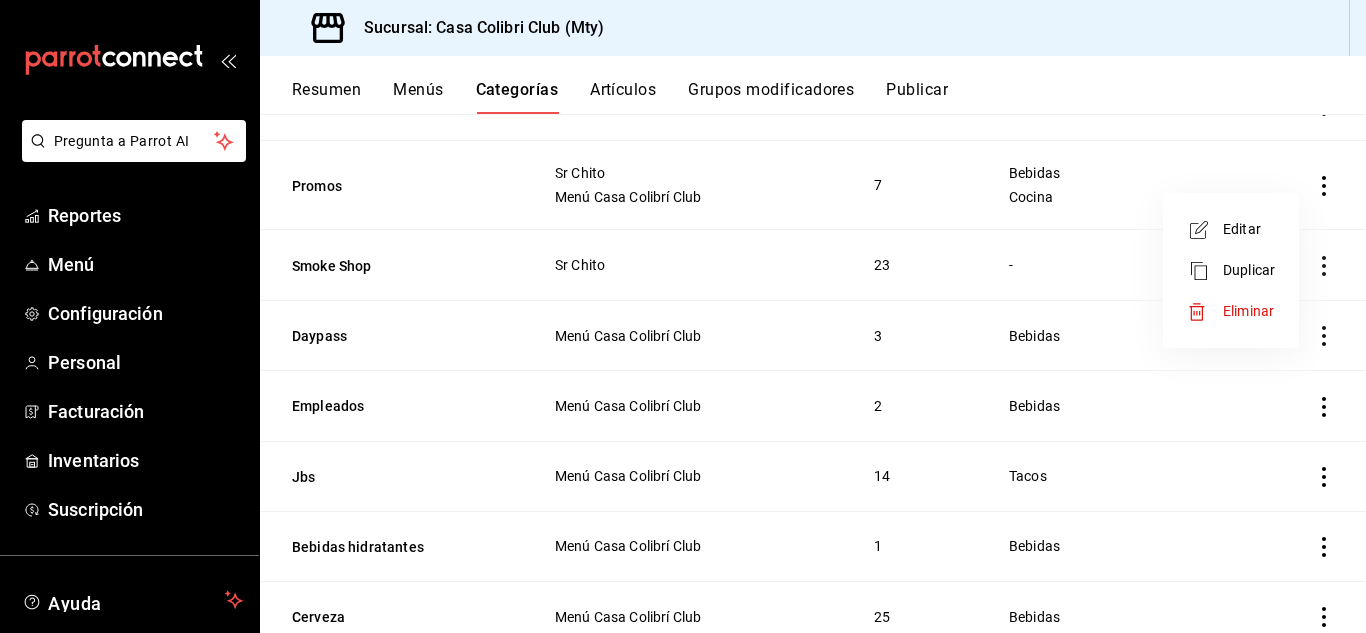 click on "Editar" at bounding box center [1249, 229] 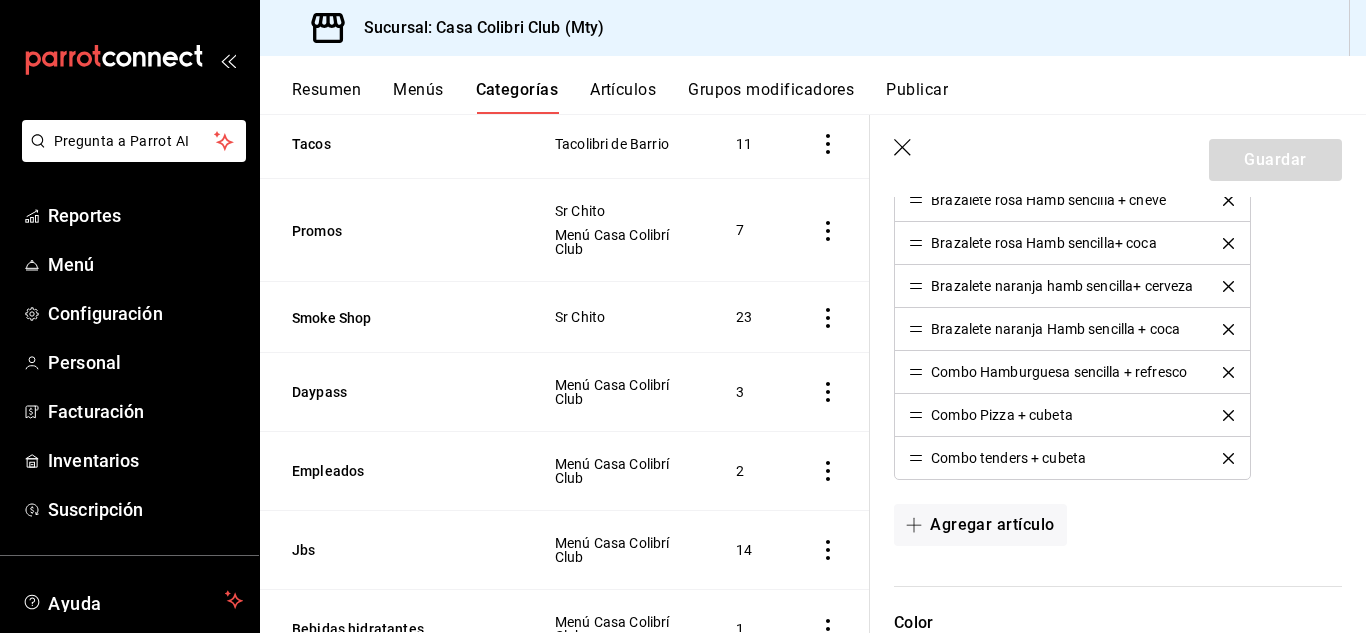 scroll, scrollTop: 683, scrollLeft: 0, axis: vertical 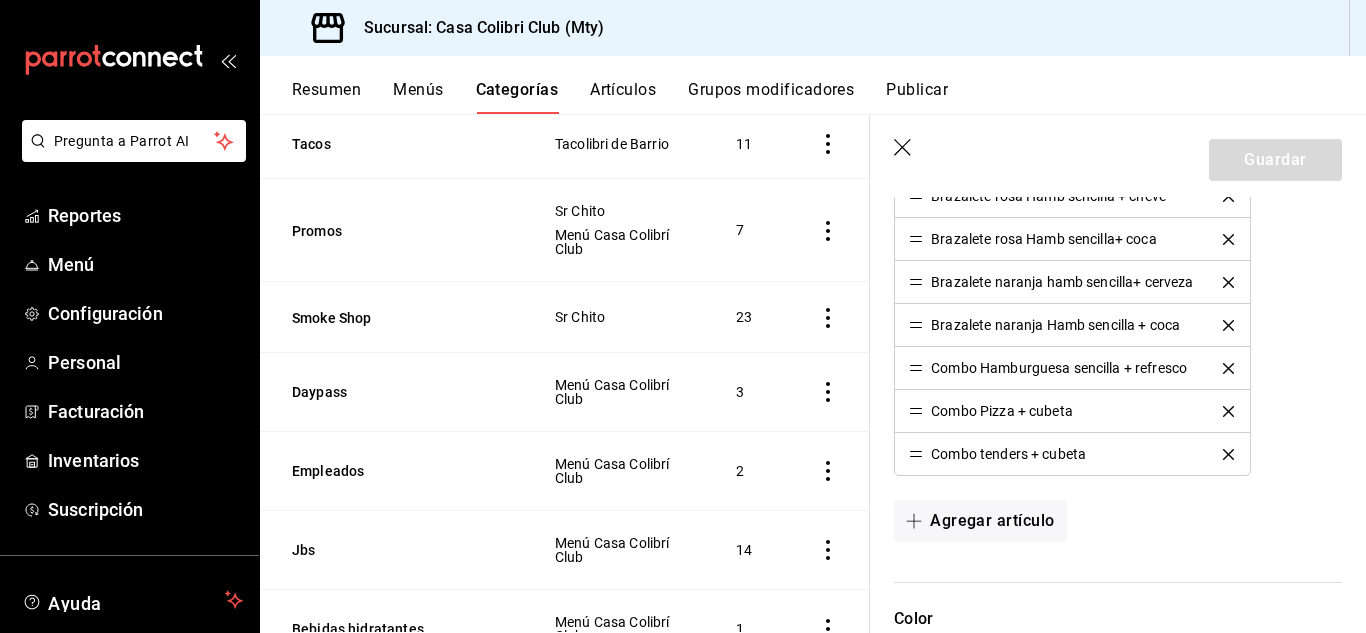 click 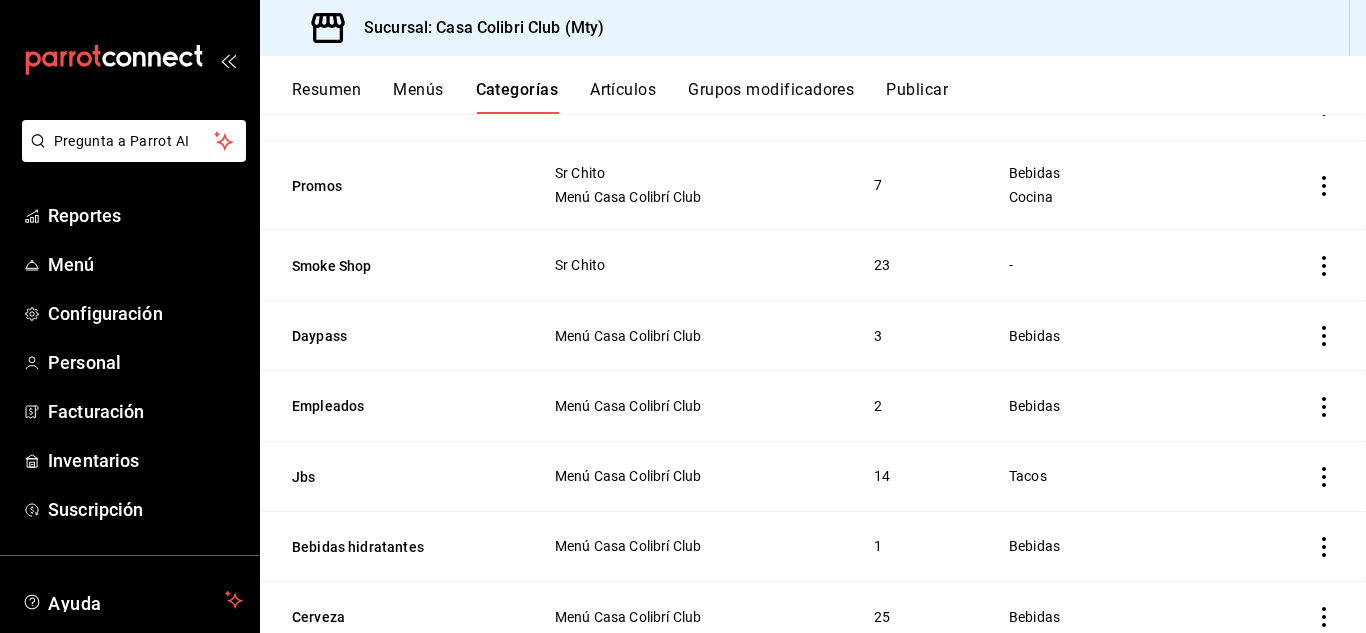 scroll, scrollTop: 470, scrollLeft: 0, axis: vertical 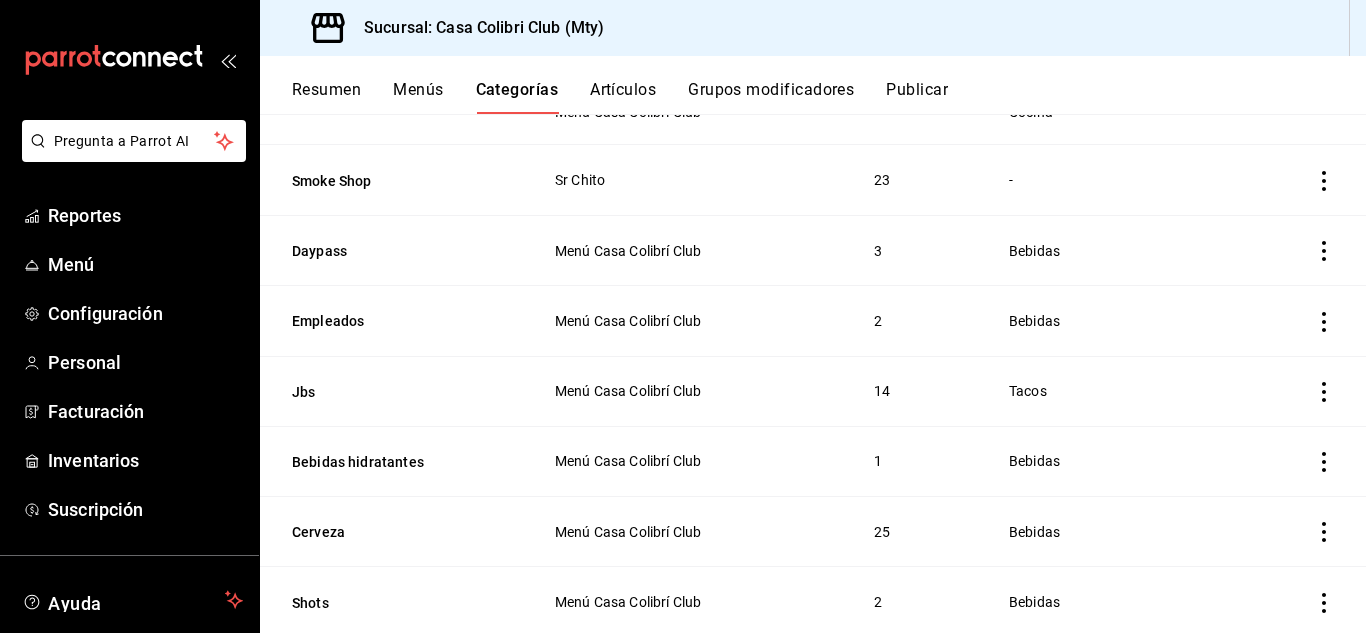 click on "Resumen Menús Categorías Artículos Grupos modificadores Publicar" at bounding box center [813, 85] 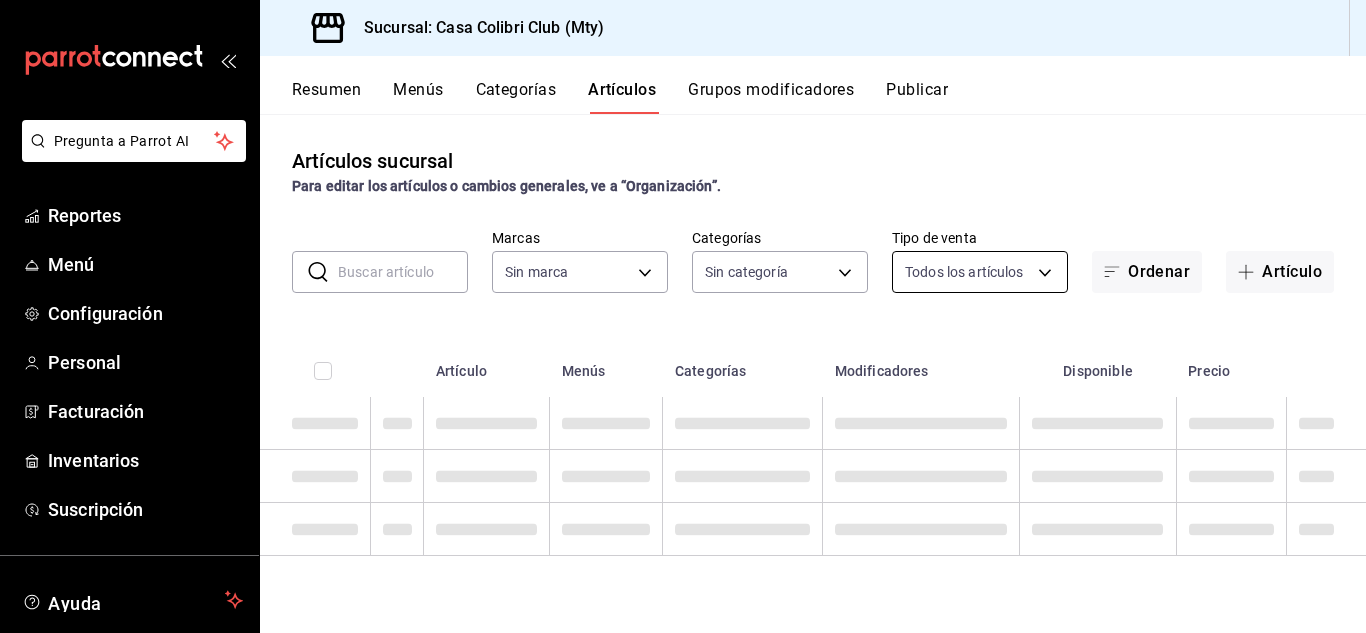 type on "51376f23-c189-4798-a143-22766f9dfc19" 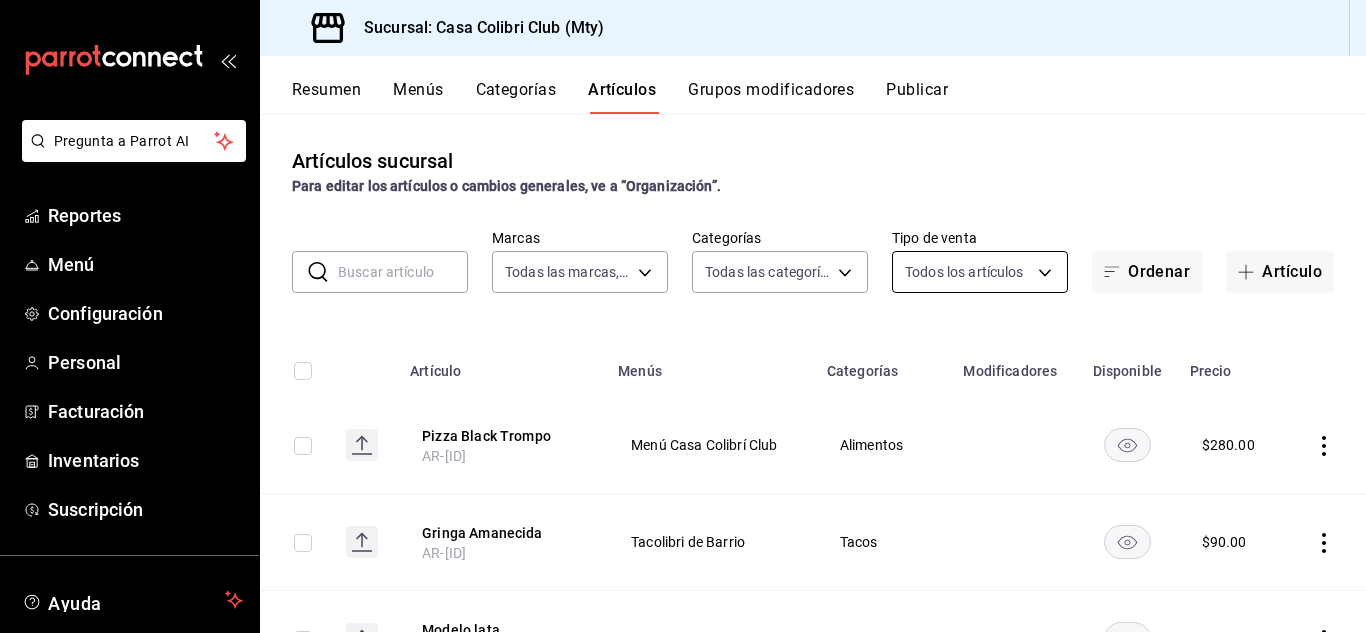 type on "d9c7a848-6a39-49e9-a245-e7d19dcca844,bf07a195-ba52-4a35-bb00-dddd6b084f6a,cd88270c-f133-46b7-930b-c78f5f4bd9da,41a3b1dc-a3a6-445d-b566-c1e1dbc60d8d,38537ca7-404c-418d-98ca-e8a873917bc1,d1d633c9-df15-42be-bb61-78658066a055,e71d3167-e3c5-4d95-b856-eef47bf27c58,3de62c1e-5b6e-46e6-80d0-b7bff459e0e3,dd177d6d-ec88-49e5-9bf4-e2bbb2486179,f309c771-a94e-41ff-9c79-7d433e1d8d10,2e9c1020-a5d5-4c8c-b8e6-404826cbe24c,1e2dd578-d1b5-4b7b-8161-45d9e68f5ad0,332de00d-6cc1-4993-95d6-031866da27ec,0af920ca-51bf-4ea1-89a4-1aeffaa14358,2c95d823-cb87-4f43-ad2a-43c64467275f,331a05e4-4190-43fc-97d3-d90d8efc3d55,4dca4c11-9297-4b88-992e-0b23feefc9fb" 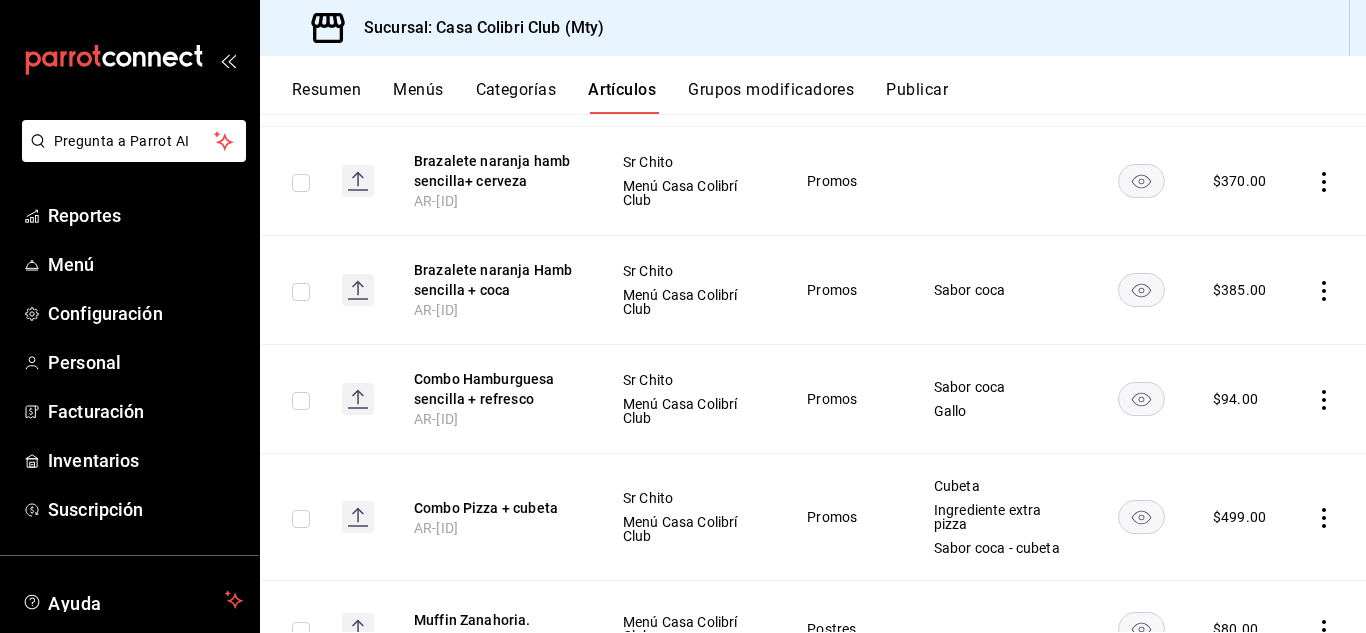 scroll, scrollTop: 2921, scrollLeft: 0, axis: vertical 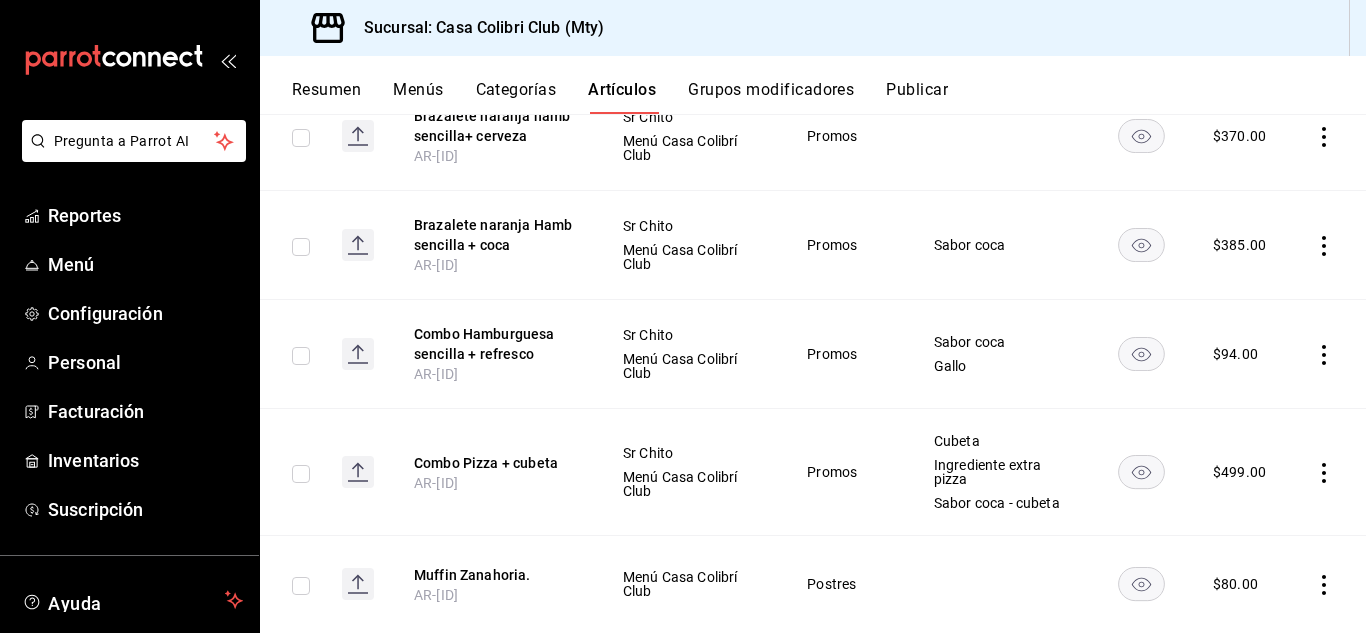 click 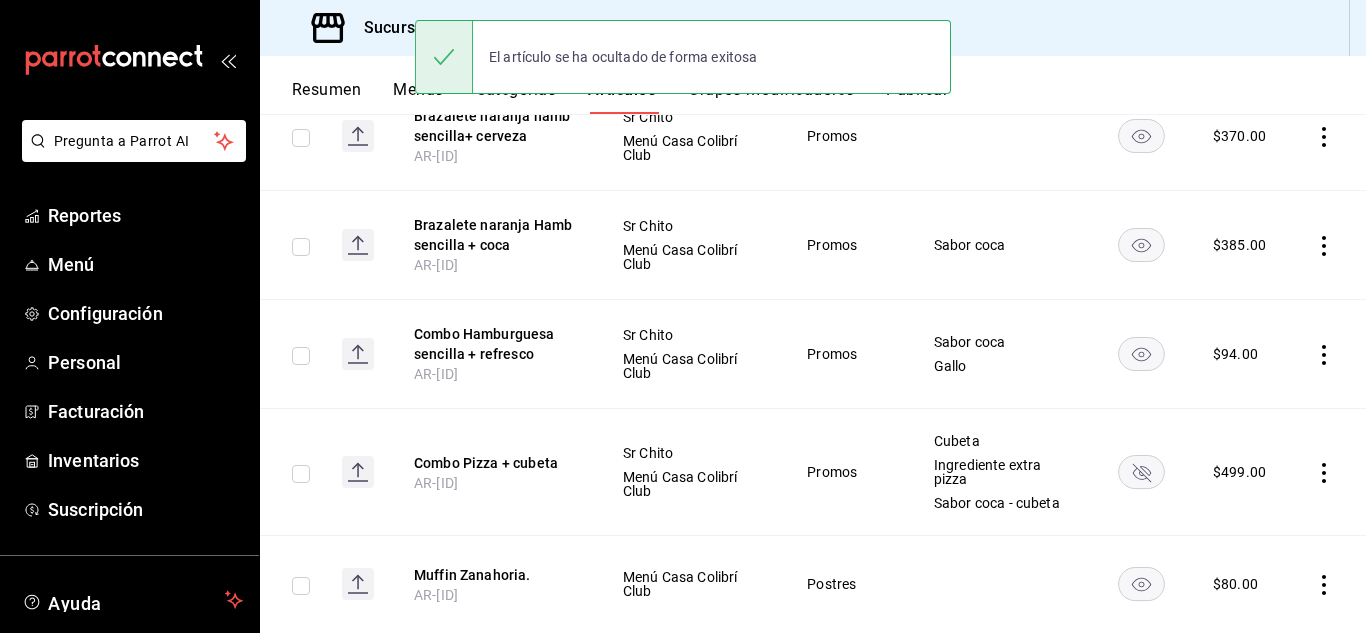 click 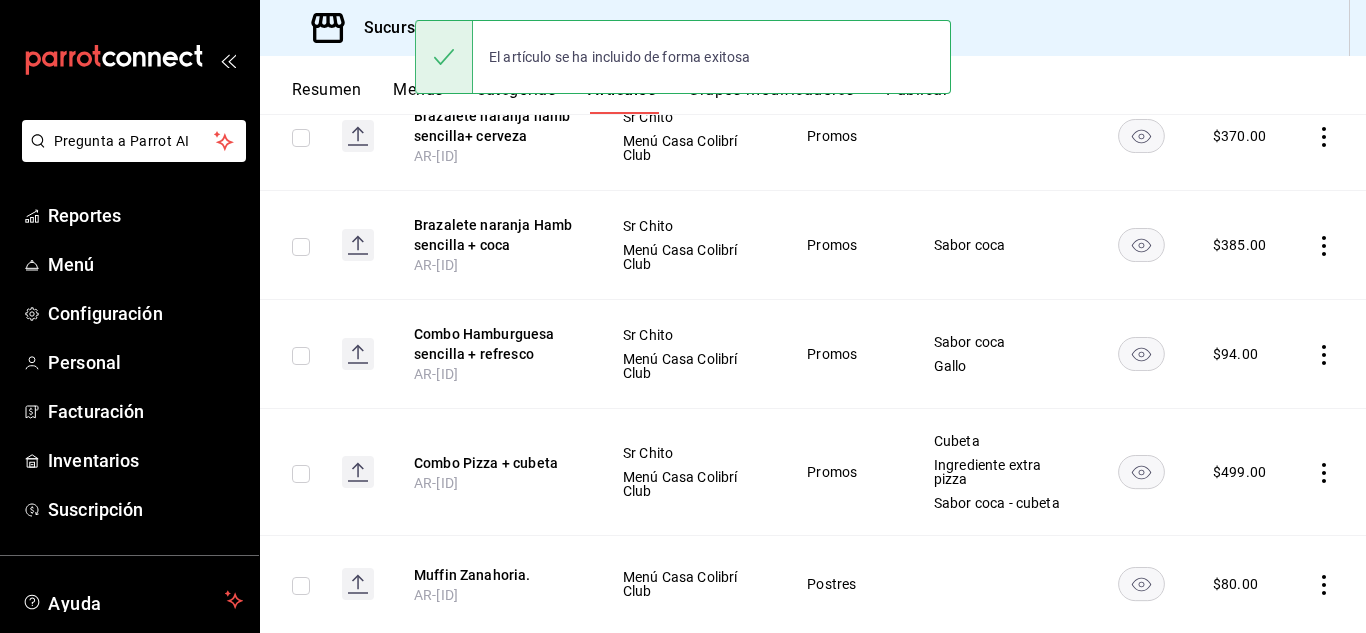 click 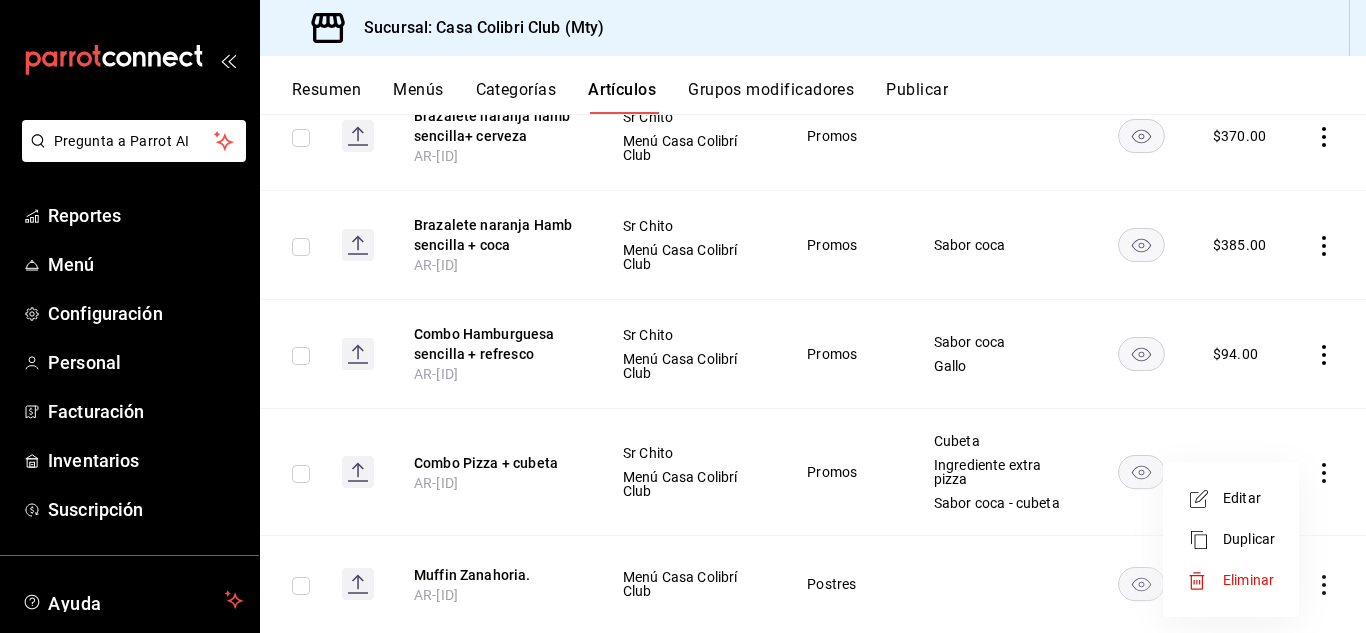 click at bounding box center (1205, 499) 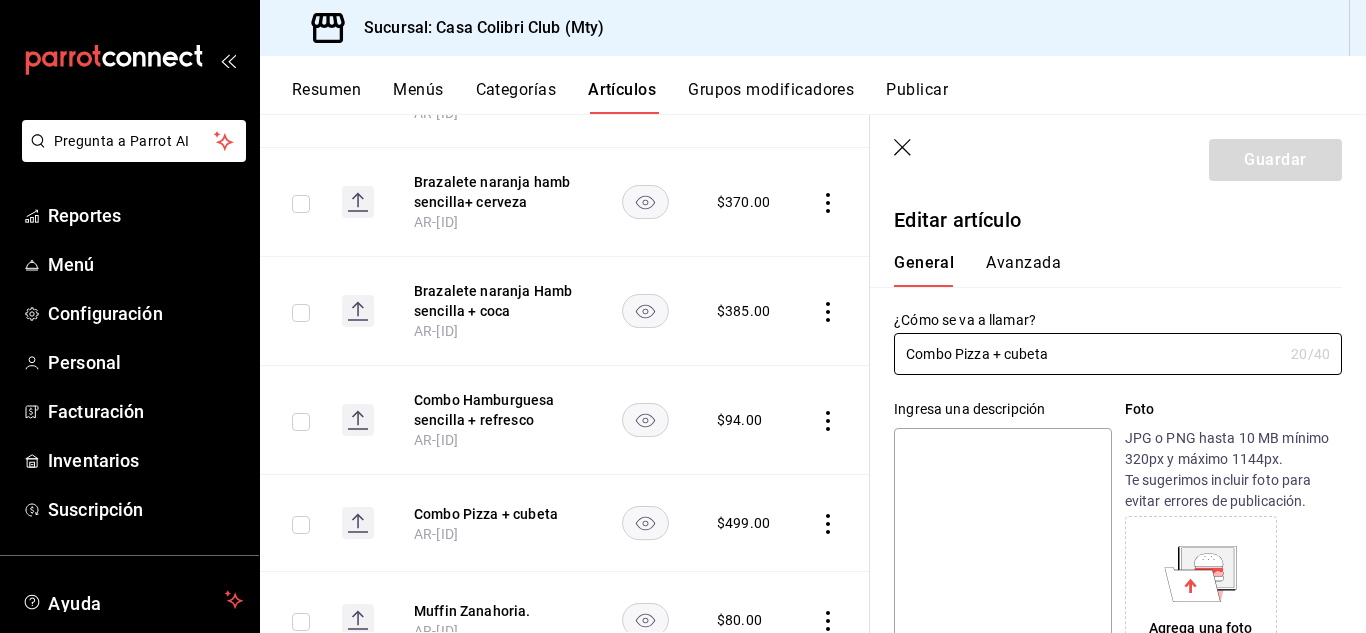 type on "$499.00" 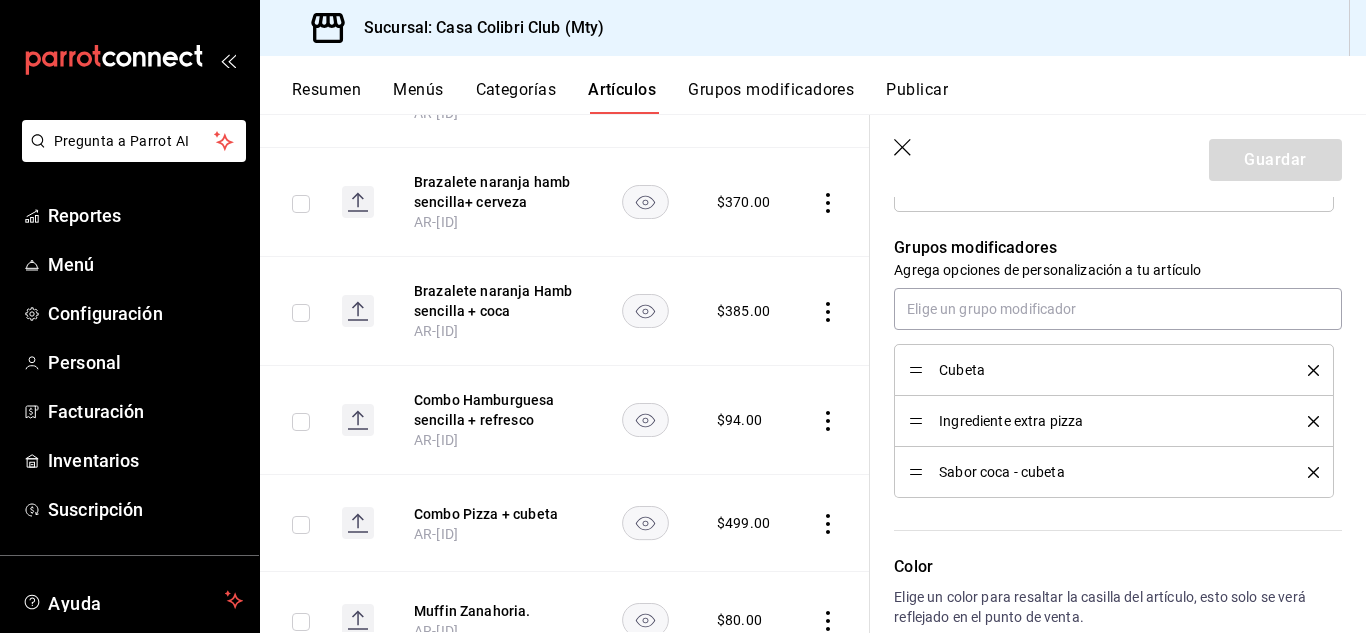 scroll, scrollTop: 869, scrollLeft: 0, axis: vertical 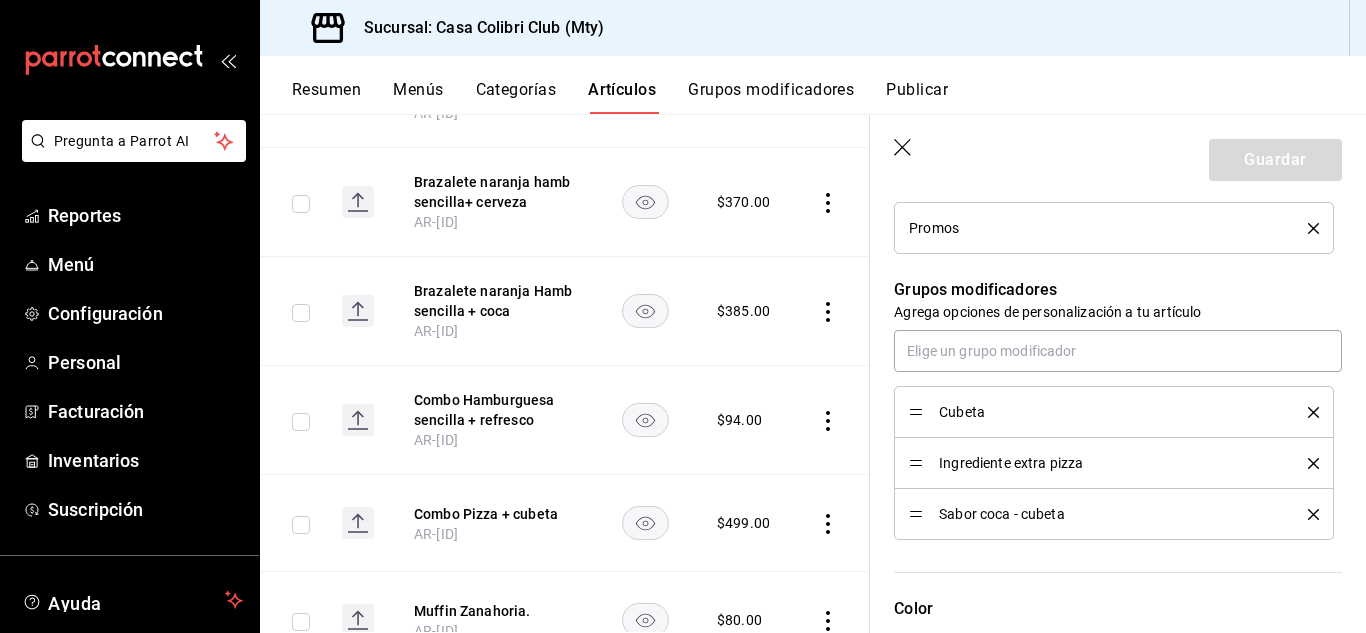 click on "Cubeta" at bounding box center (1108, 412) 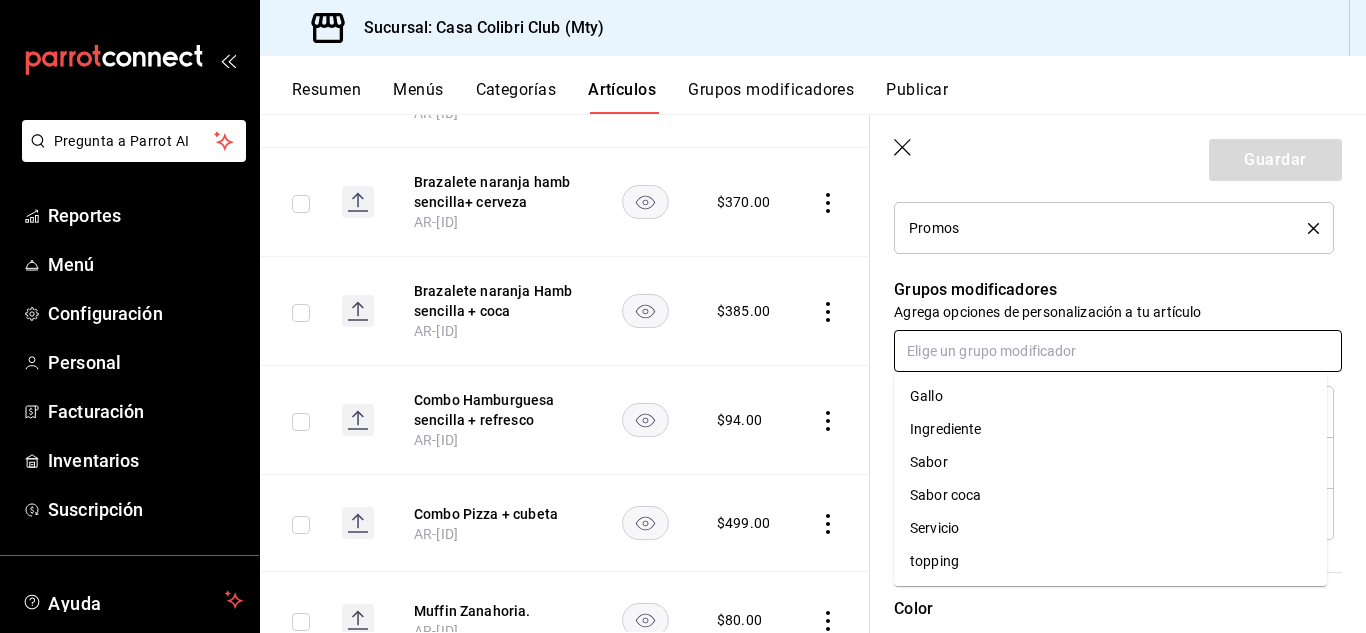 click at bounding box center (1118, 351) 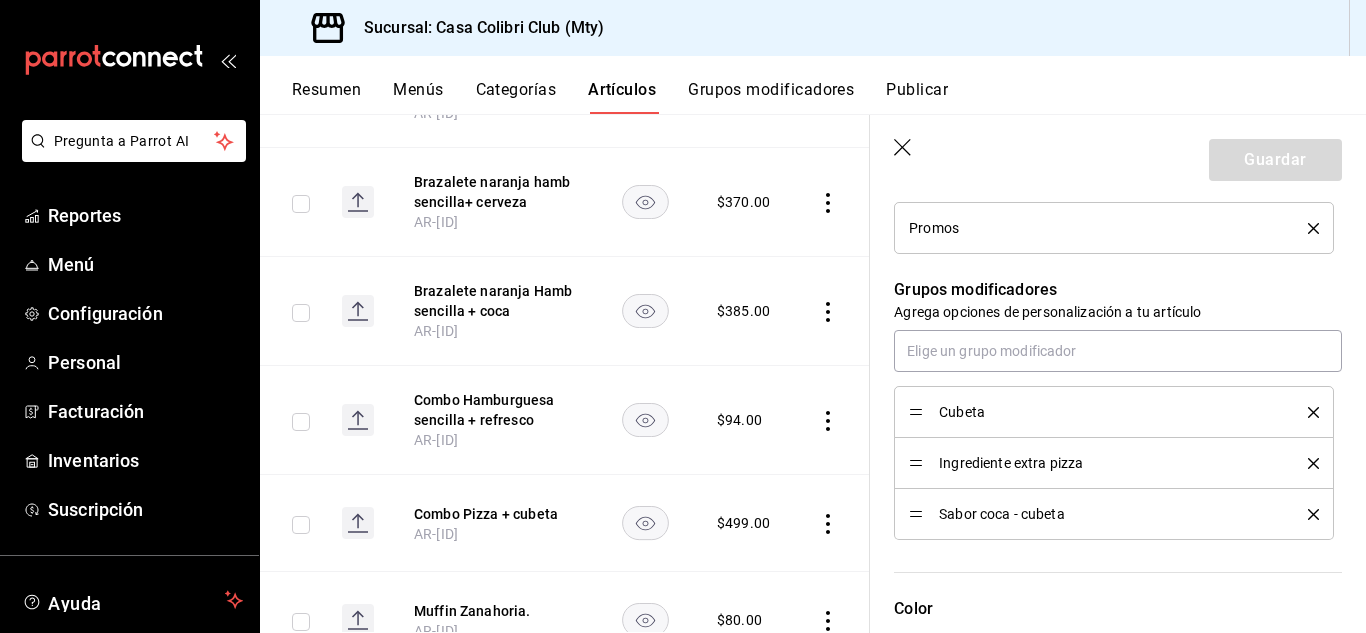click on "Promos" at bounding box center (1114, 228) 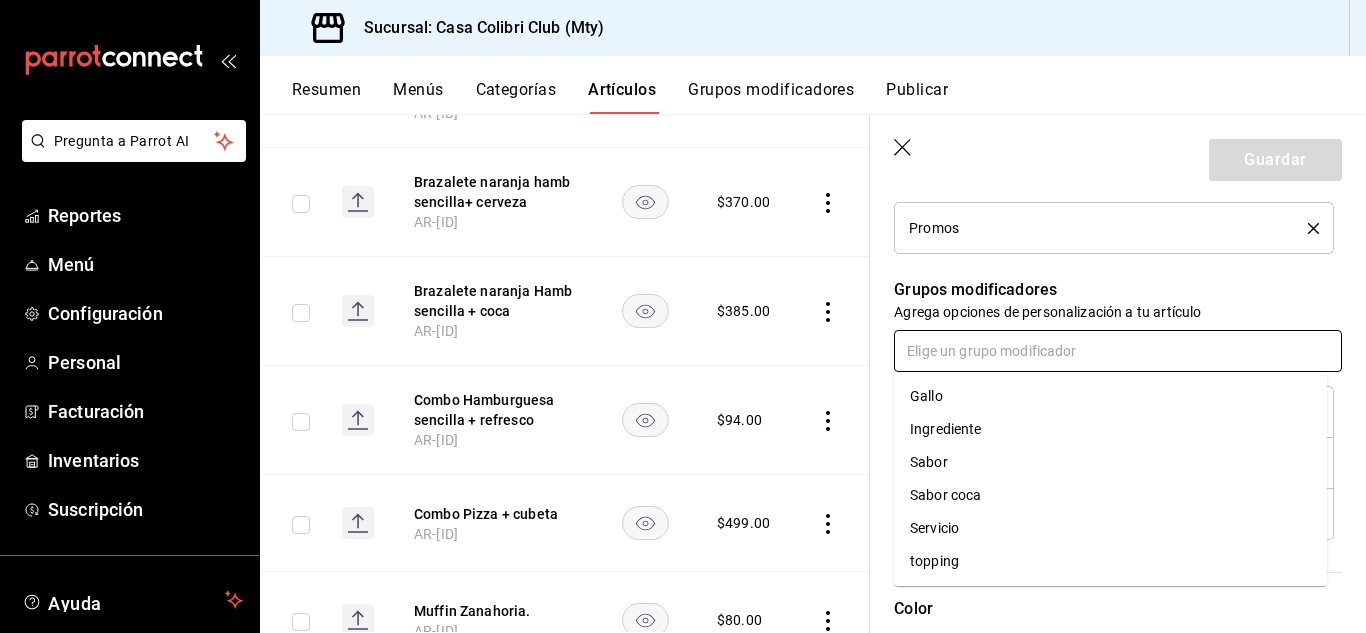 click at bounding box center (1118, 351) 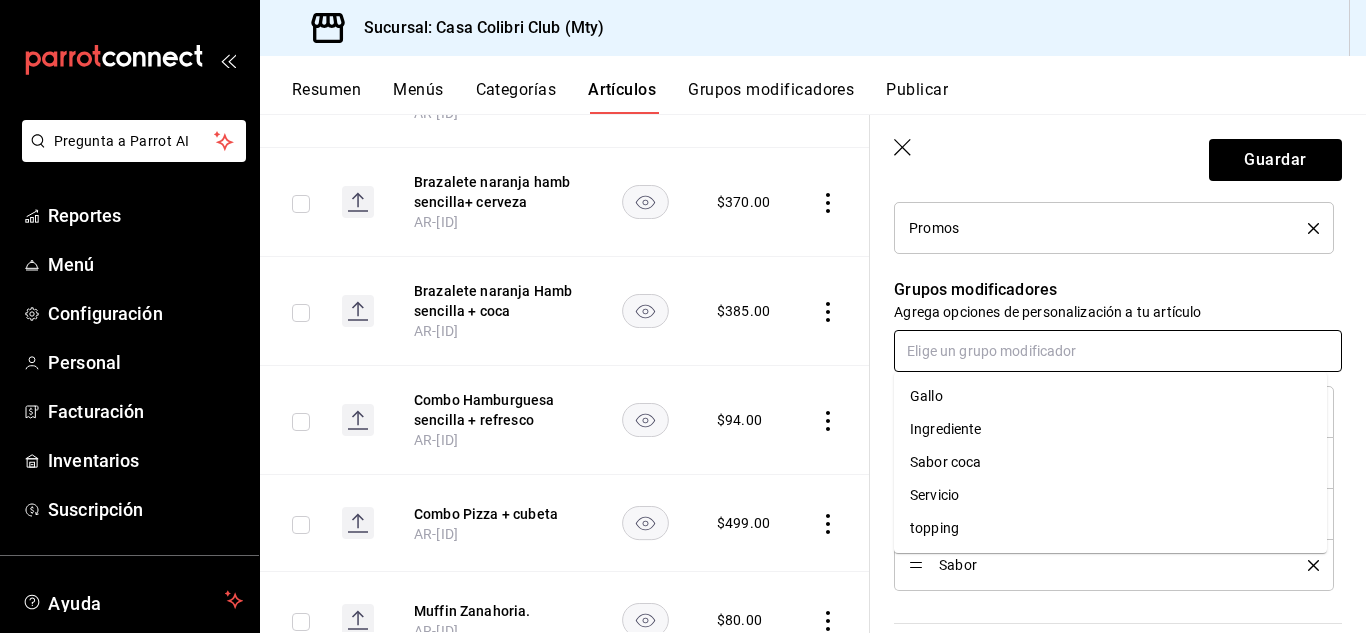 click at bounding box center [1118, 351] 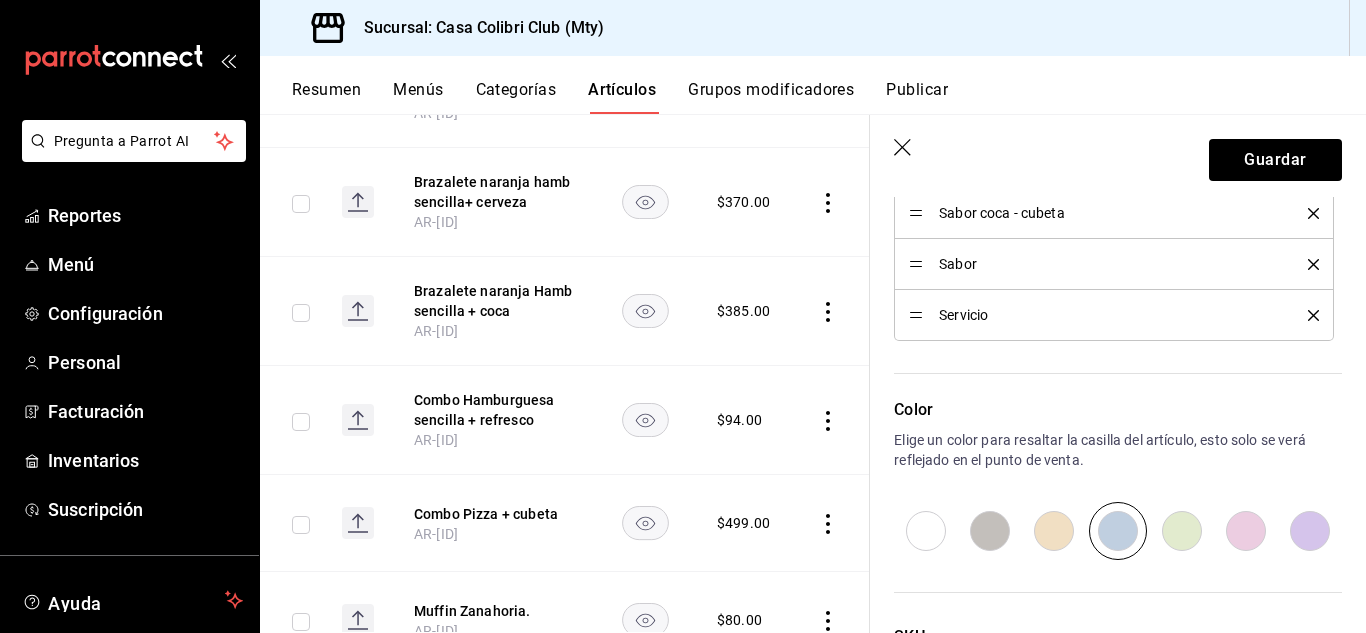 scroll, scrollTop: 943, scrollLeft: 0, axis: vertical 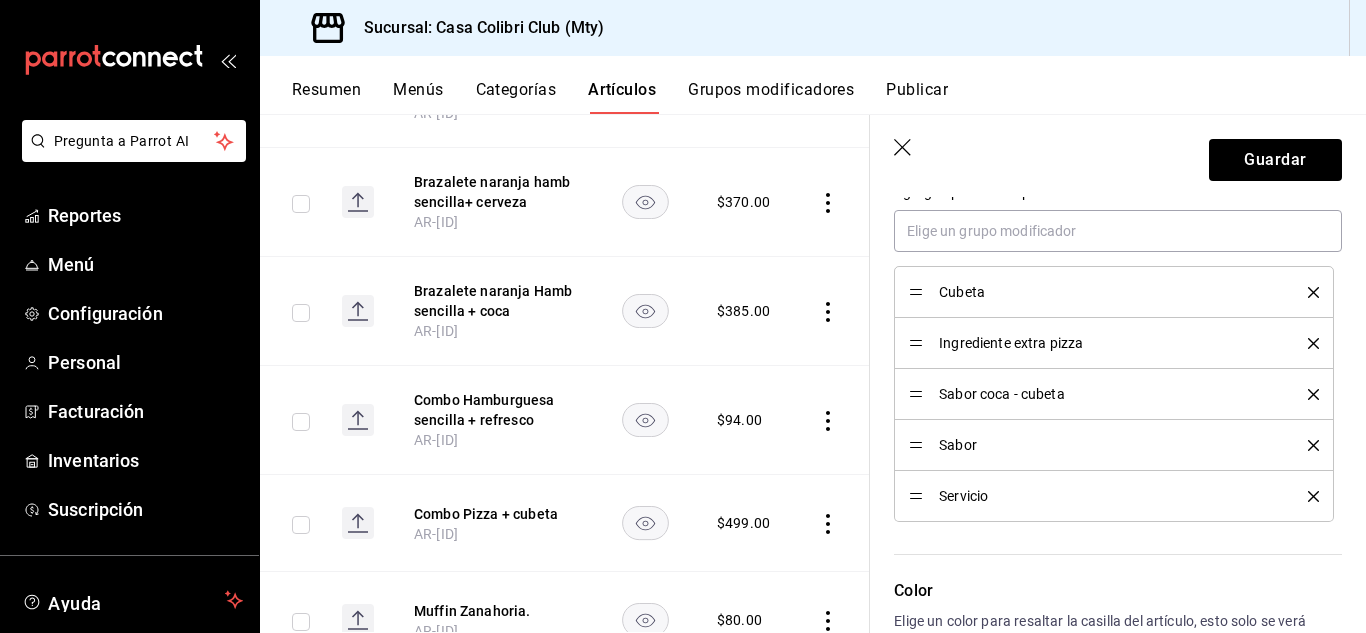 click 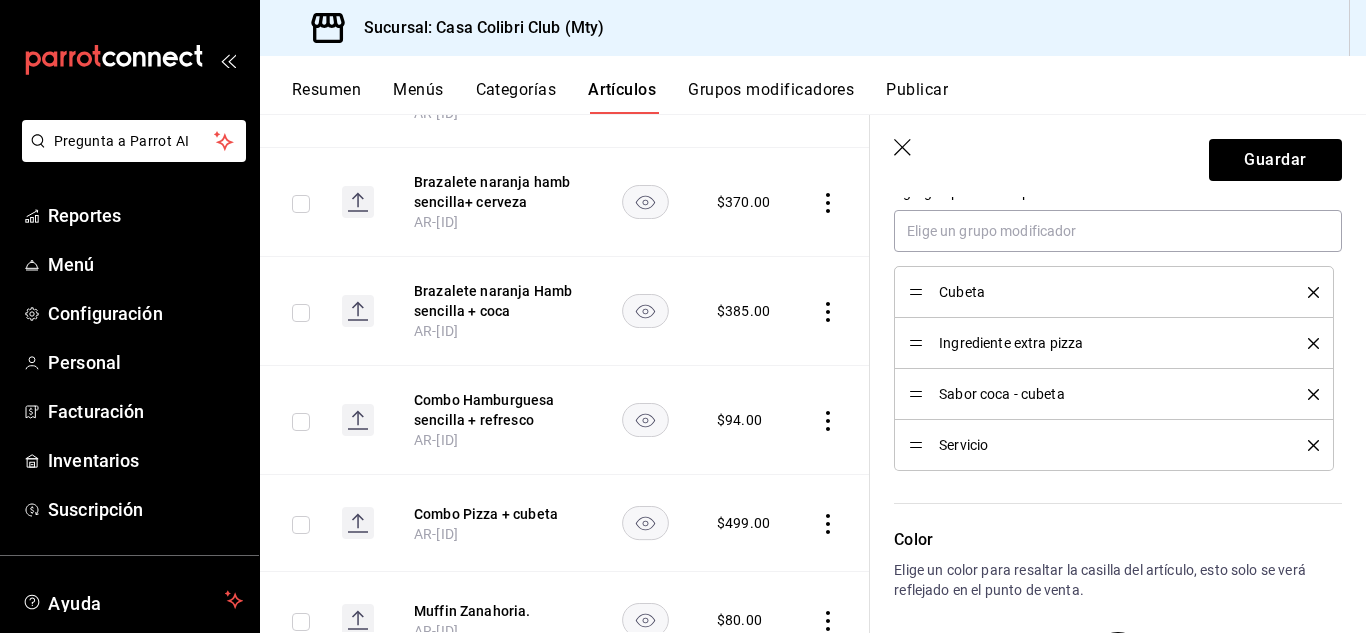click 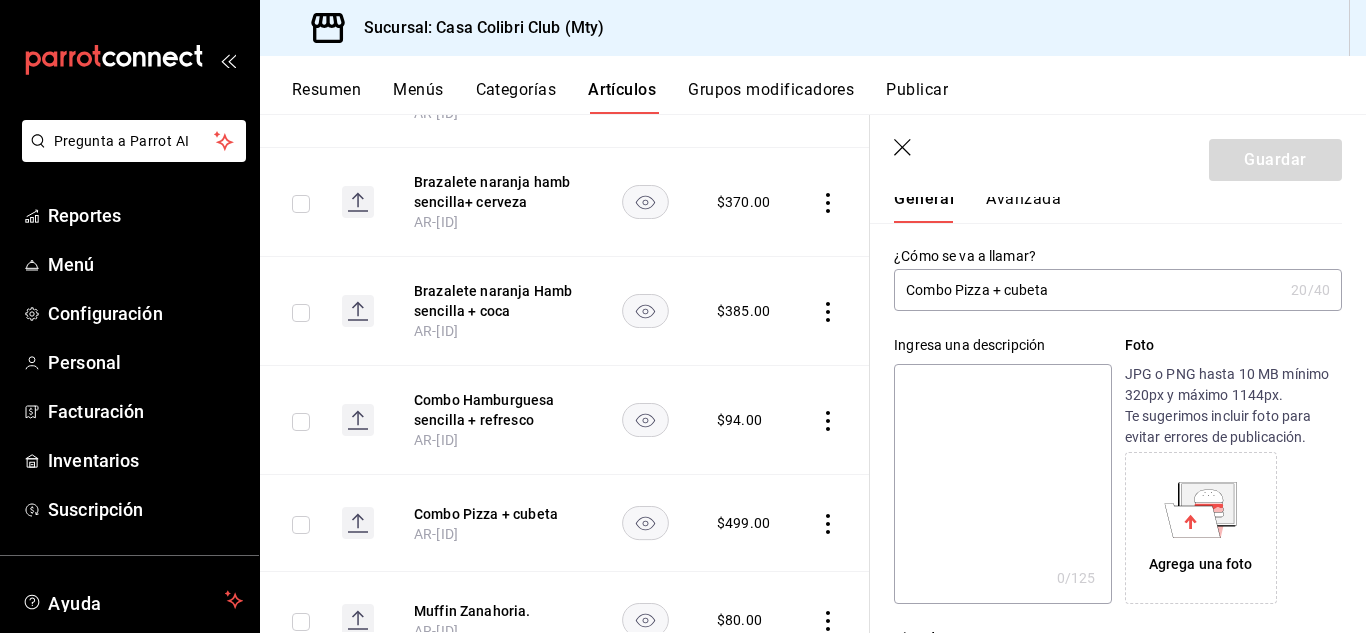 scroll, scrollTop: 57, scrollLeft: 0, axis: vertical 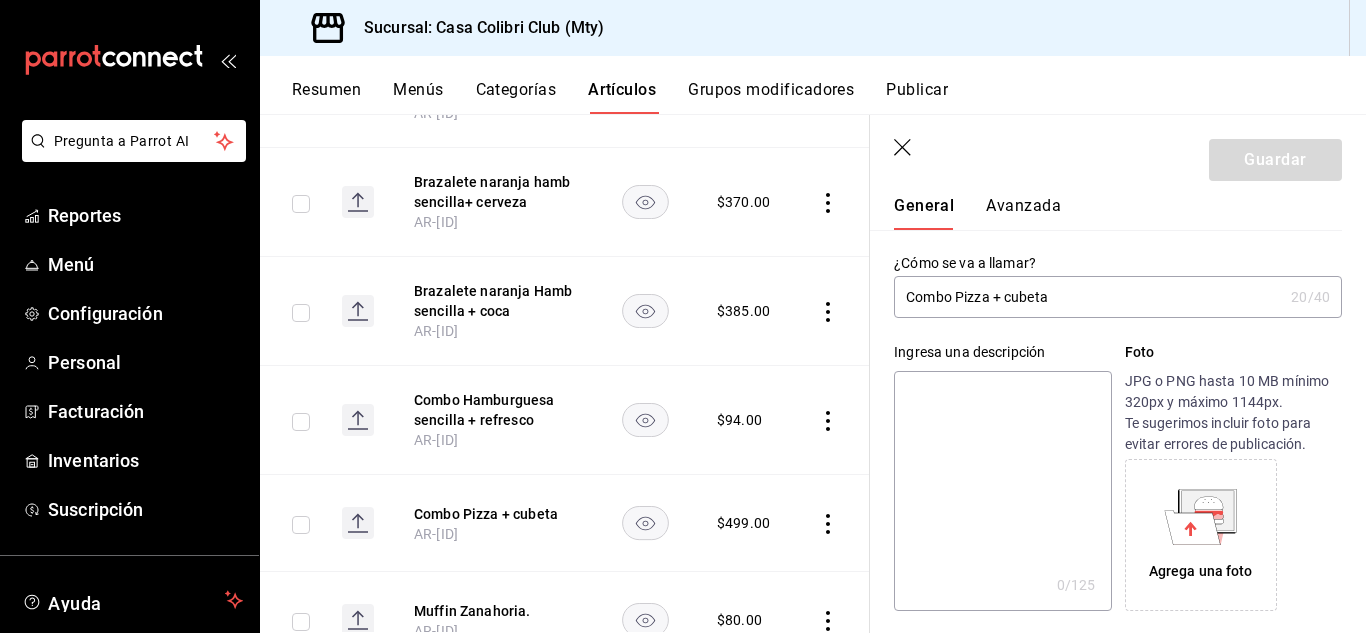 click on "Avanzada" at bounding box center (1023, 213) 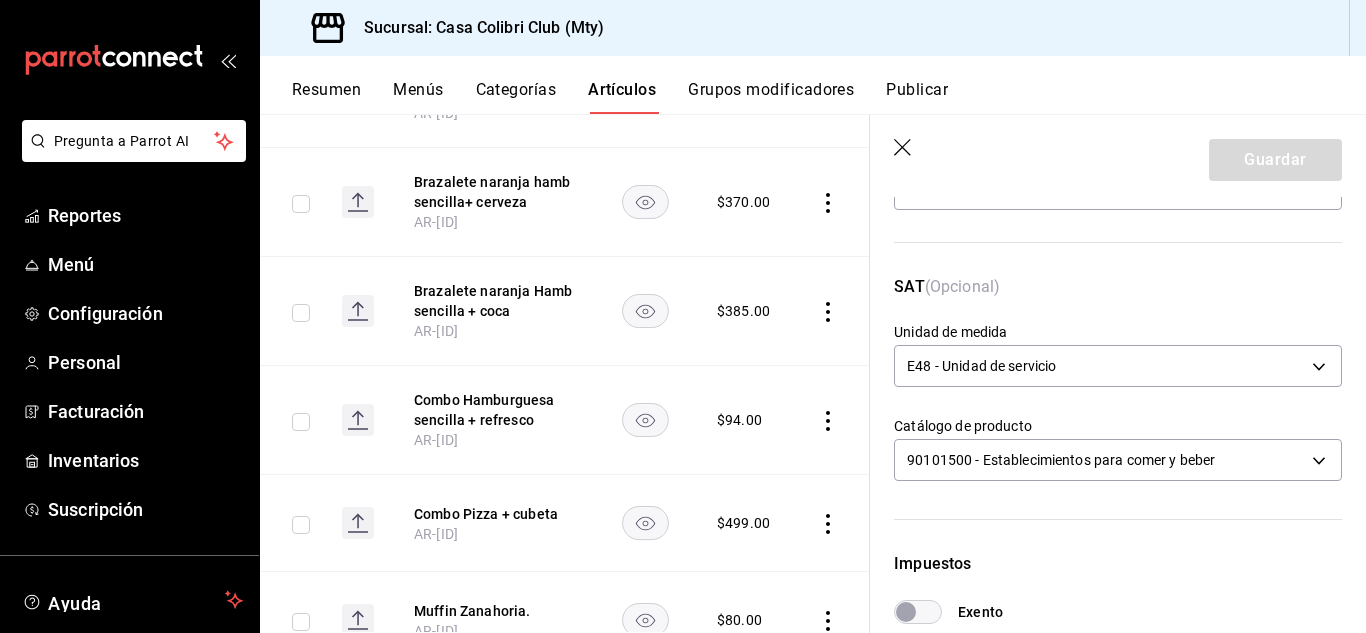 scroll, scrollTop: 229, scrollLeft: 0, axis: vertical 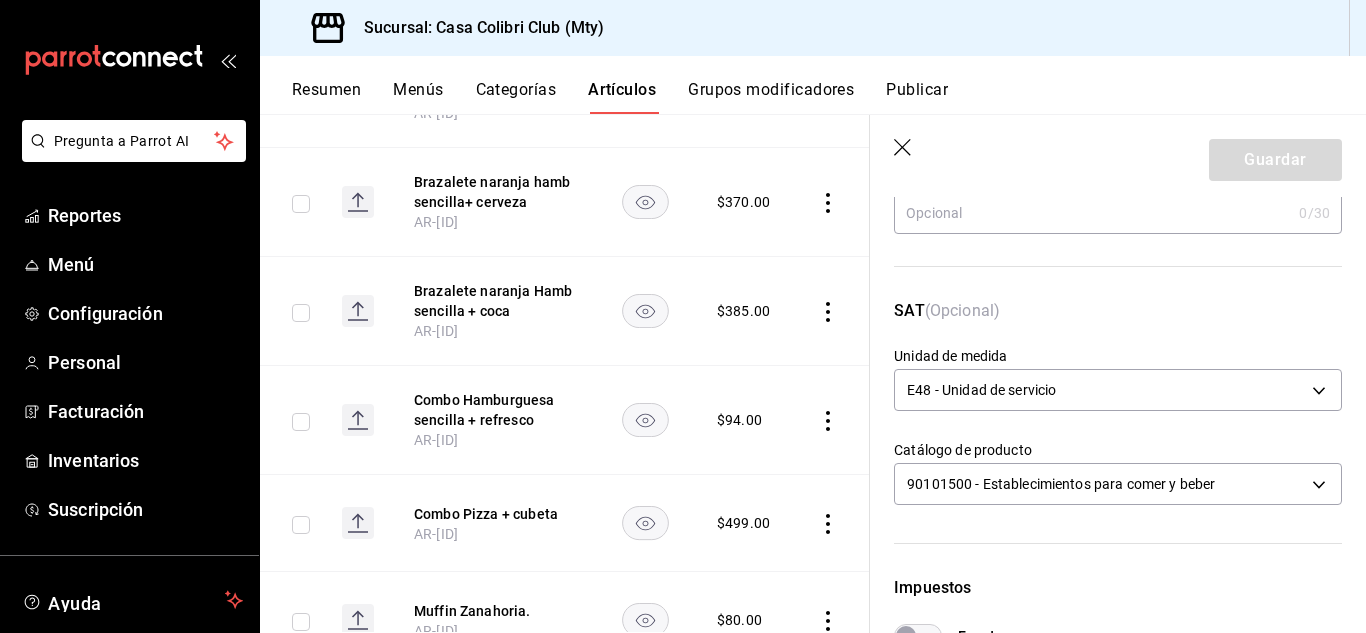 click 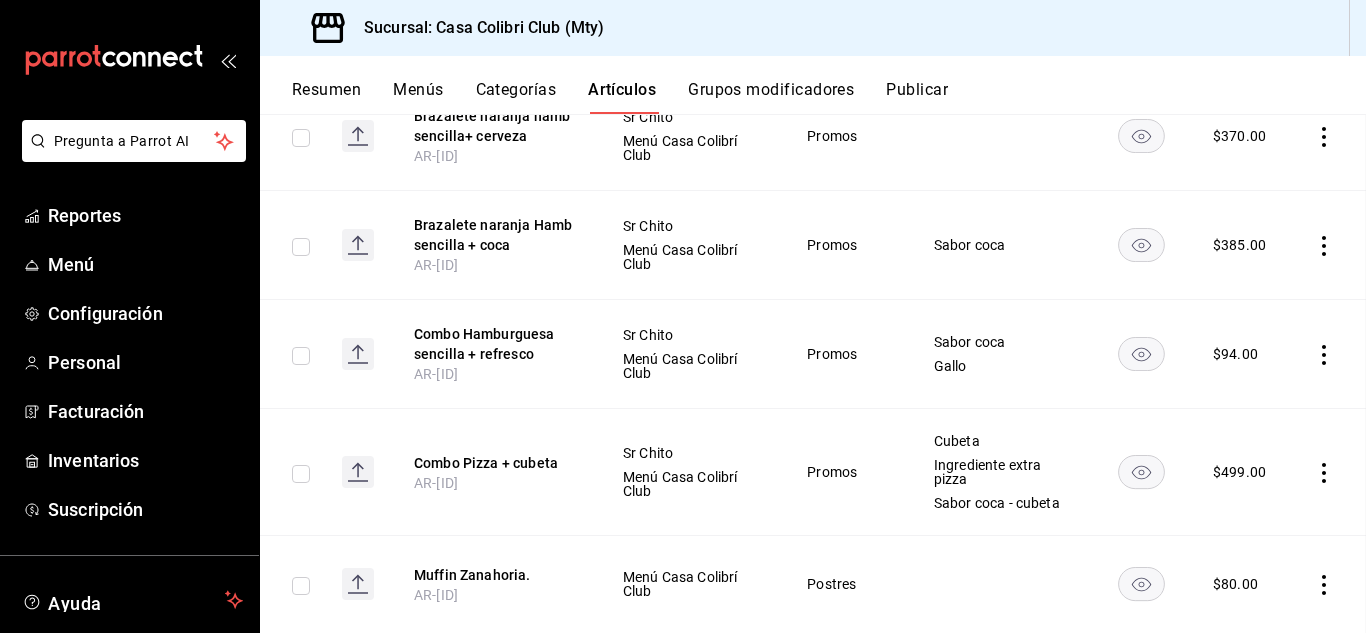 scroll, scrollTop: 2957, scrollLeft: 0, axis: vertical 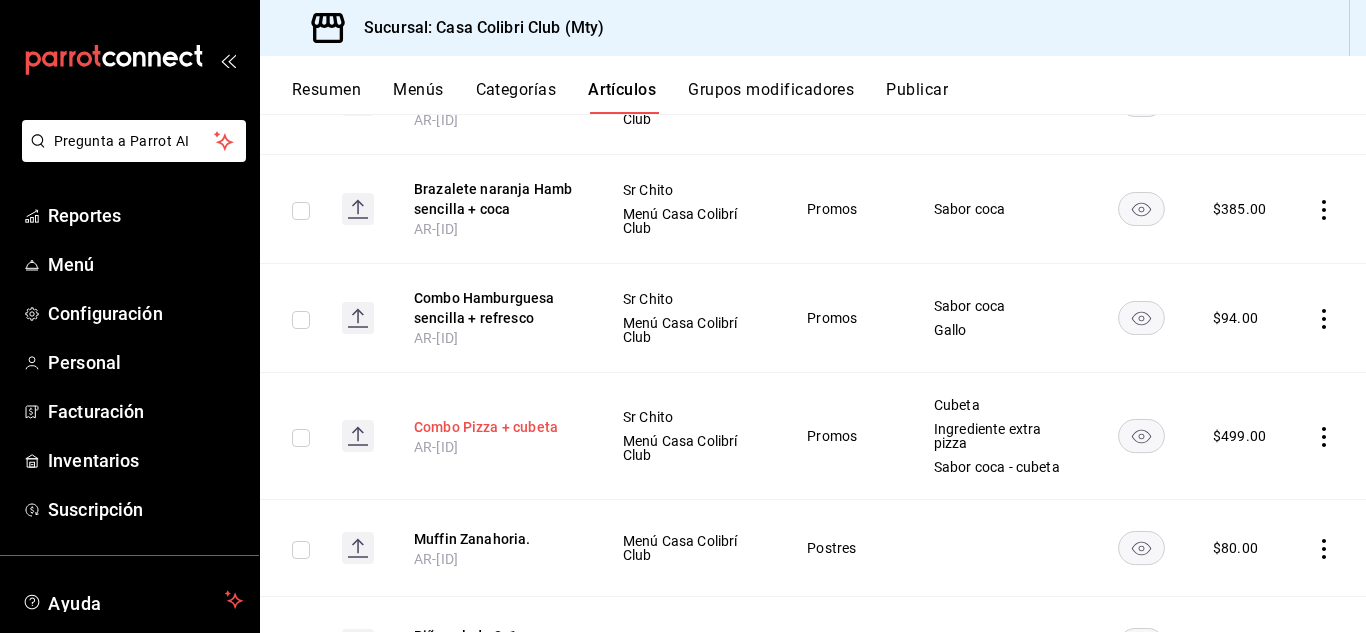 click on "Combo Pizza + cubeta" at bounding box center (494, 427) 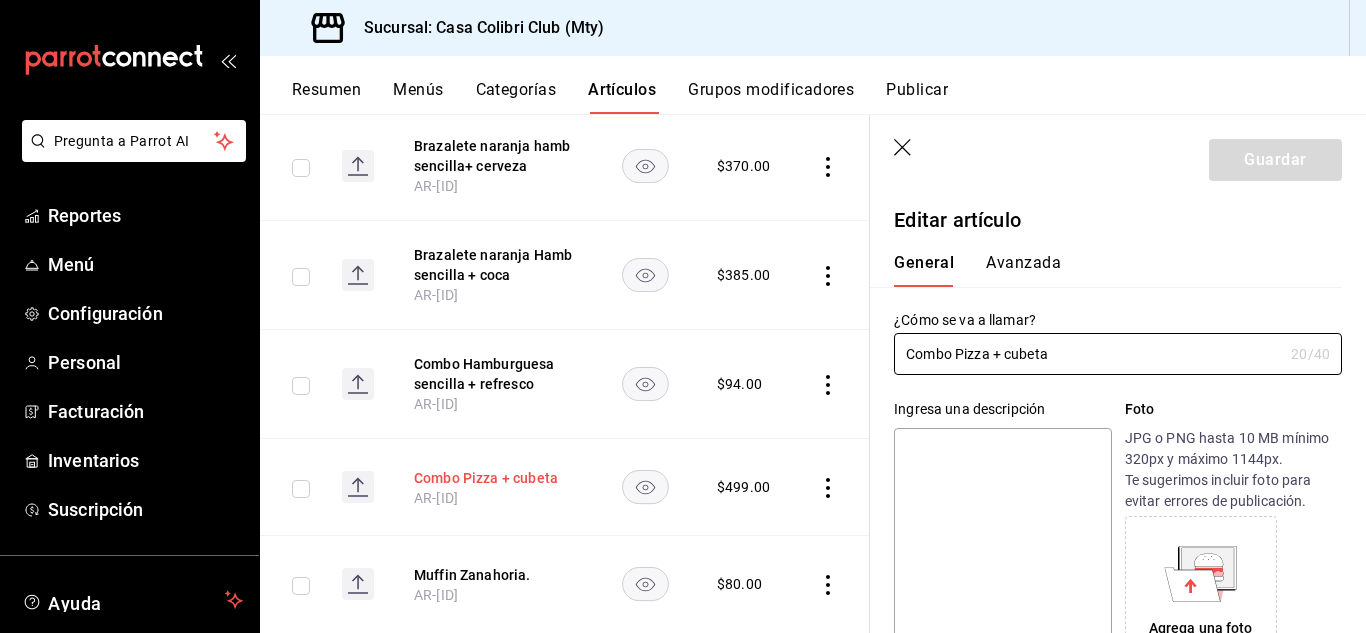 type on "$499.00" 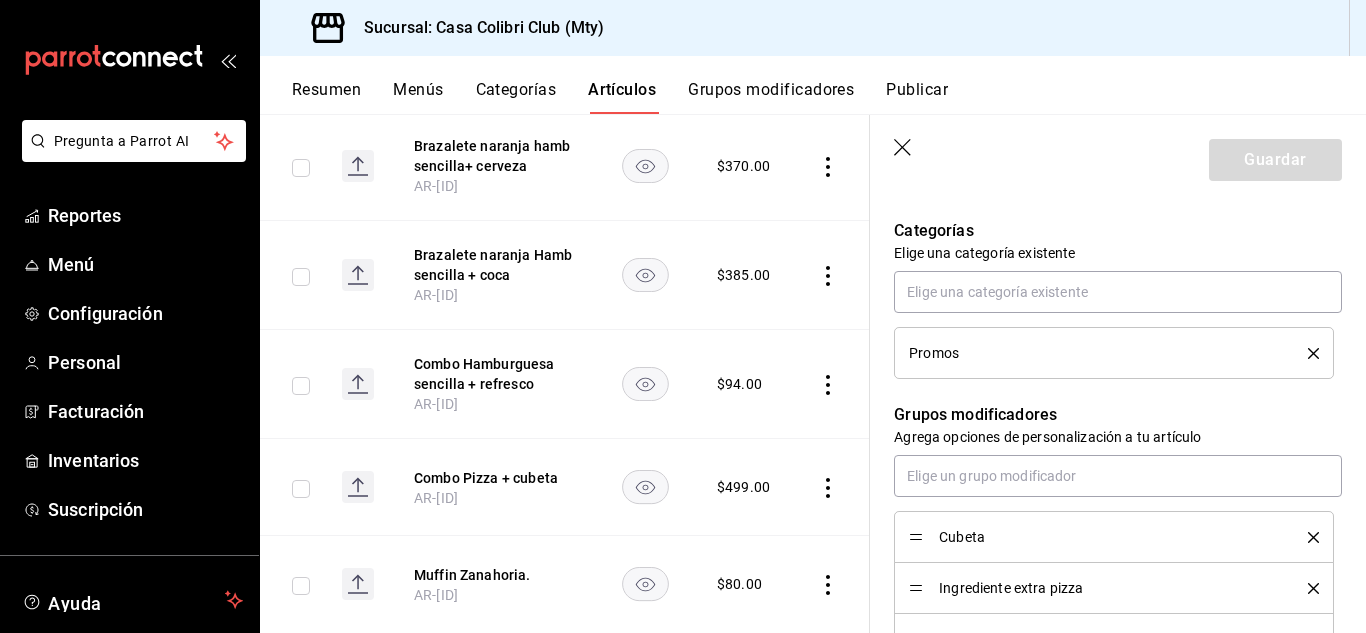 scroll, scrollTop: 701, scrollLeft: 0, axis: vertical 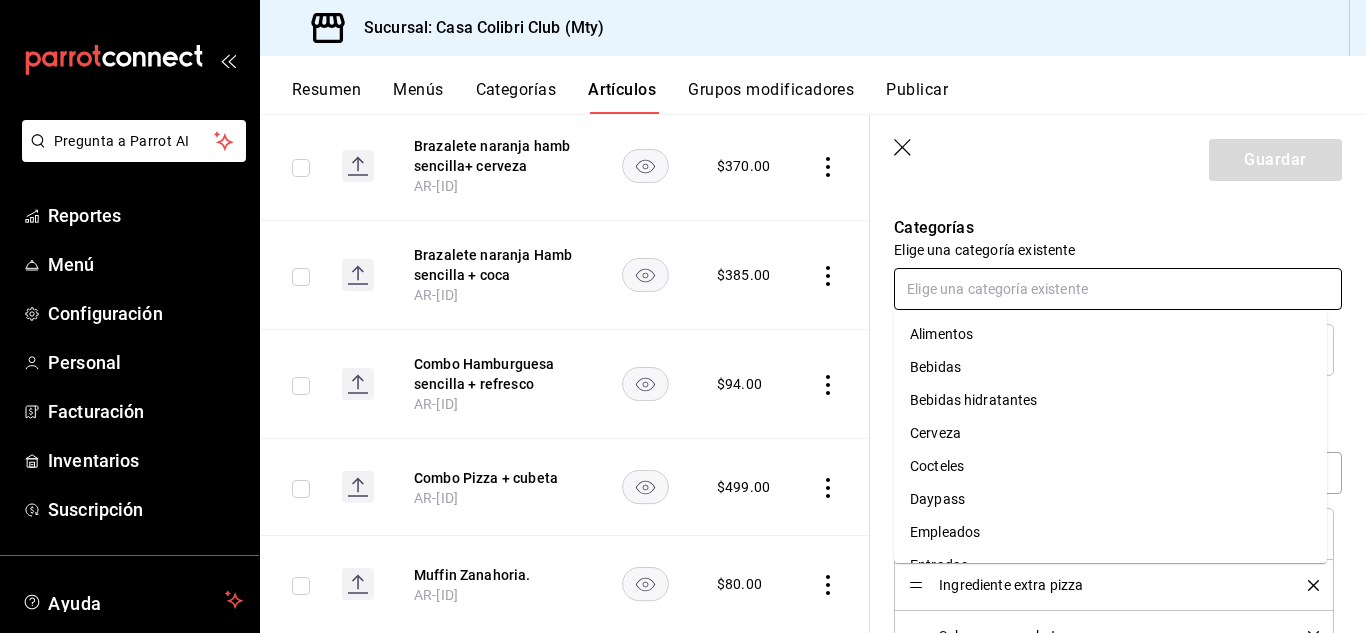 click at bounding box center [1118, 289] 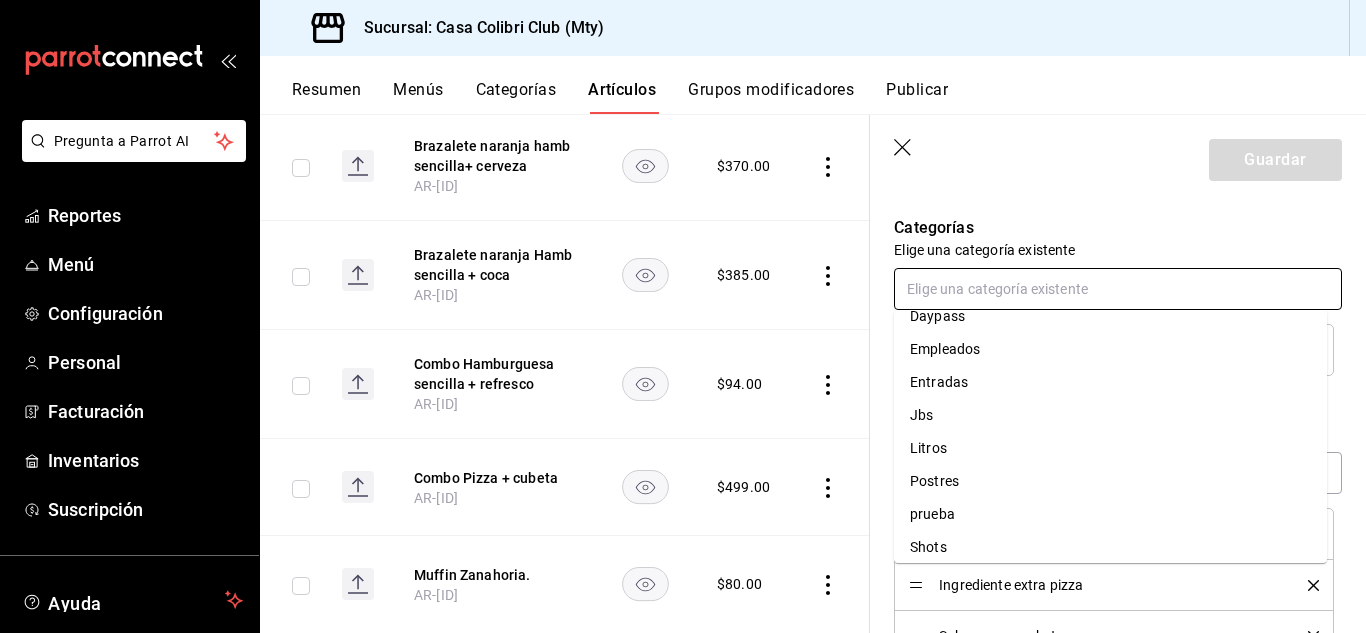 scroll, scrollTop: 291, scrollLeft: 0, axis: vertical 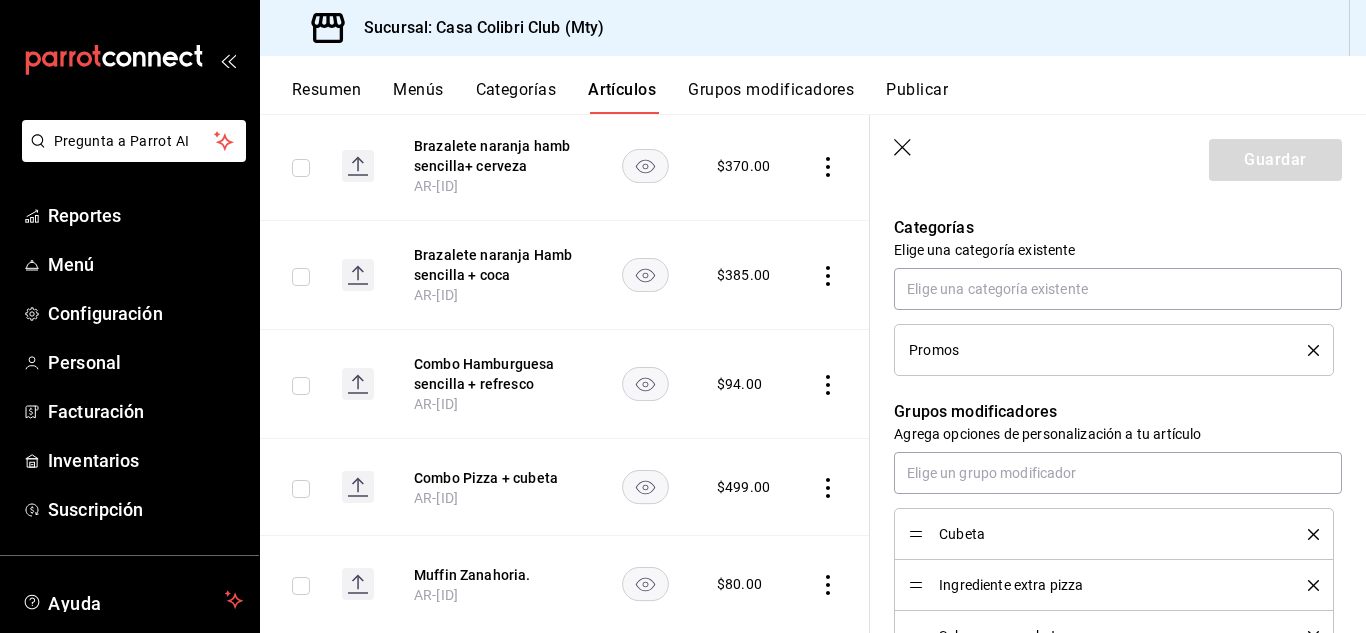 click on "Editar artículo General Avanzada ¿Cómo se va a llamar? Combo Pizza + cubeta 20 /40 ¿Cómo se va a llamar? Ingresa una descripción x 0 /125 ​ Foto JPG o PNG hasta 10 MB mínimo 320px y máximo 1144px. Te sugerimos incluir foto para evitar errores de publicación. Agrega una foto Tipo de venta Precio fijo Opción de modificador Venta por peso Precio $499.00 Categorías Elige una categoría existente Promos Grupos modificadores Agrega opciones de personalización a tu artículo Cubeta Ingrediente extra pizza Sabor coca - cubeta Color Elige un color para resaltar la casilla del artículo, esto solo se verá reflejado en el punto de venta. SKU Asigna un SKU a tu artículo y así agruparlo con otros artículos dentro de tu organización. AR-1751751833908 16 / 20 ​ Asignar SKU Nombre en el Punto de venta 0 /70 Nombre en el Punto de venta Código de barras 0 /30 Código de barras SAT  (Opcional) Unidad de medida E48 - Unidad de servicio E48 Catálogo de producto 90101500 - Establecimientos para comer y beber" at bounding box center (1118, 314) 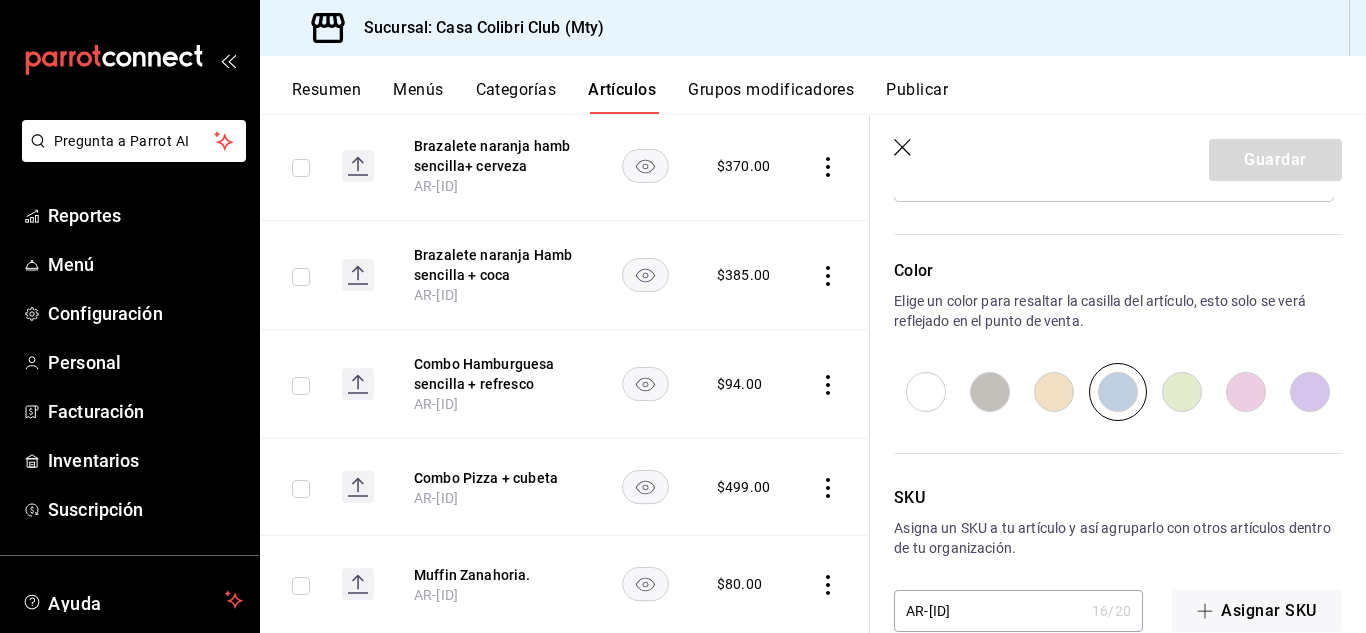 scroll, scrollTop: 1179, scrollLeft: 0, axis: vertical 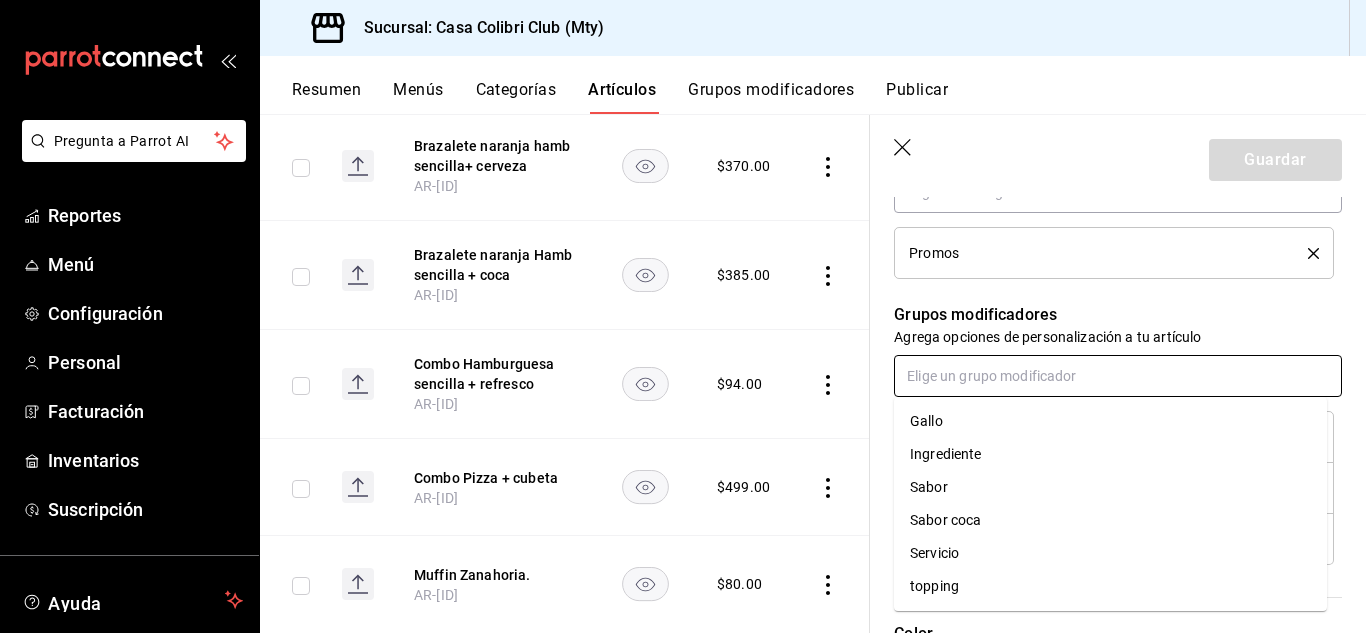 click at bounding box center [1118, 376] 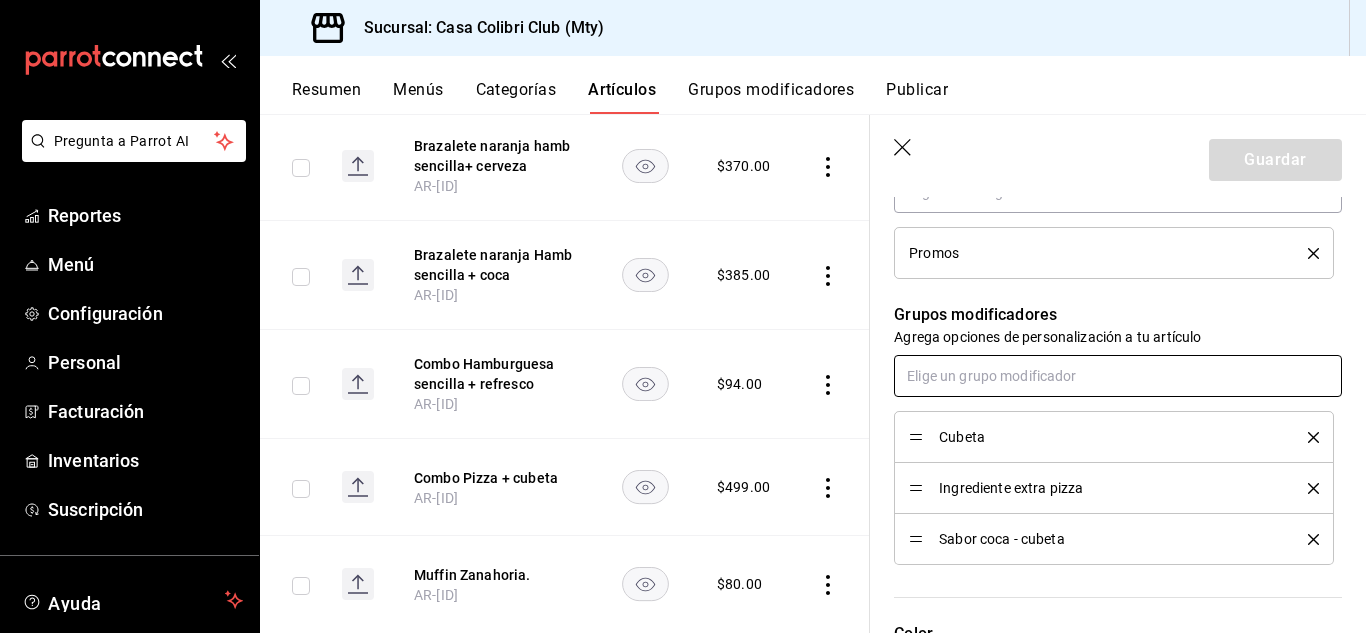 click at bounding box center [1118, 376] 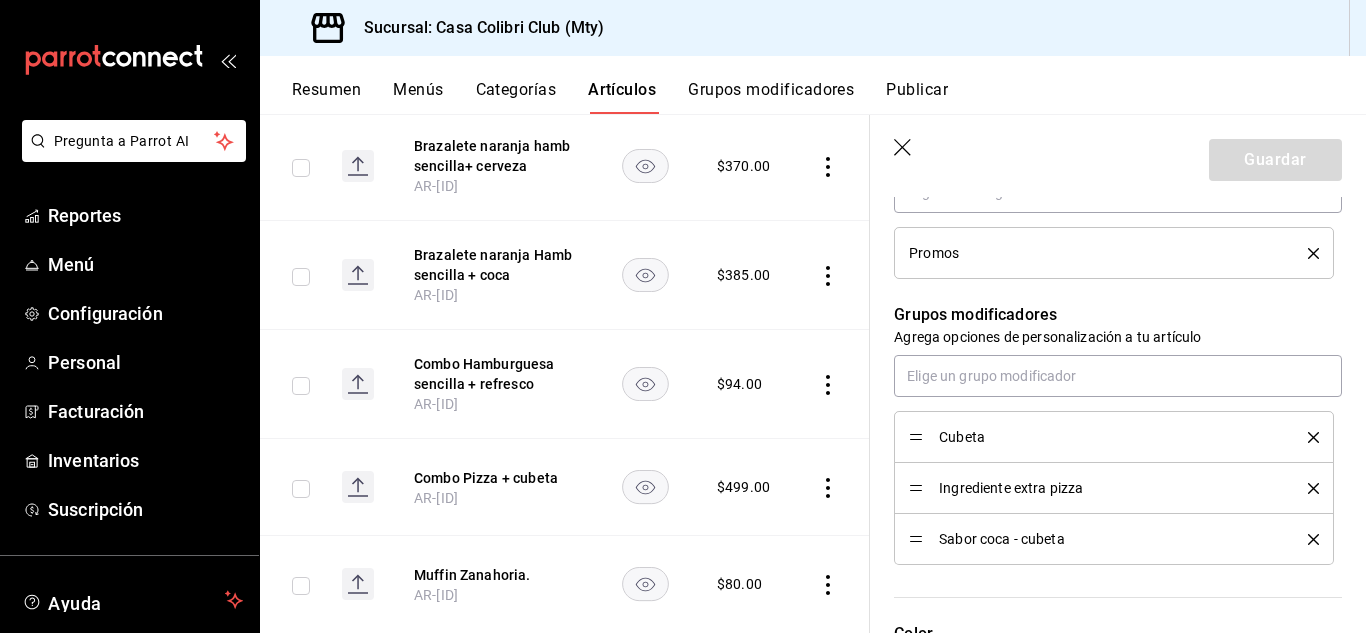 click on "Cubeta" at bounding box center (1108, 437) 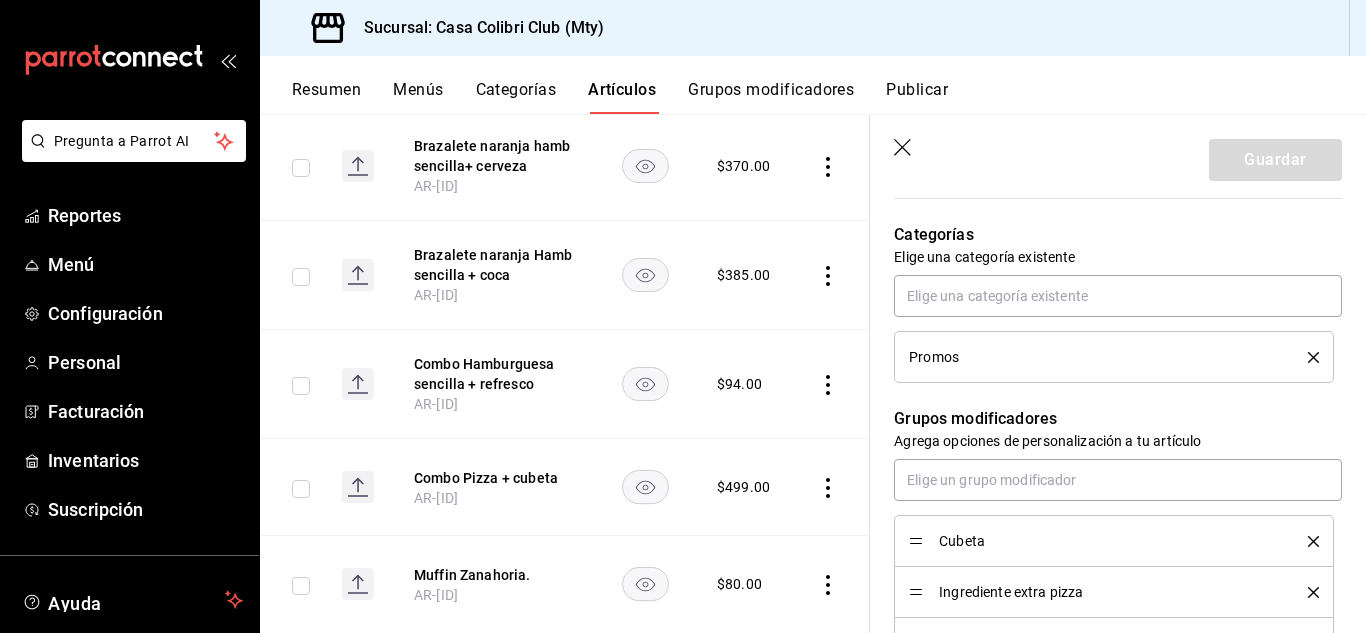 scroll, scrollTop: 691, scrollLeft: 0, axis: vertical 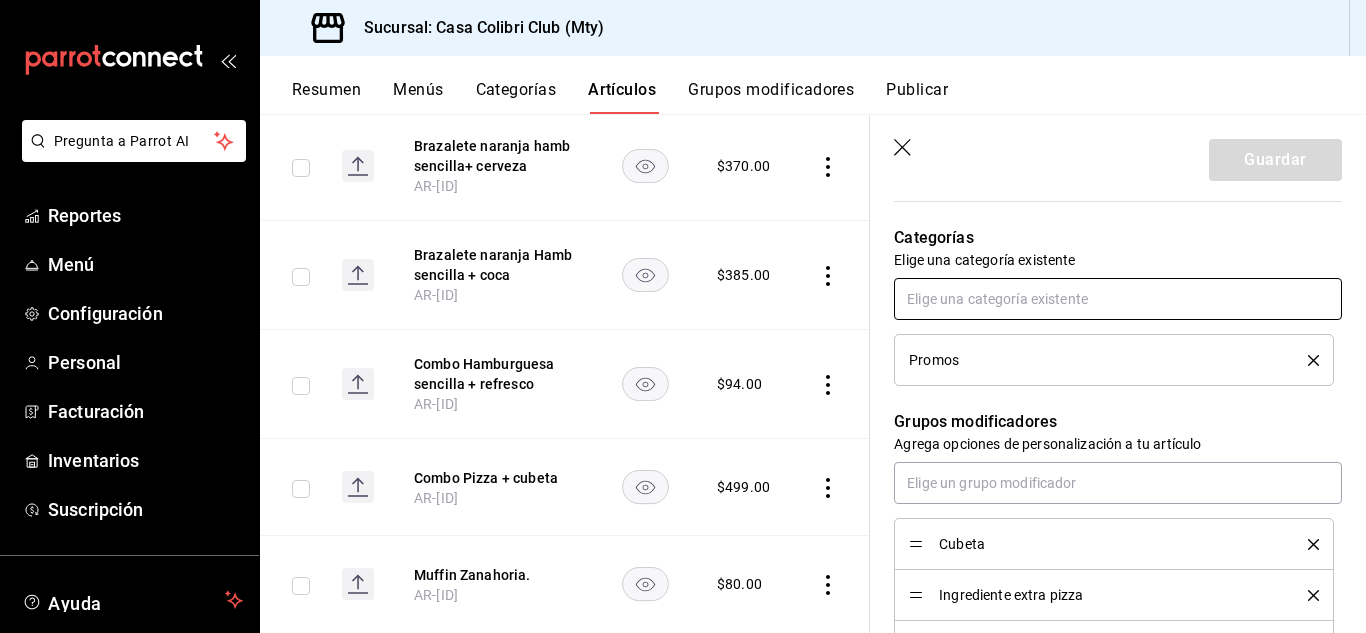 click at bounding box center [1118, 299] 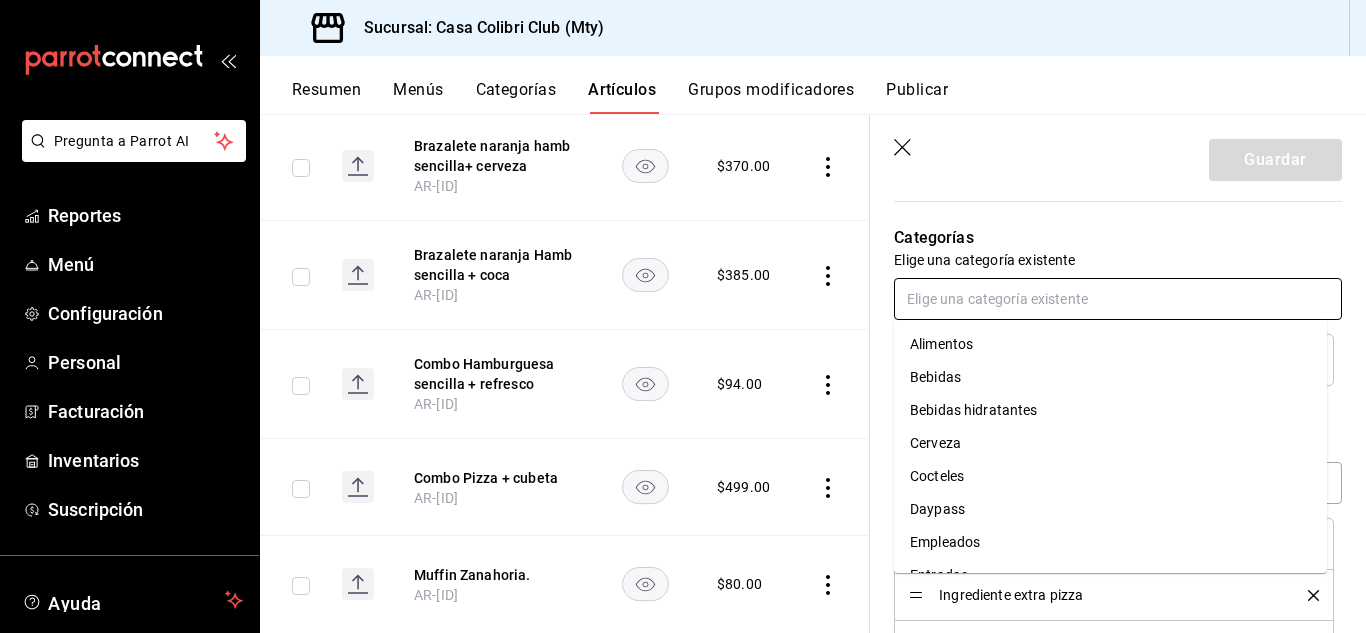click on "Cerveza" at bounding box center [1110, 443] 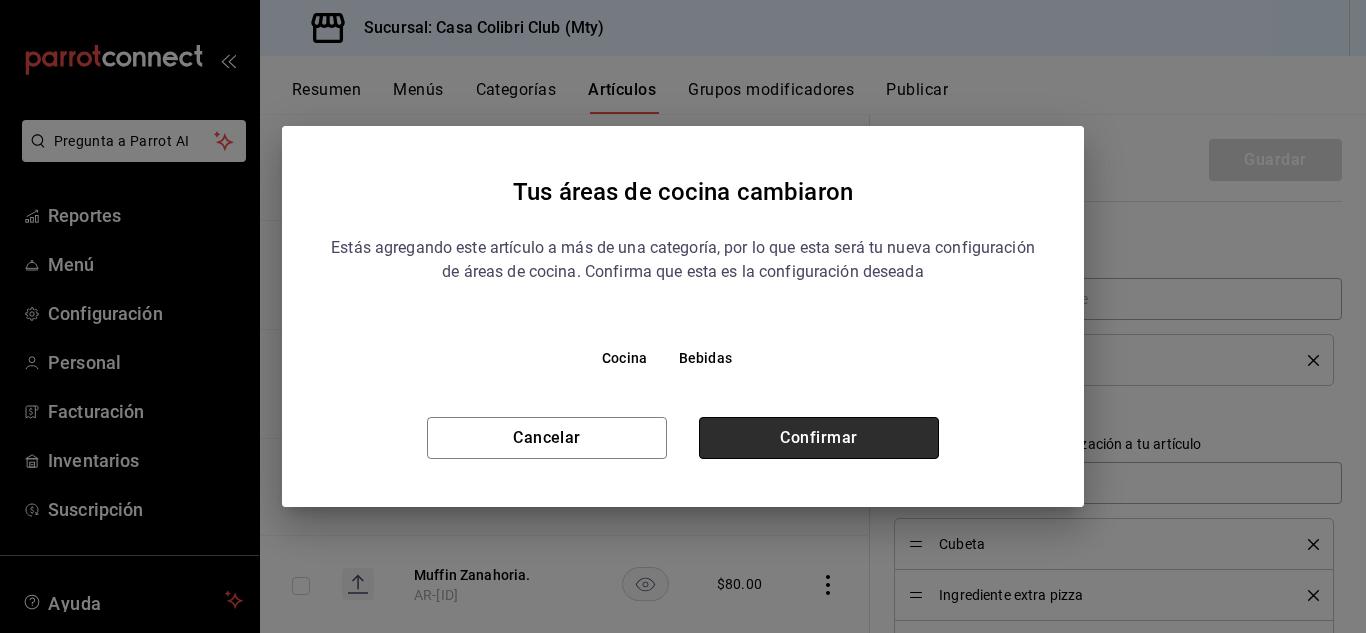 click on "Confirmar" at bounding box center (819, 438) 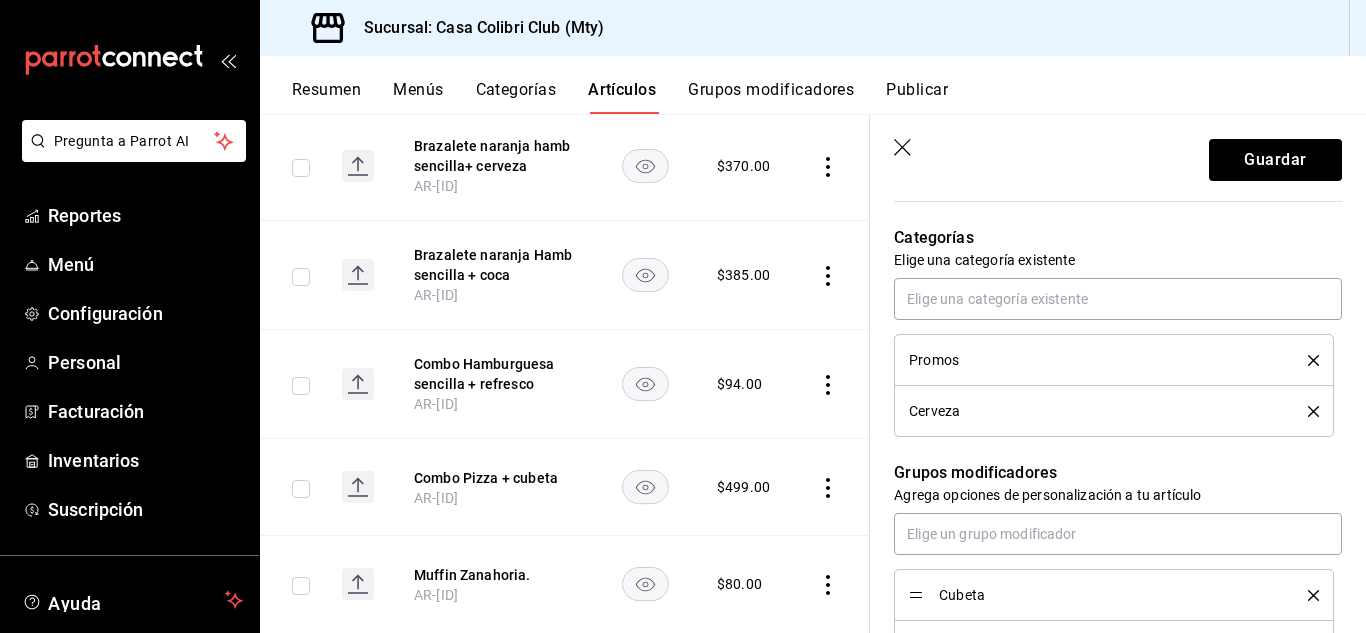 click 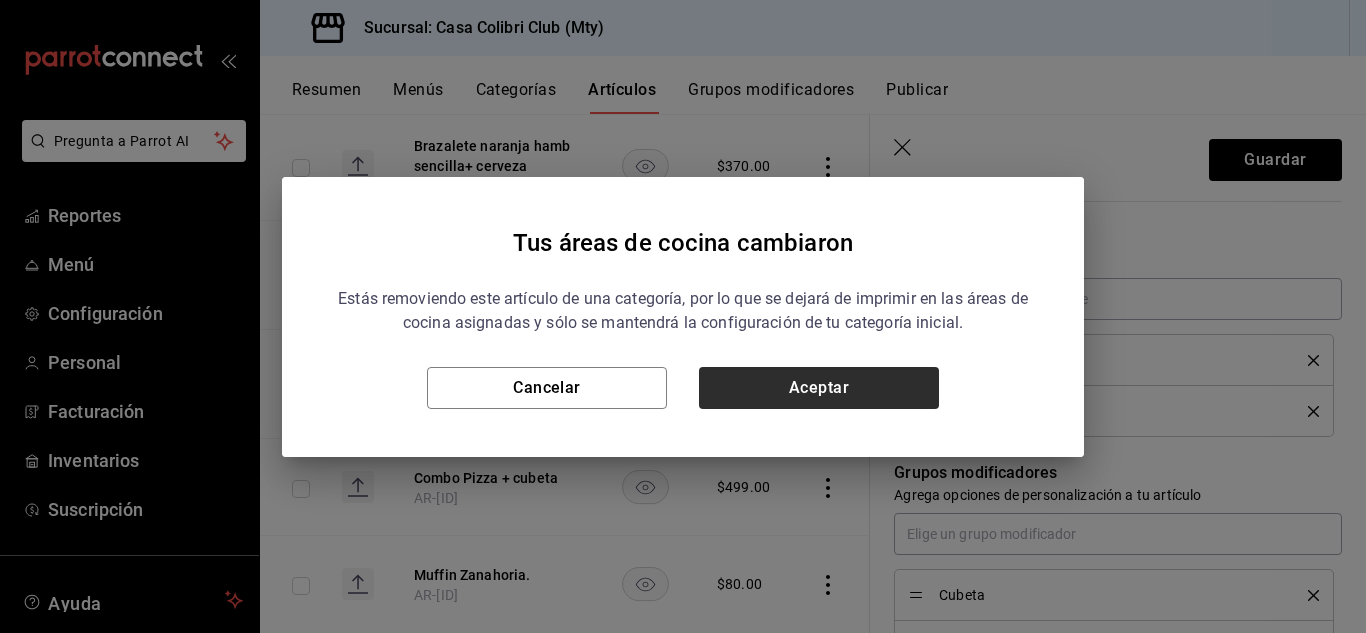 drag, startPoint x: 799, startPoint y: 423, endPoint x: 802, endPoint y: 402, distance: 21.213203 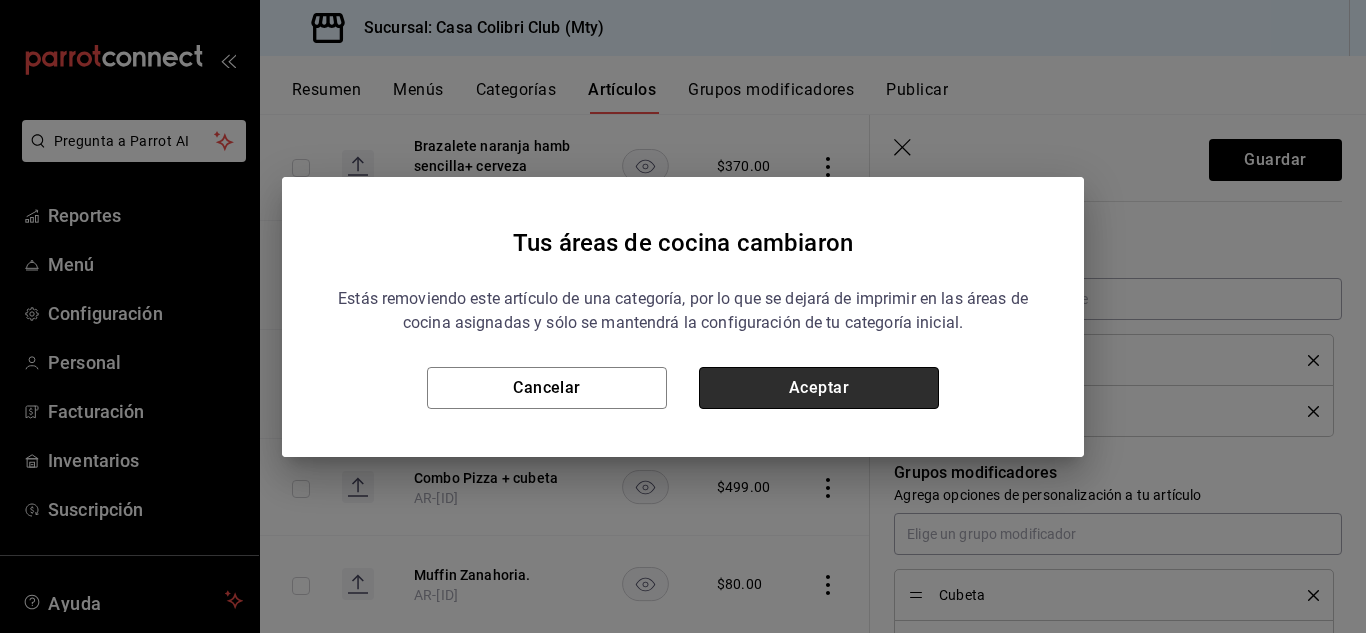 click on "Aceptar" at bounding box center [819, 388] 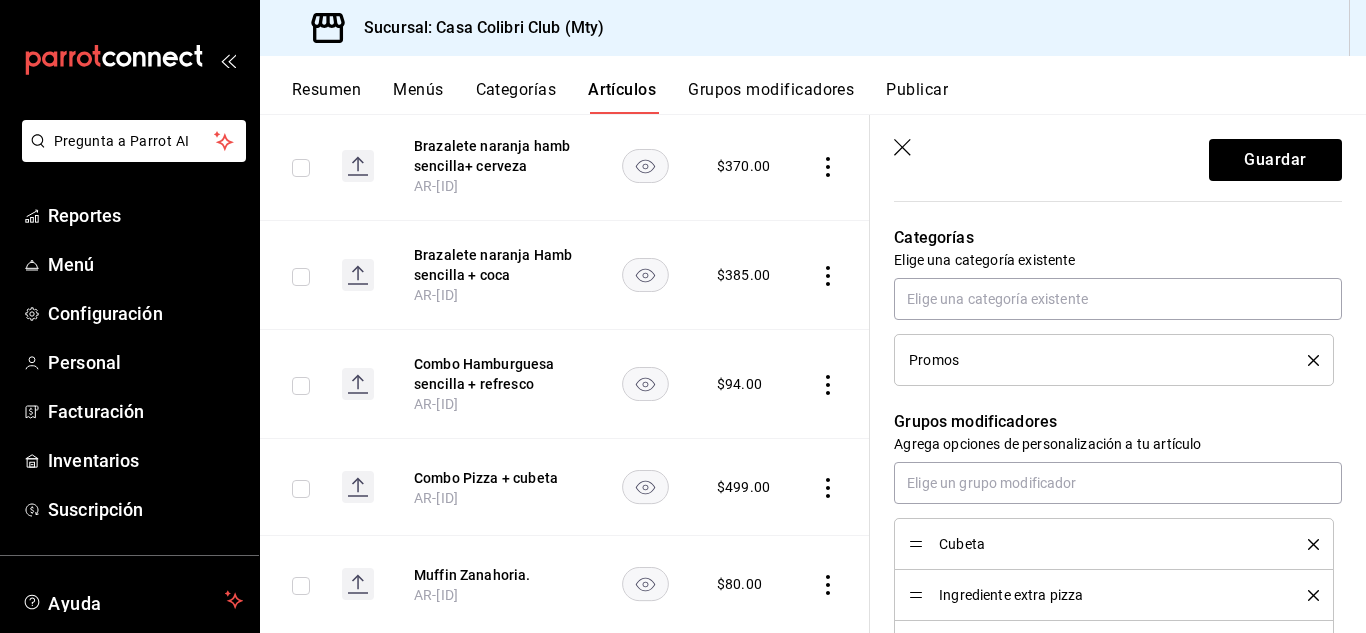 click on "Guardar" at bounding box center [1118, 156] 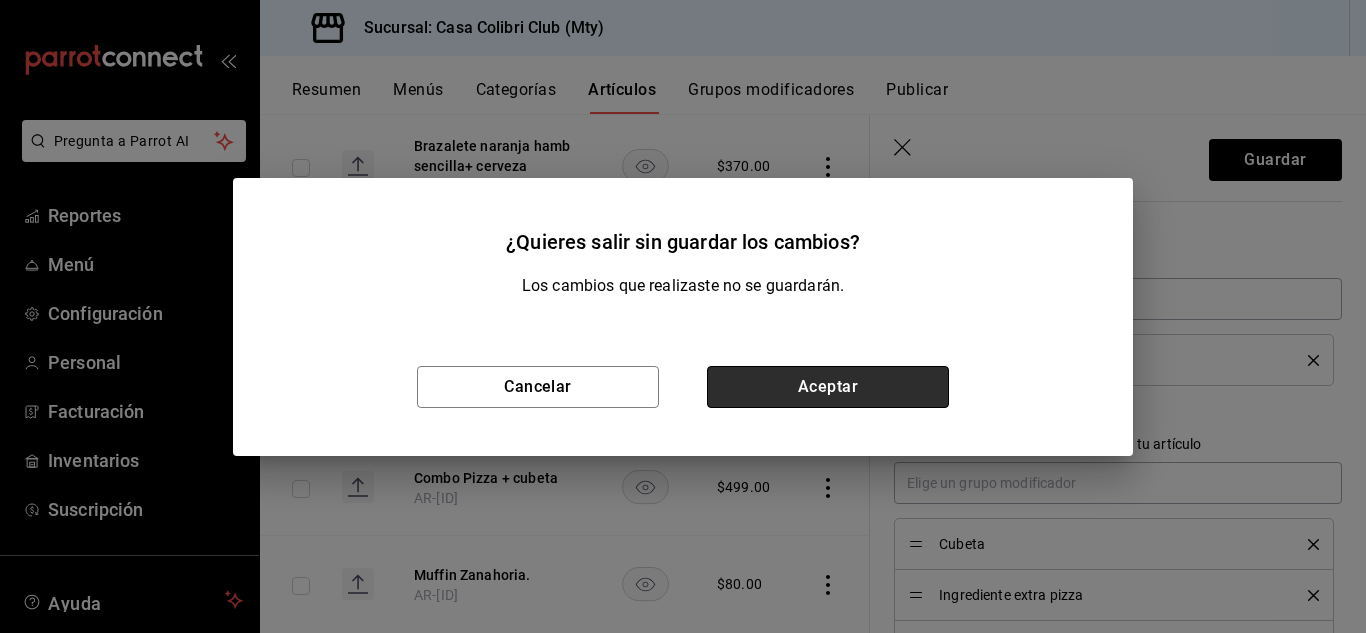 click on "Aceptar" at bounding box center (828, 387) 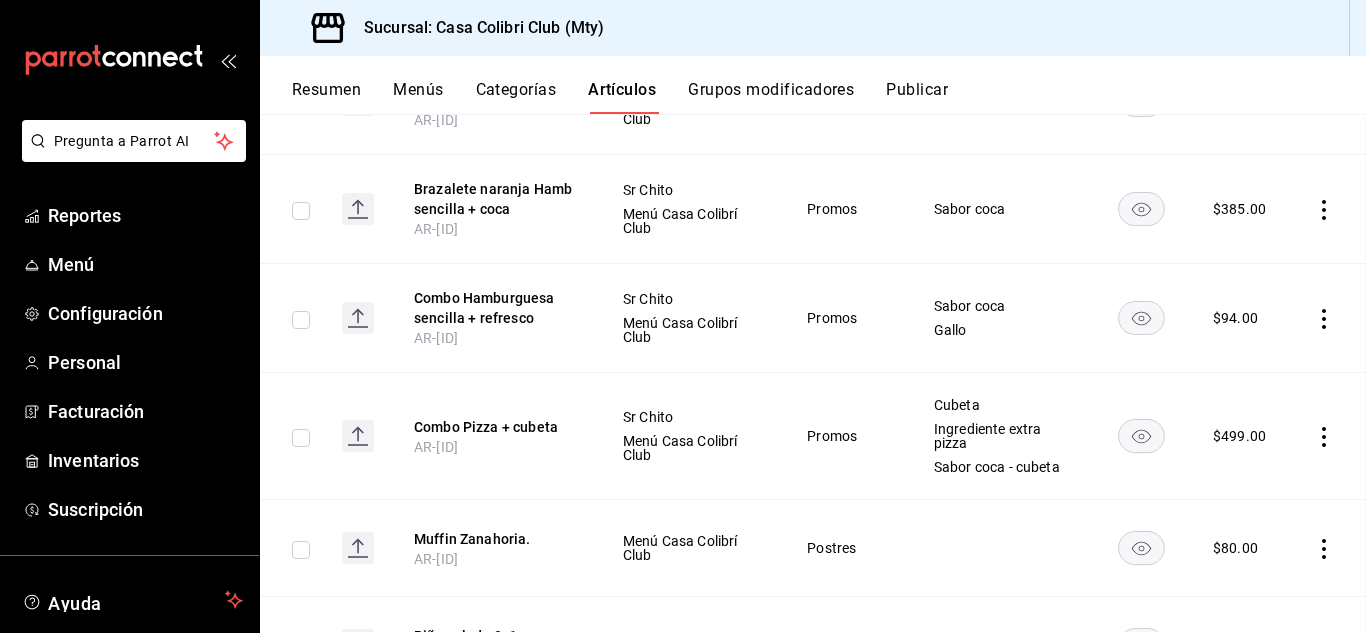 scroll, scrollTop: 3026, scrollLeft: 0, axis: vertical 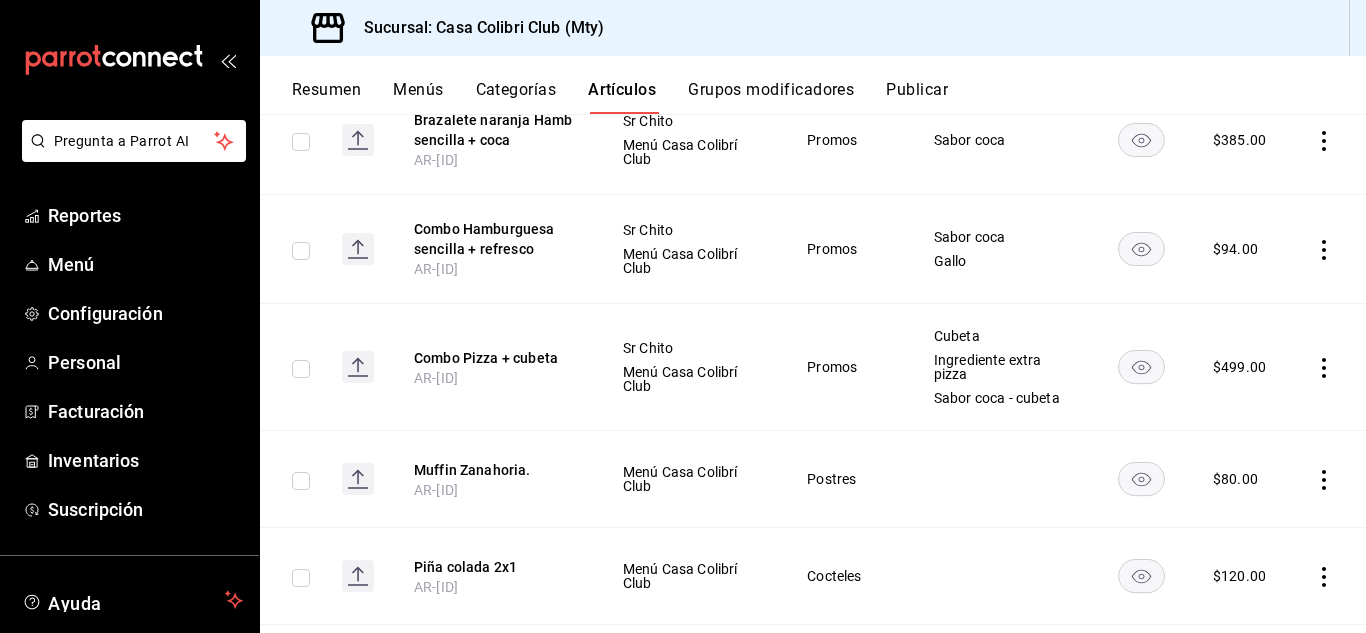click 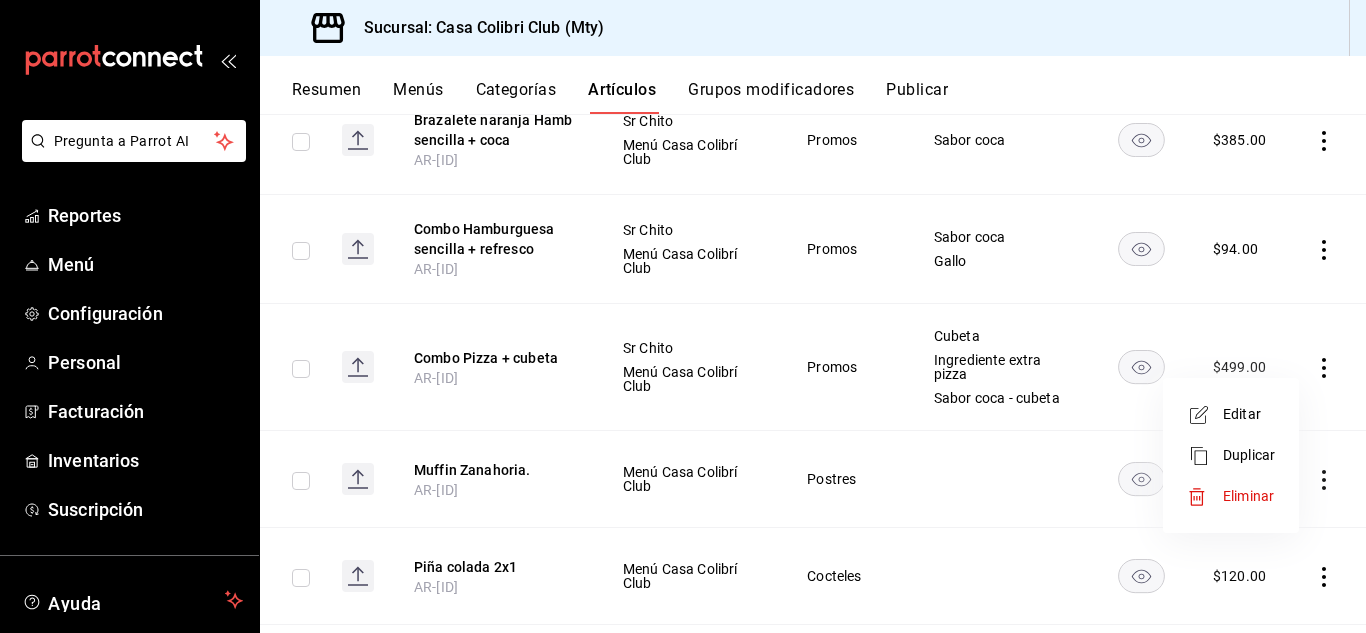 click at bounding box center (683, 316) 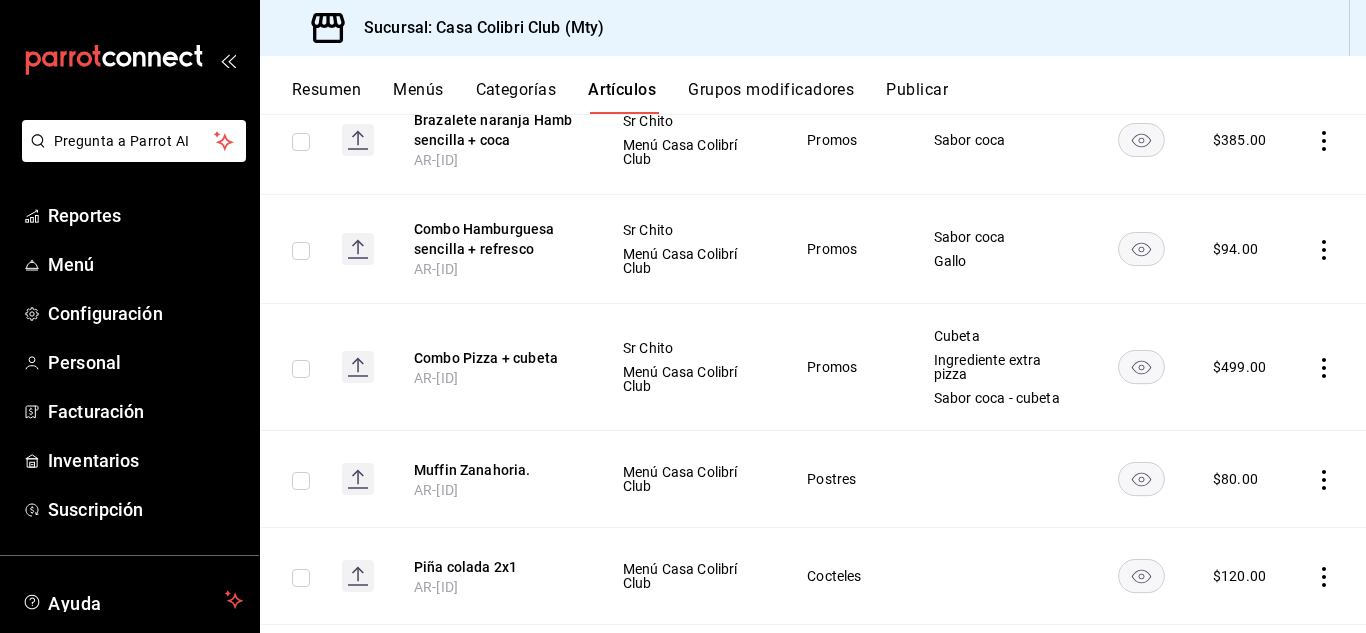 click on "Grupos modificadores" at bounding box center [771, 97] 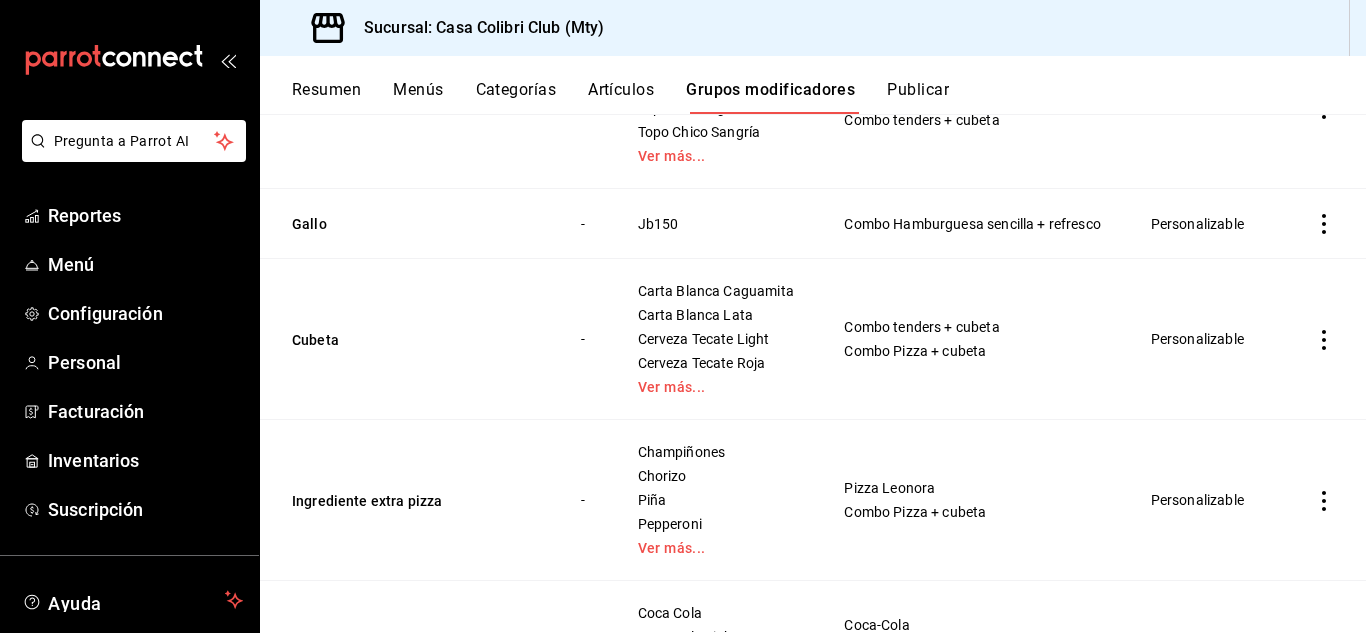 scroll, scrollTop: 312, scrollLeft: 0, axis: vertical 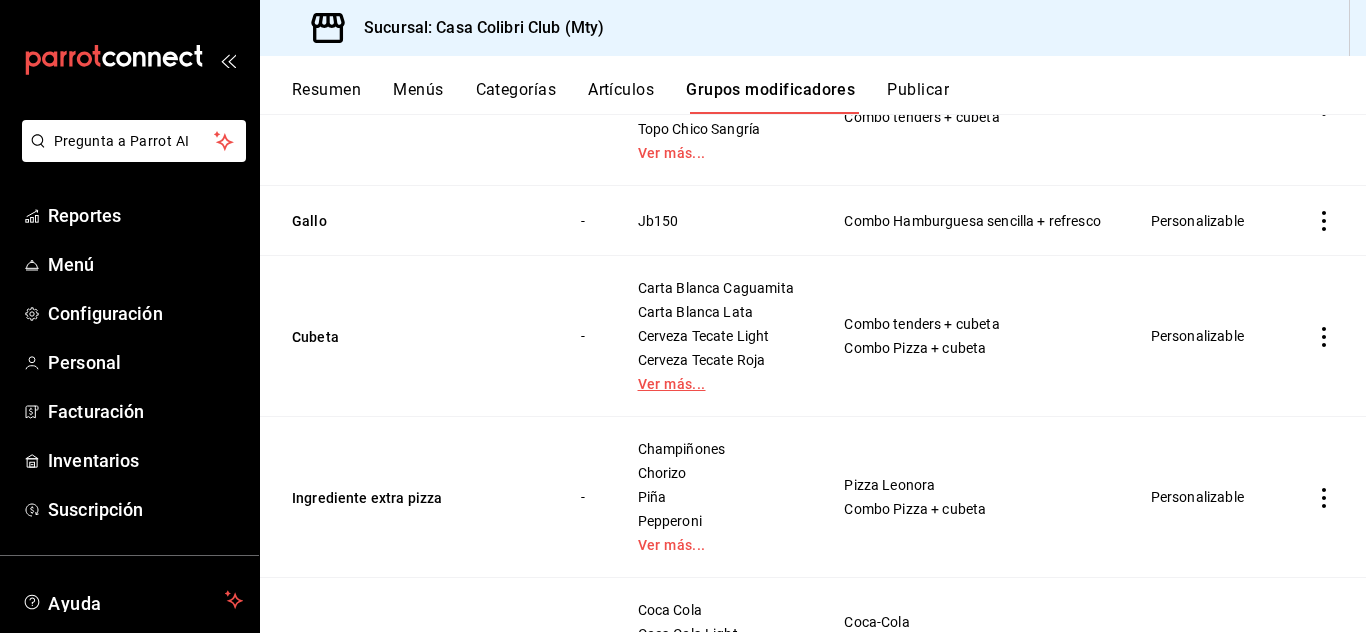 click on "Ver más..." at bounding box center [716, 384] 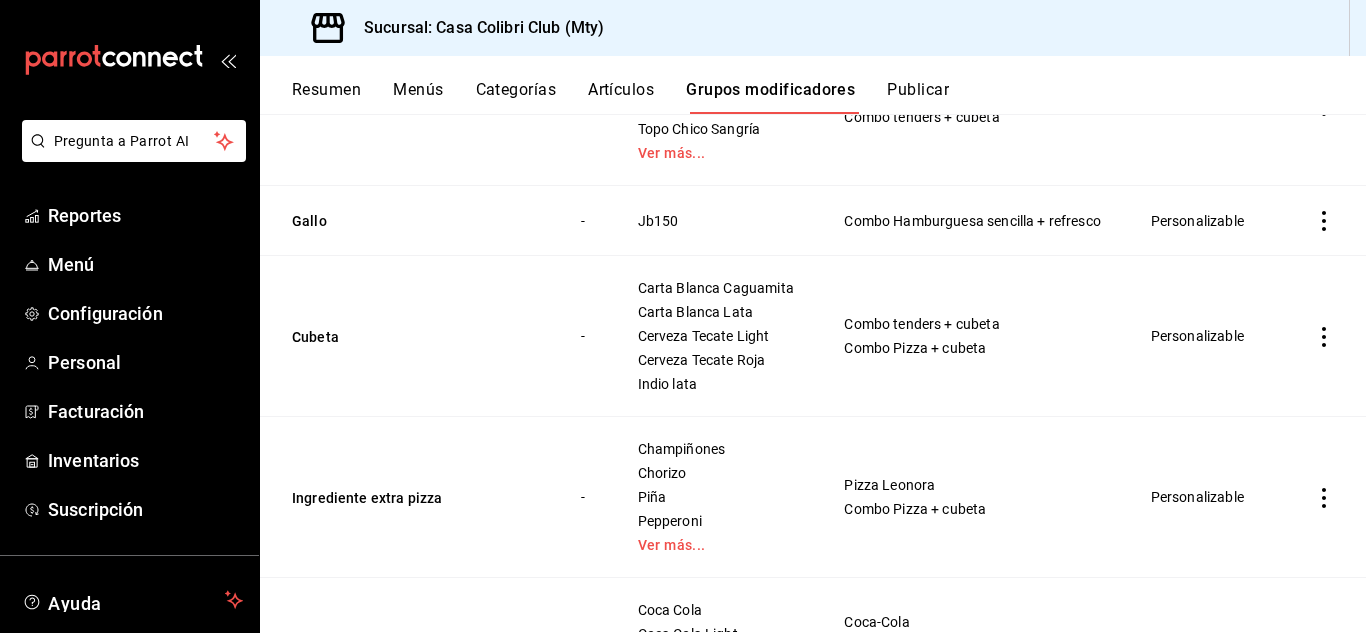 click 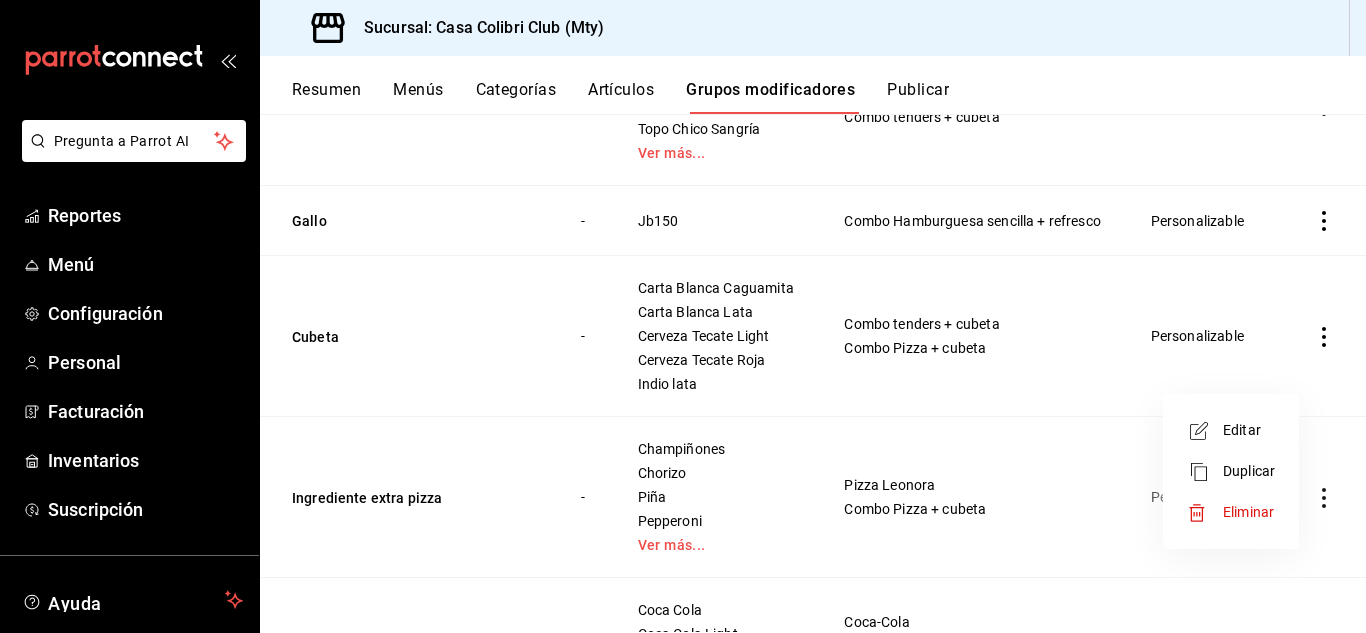 click on "Editar" at bounding box center [1249, 430] 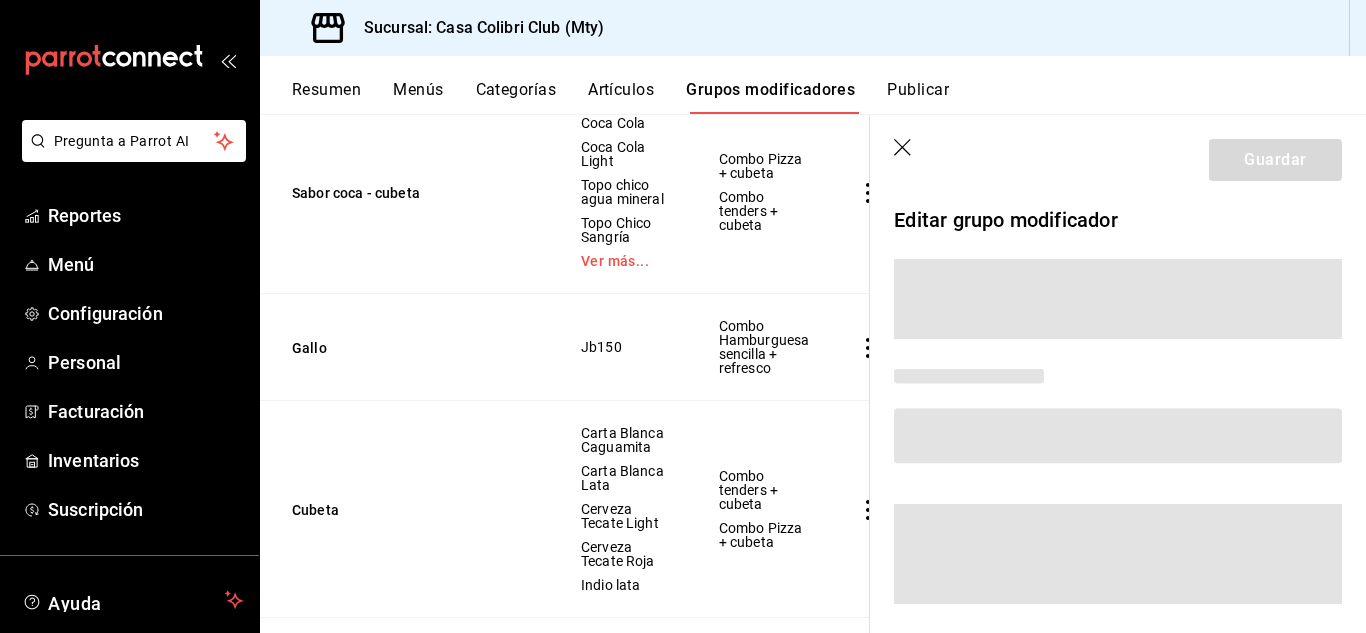 scroll, scrollTop: 288, scrollLeft: 0, axis: vertical 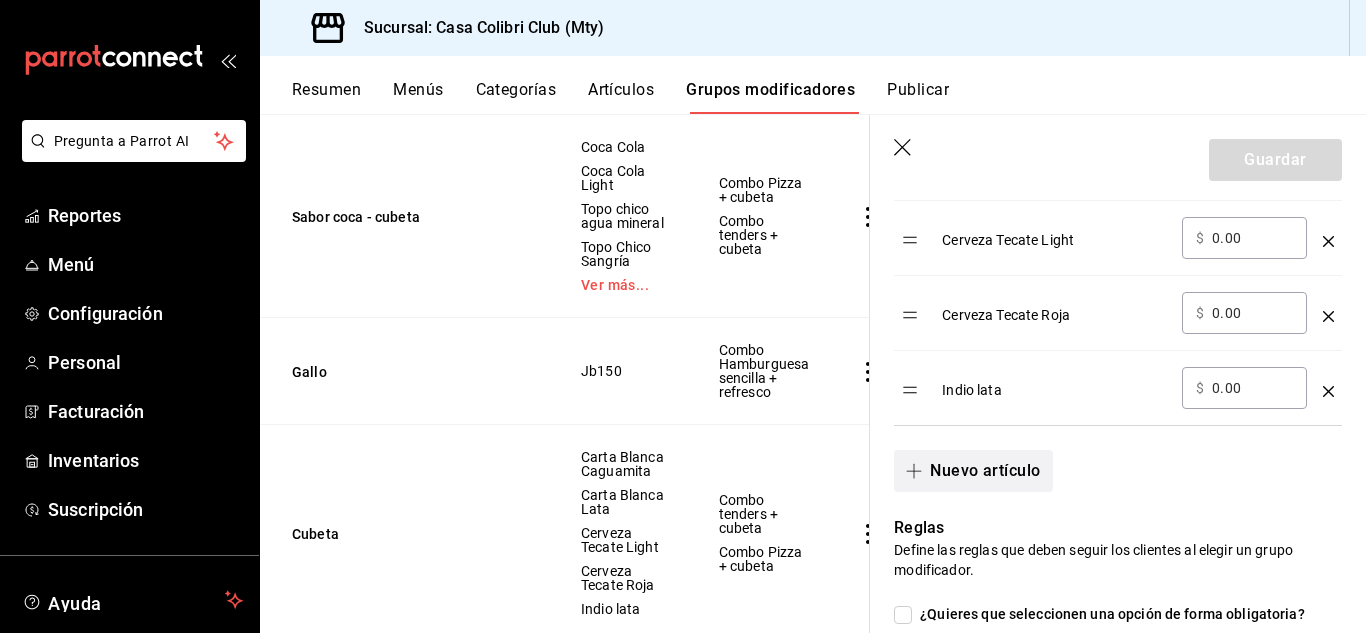 click on "Nuevo artículo" at bounding box center [973, 471] 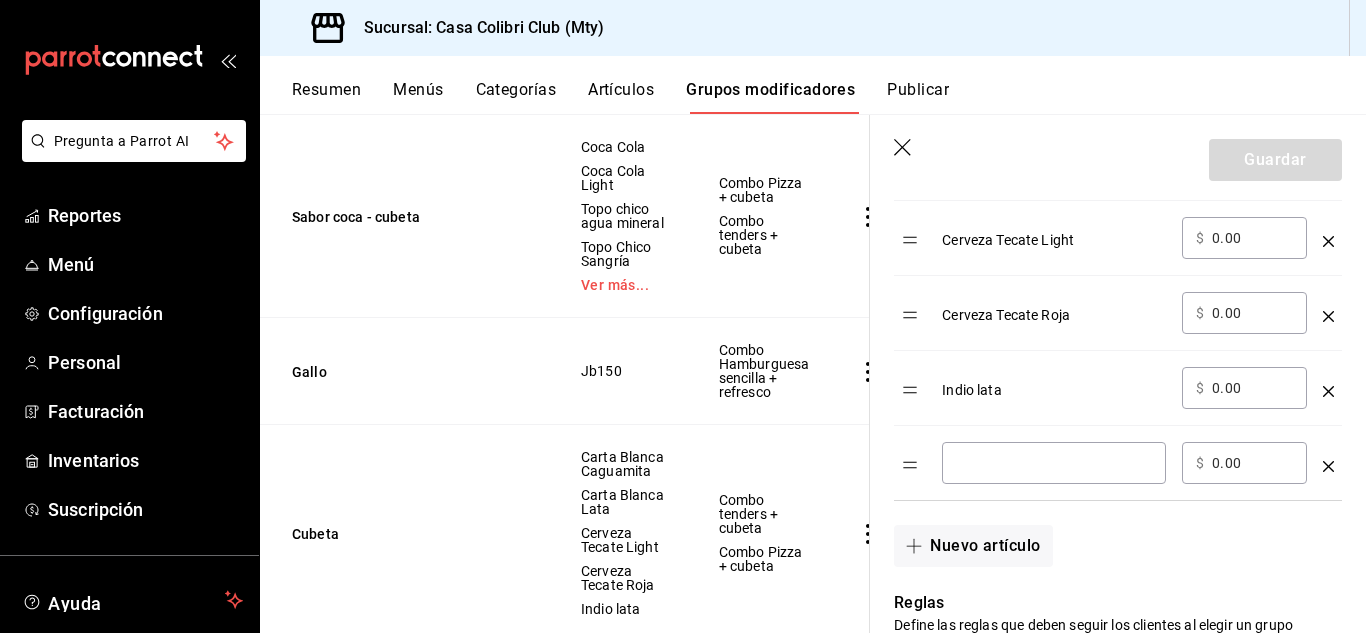 click on "​" at bounding box center [1054, 463] 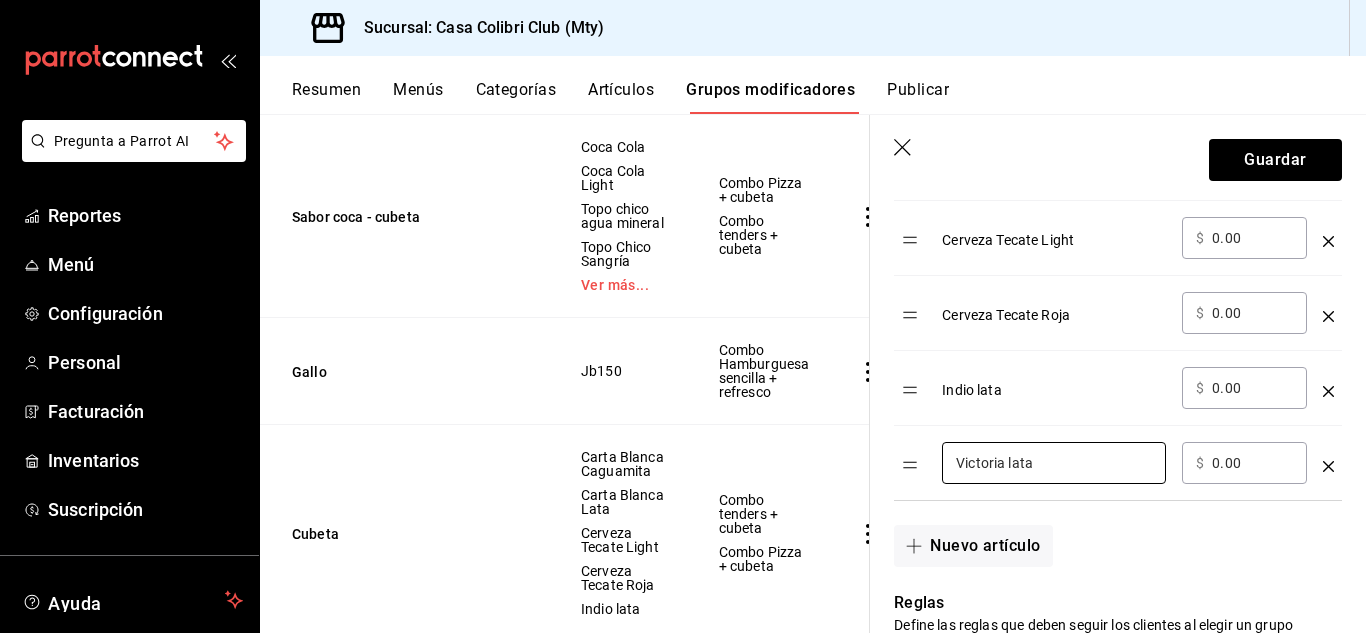 type on "Victoria lata" 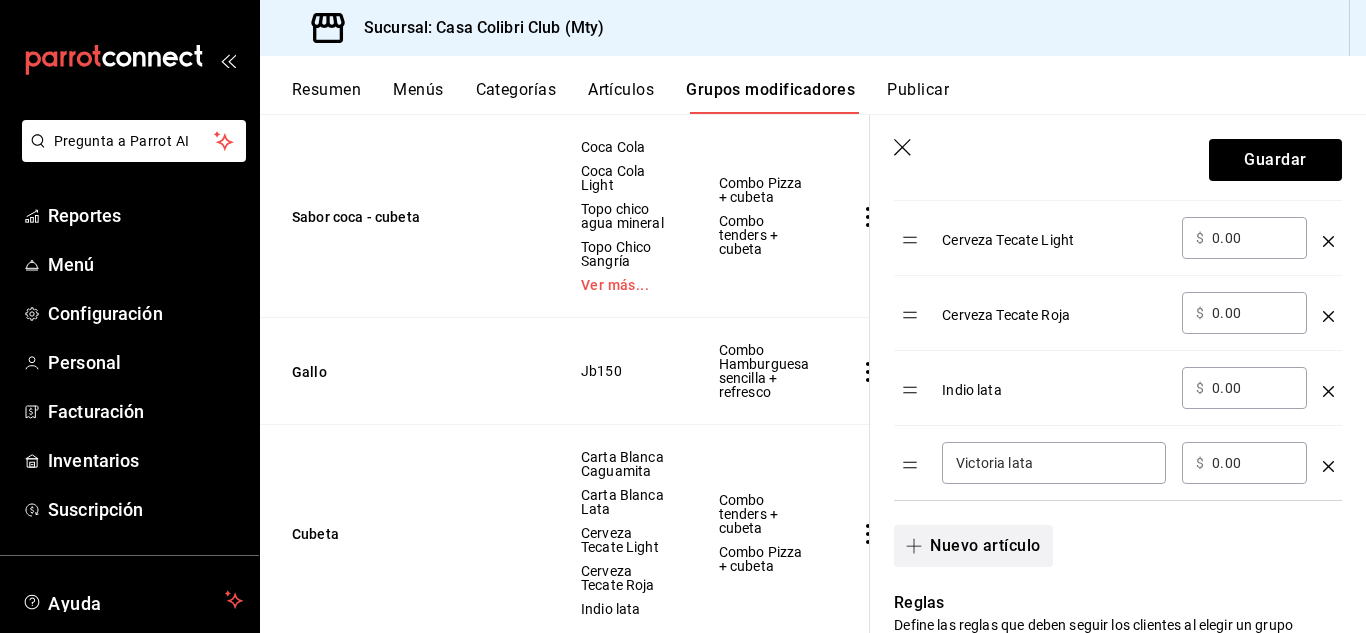 click on "Nuevo artículo" at bounding box center (973, 546) 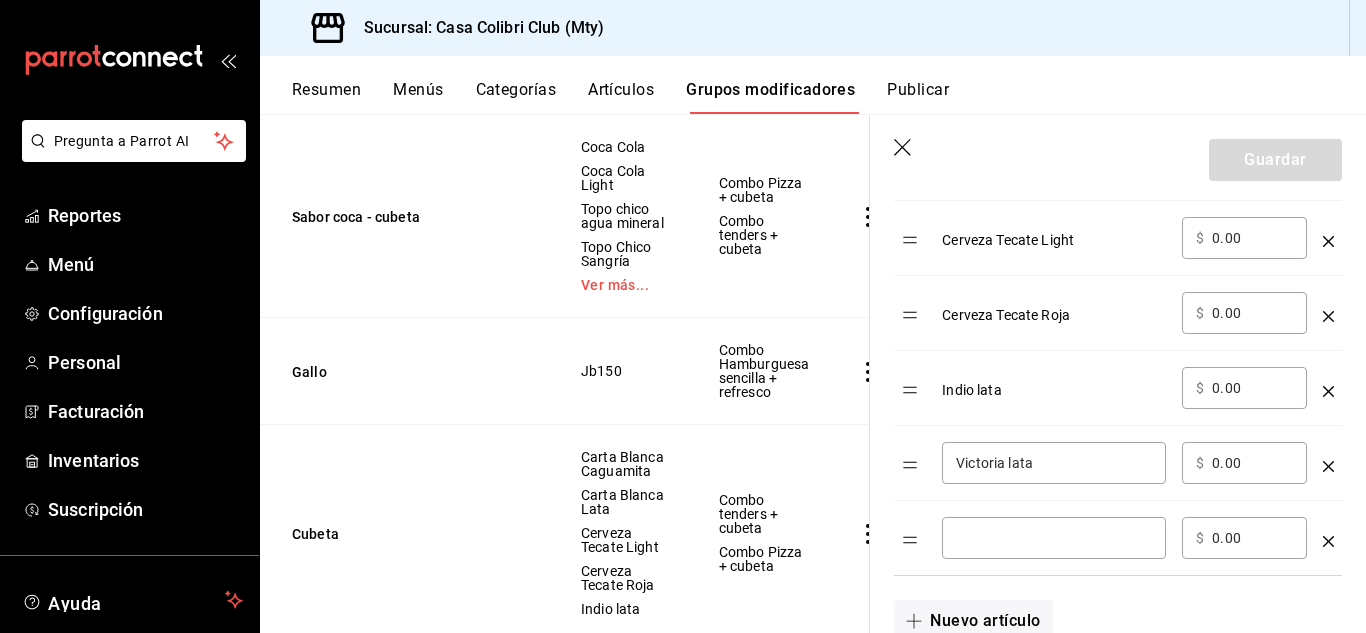 click at bounding box center [1054, 538] 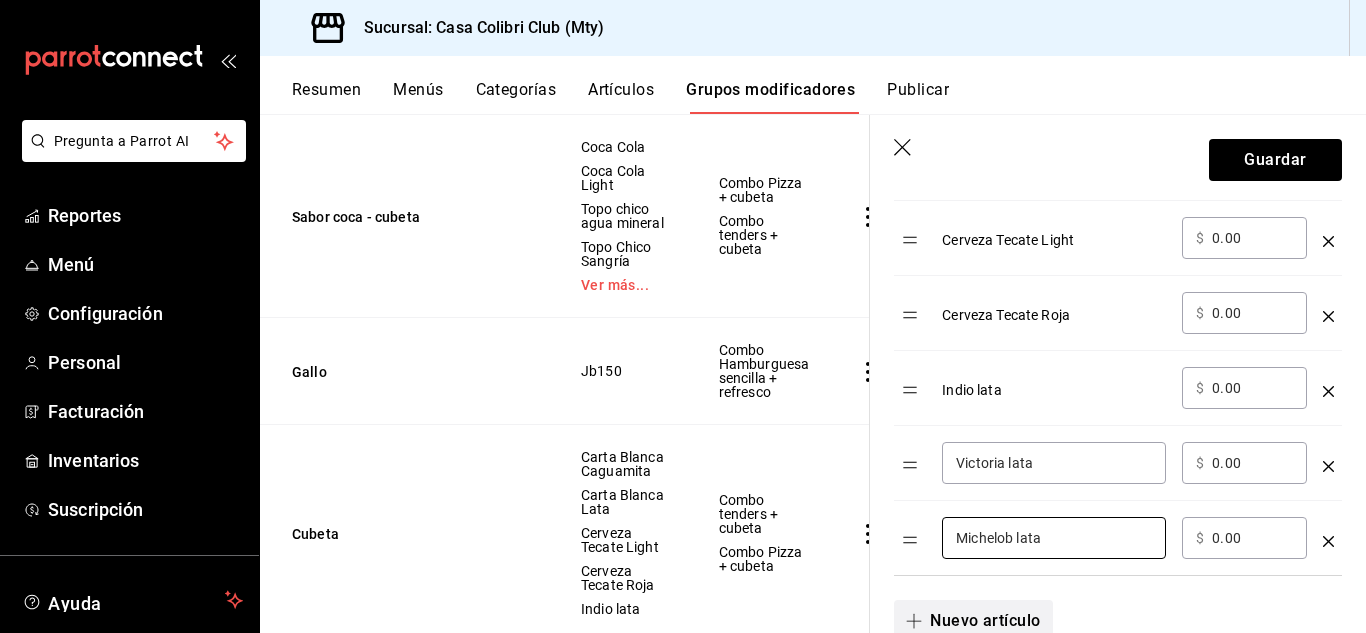type on "Michelob lata" 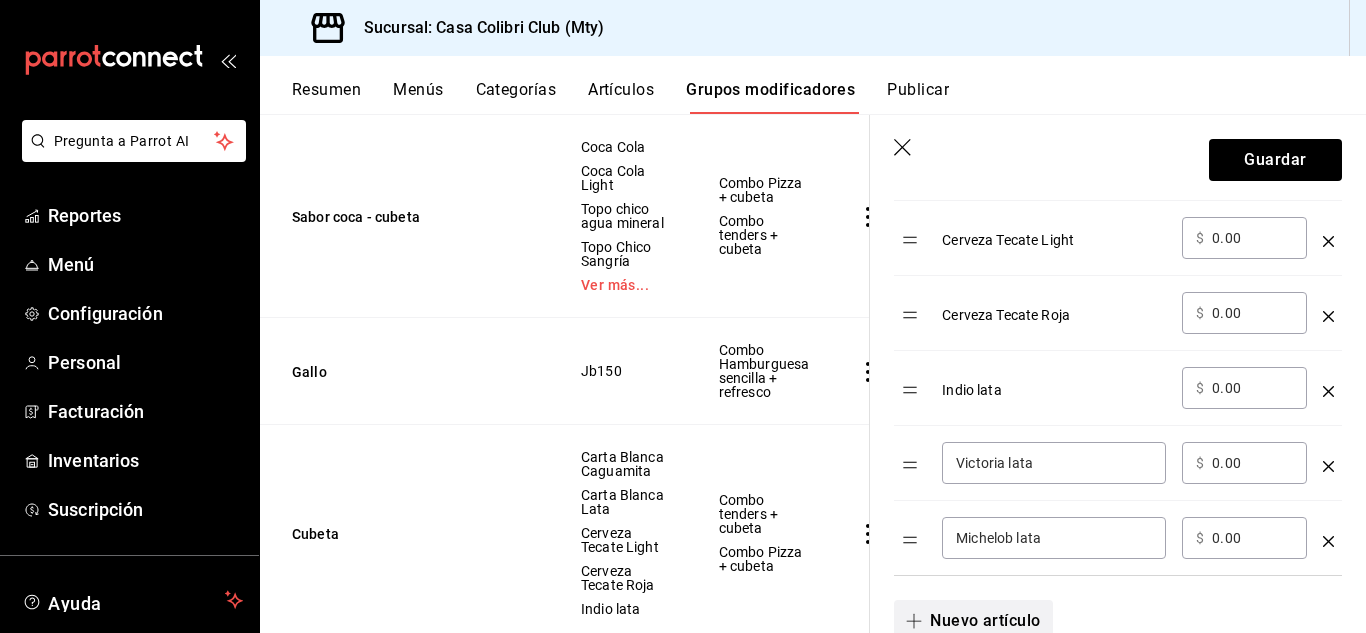 click on "Nuevo artículo" at bounding box center [973, 621] 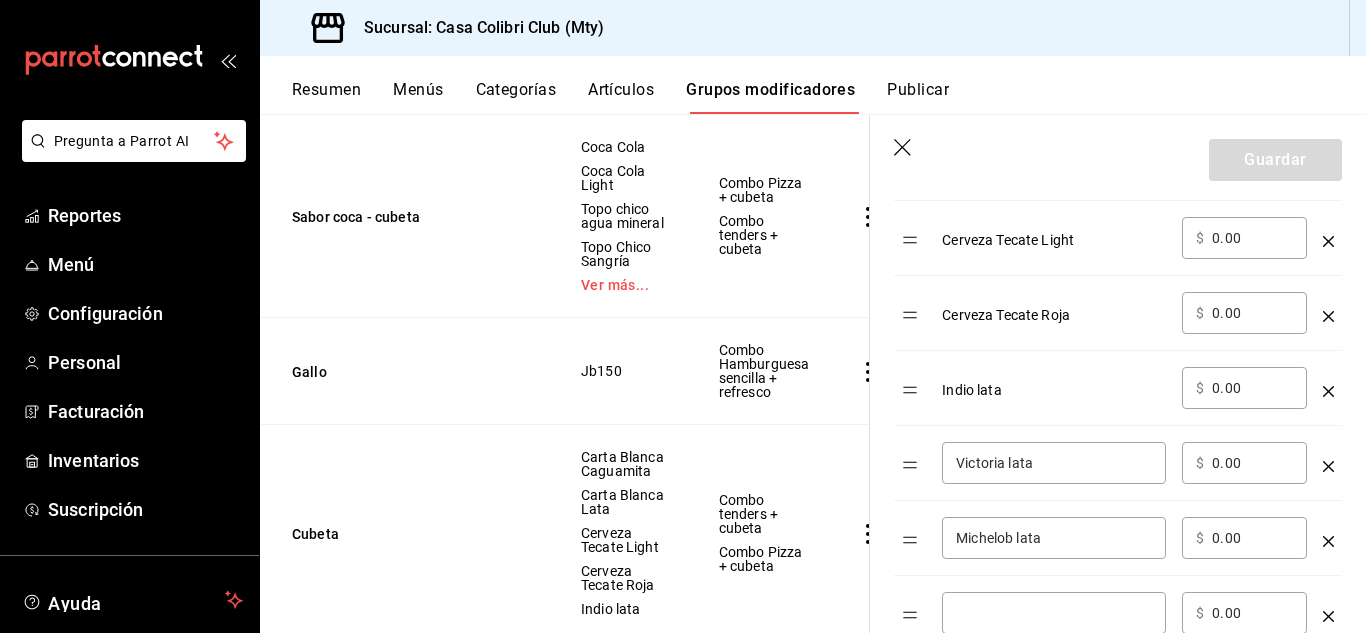 click at bounding box center (1054, 613) 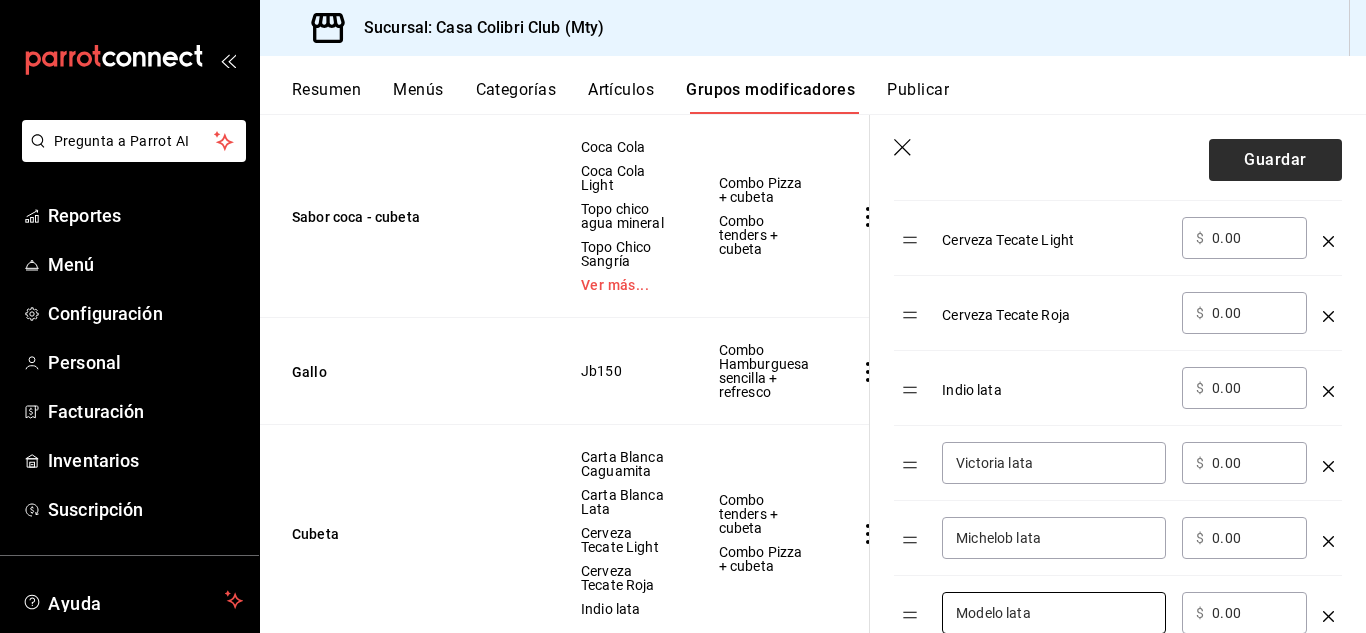 type on "Modelo lata" 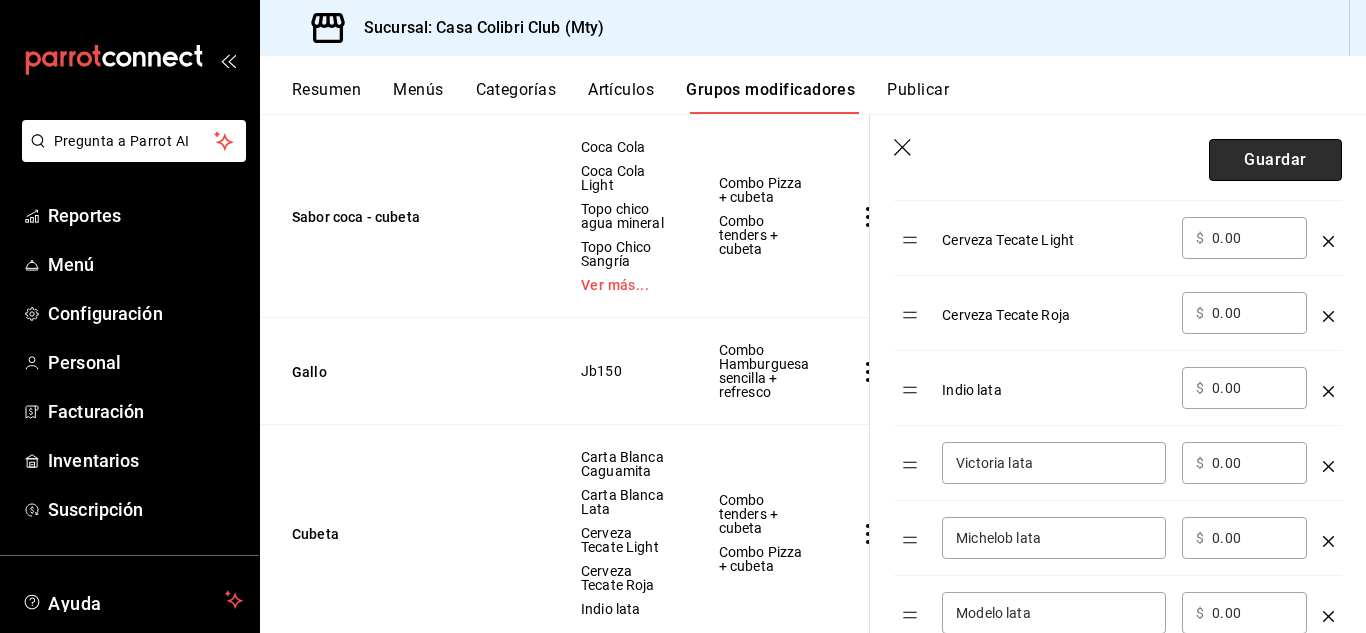 click on "Guardar" at bounding box center [1275, 160] 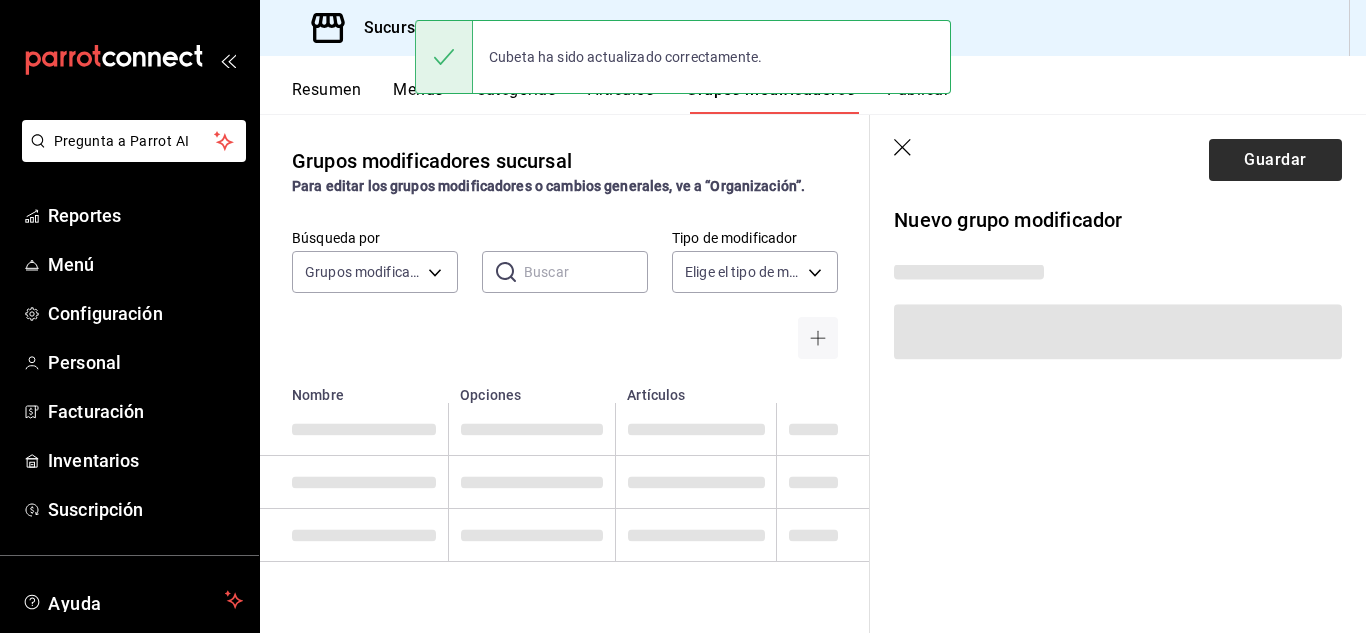 scroll, scrollTop: 0, scrollLeft: 0, axis: both 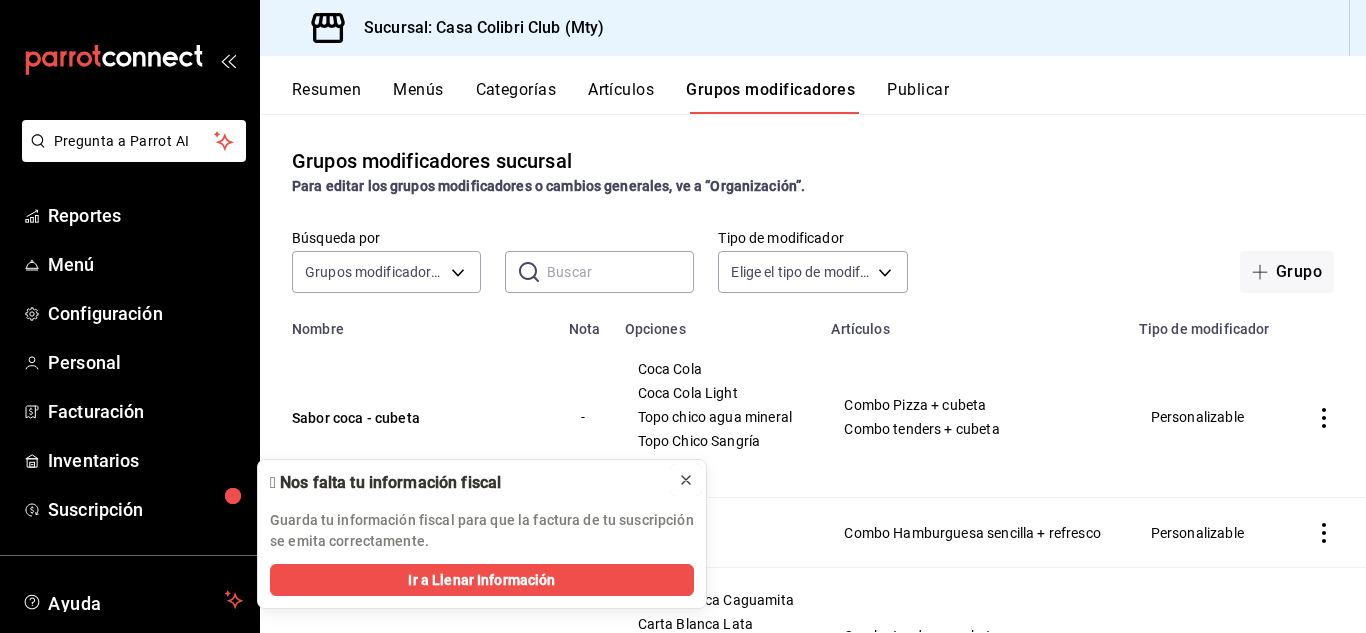click 